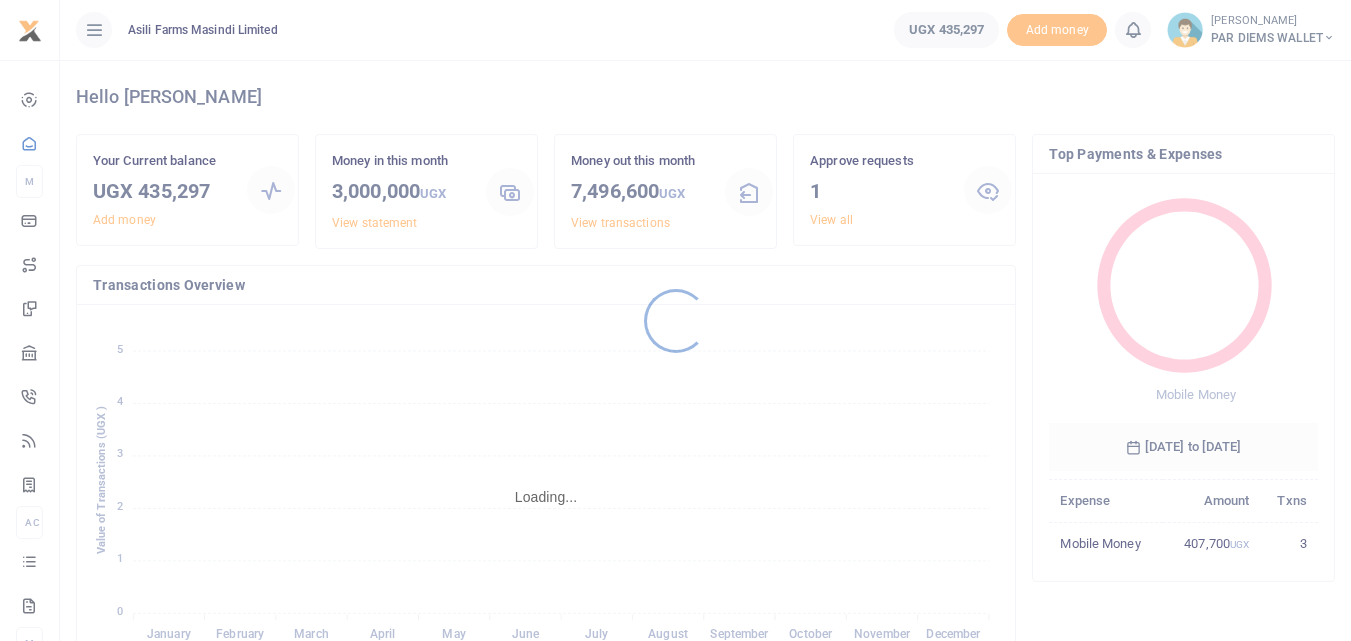 scroll, scrollTop: 0, scrollLeft: 0, axis: both 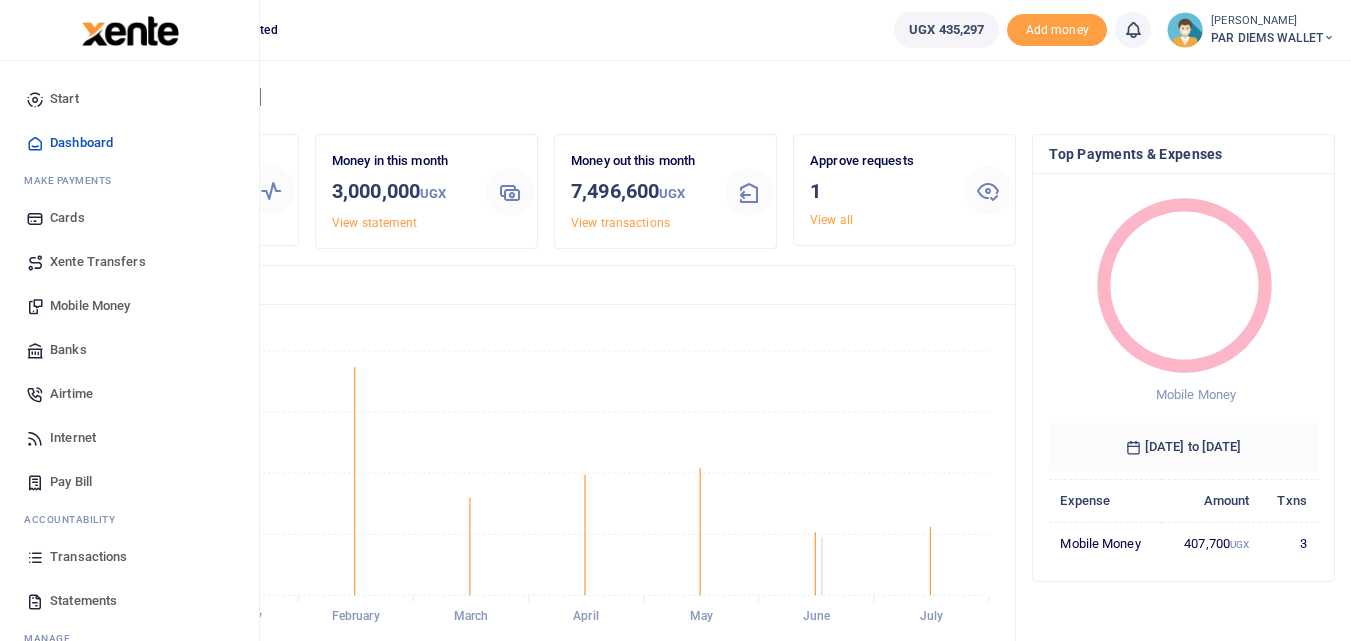 click at bounding box center (35, 557) 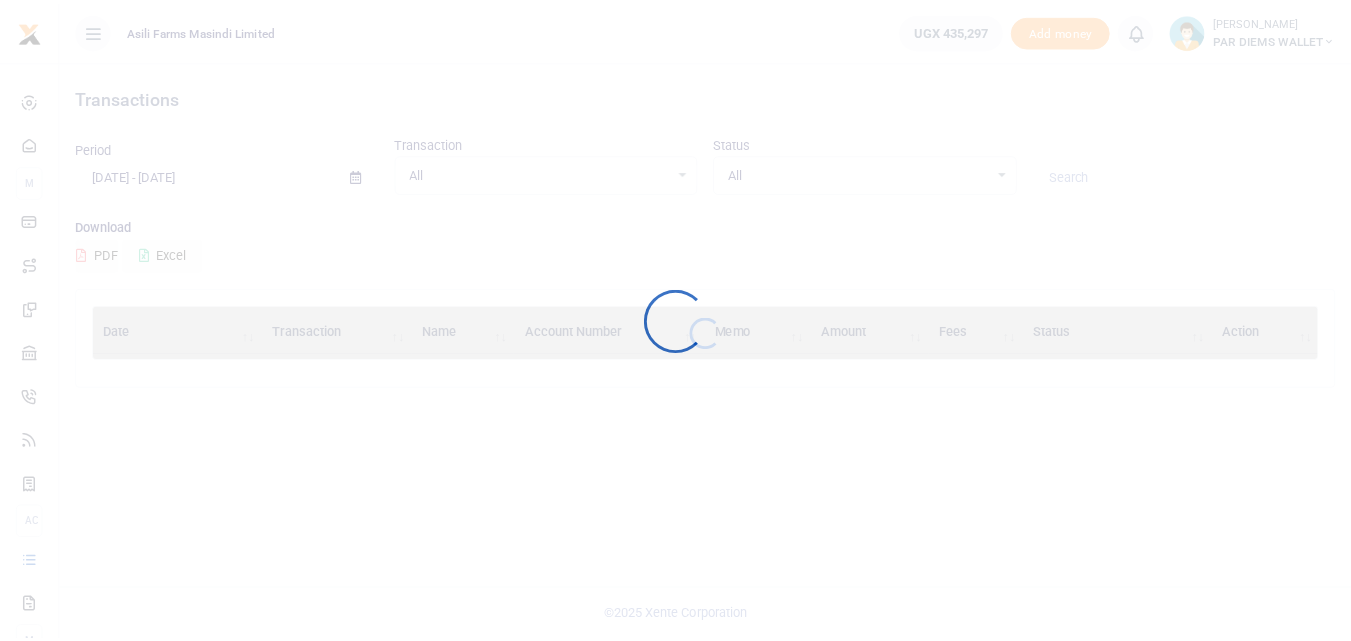 scroll, scrollTop: 0, scrollLeft: 0, axis: both 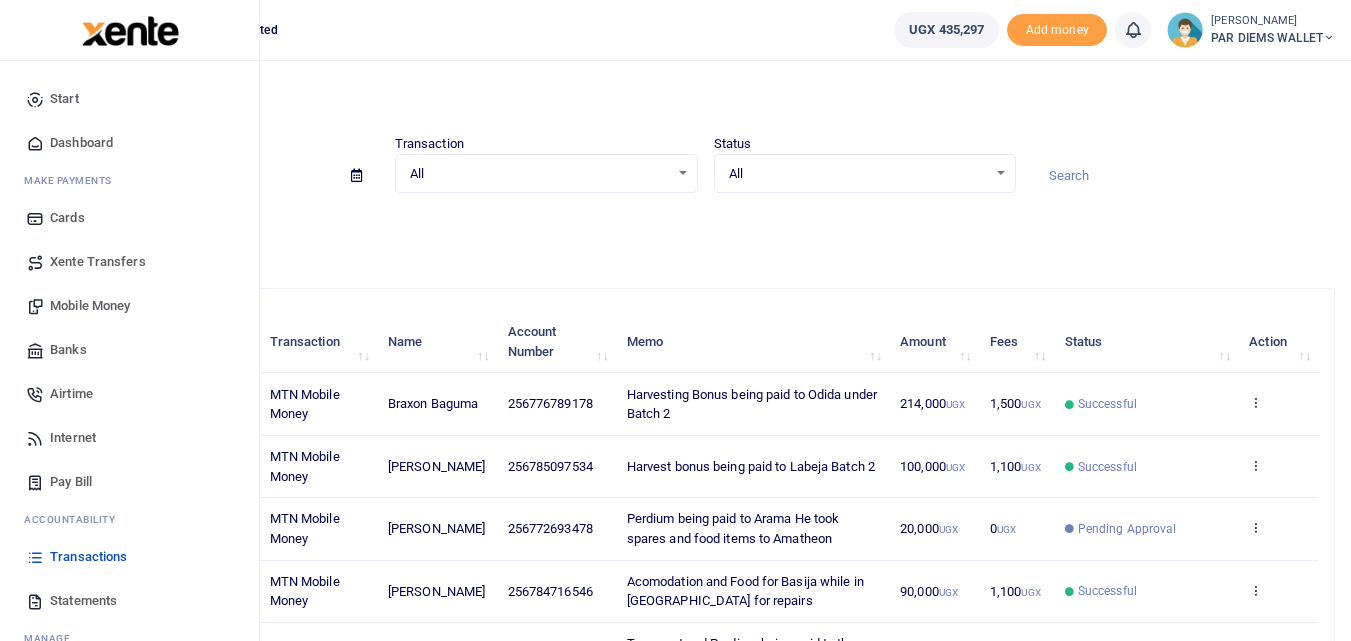 click on "Mobile Money" at bounding box center [90, 306] 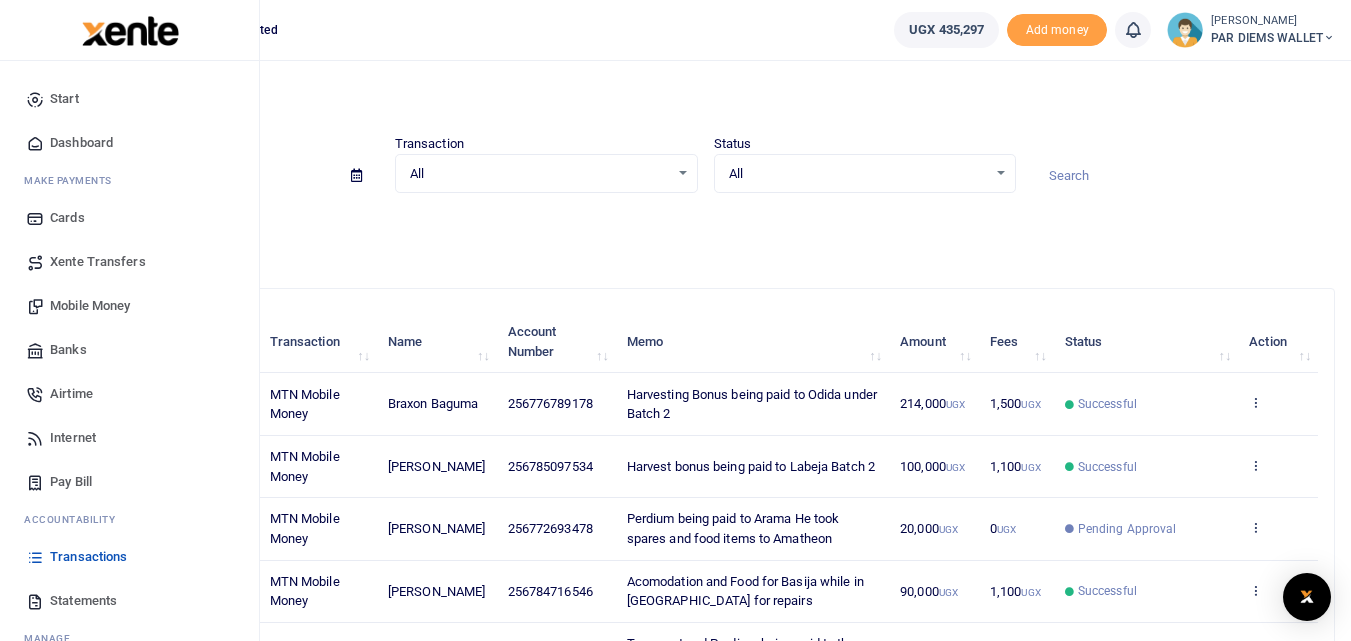click on "Mobile Money" at bounding box center (129, 306) 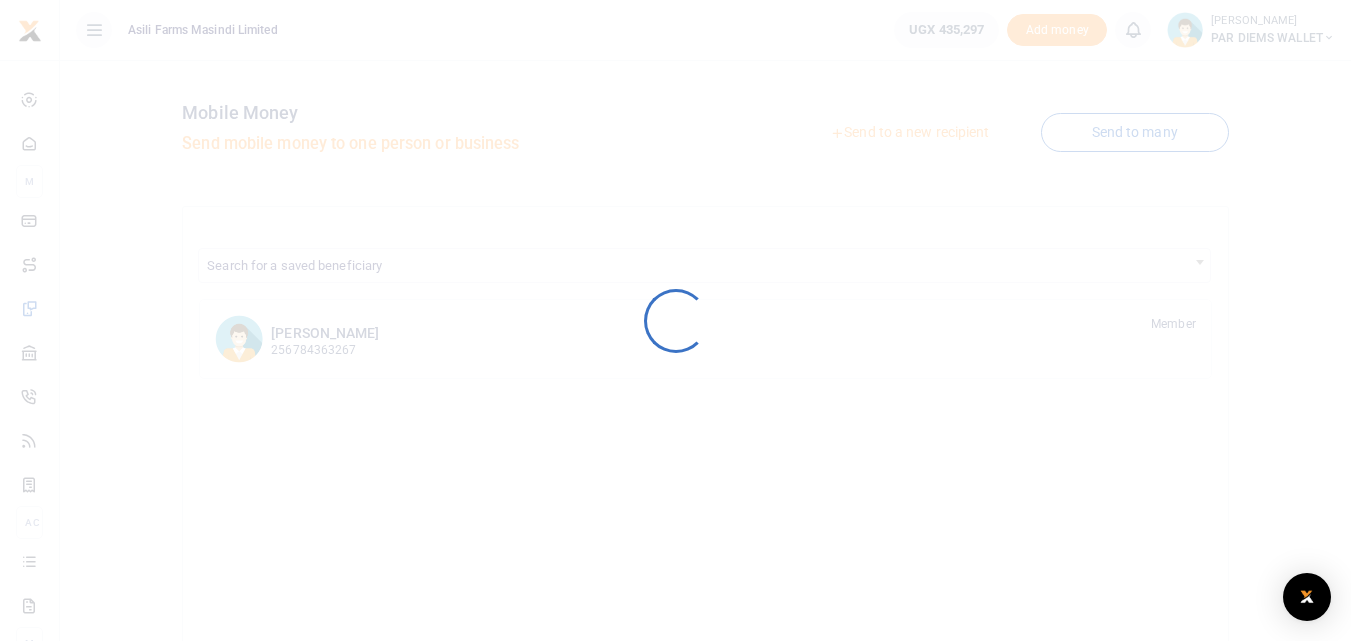 scroll, scrollTop: 0, scrollLeft: 0, axis: both 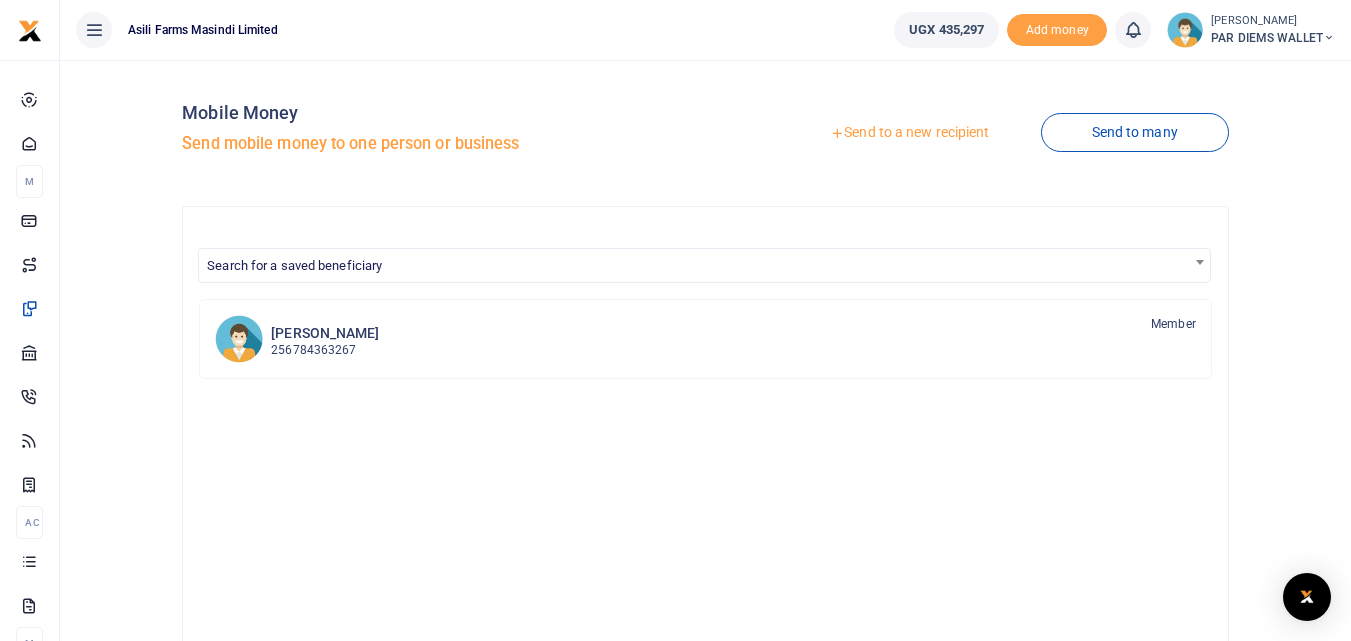 click on "Send to a new recipient" at bounding box center (909, 133) 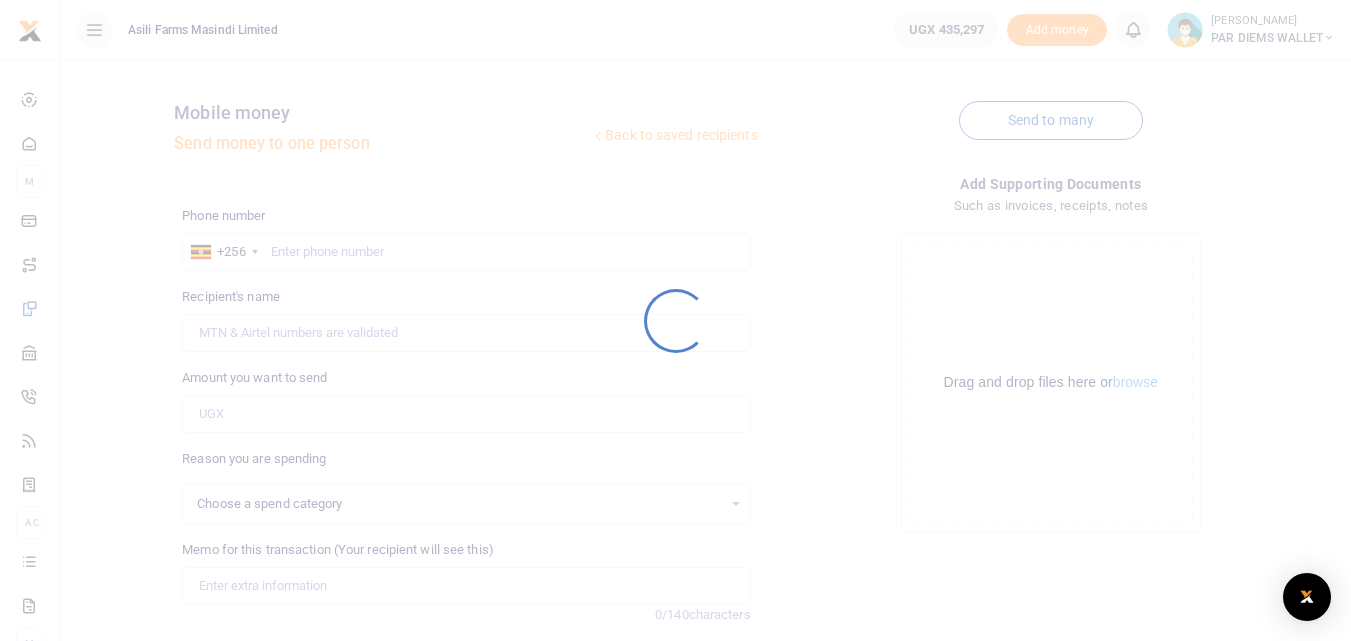 select 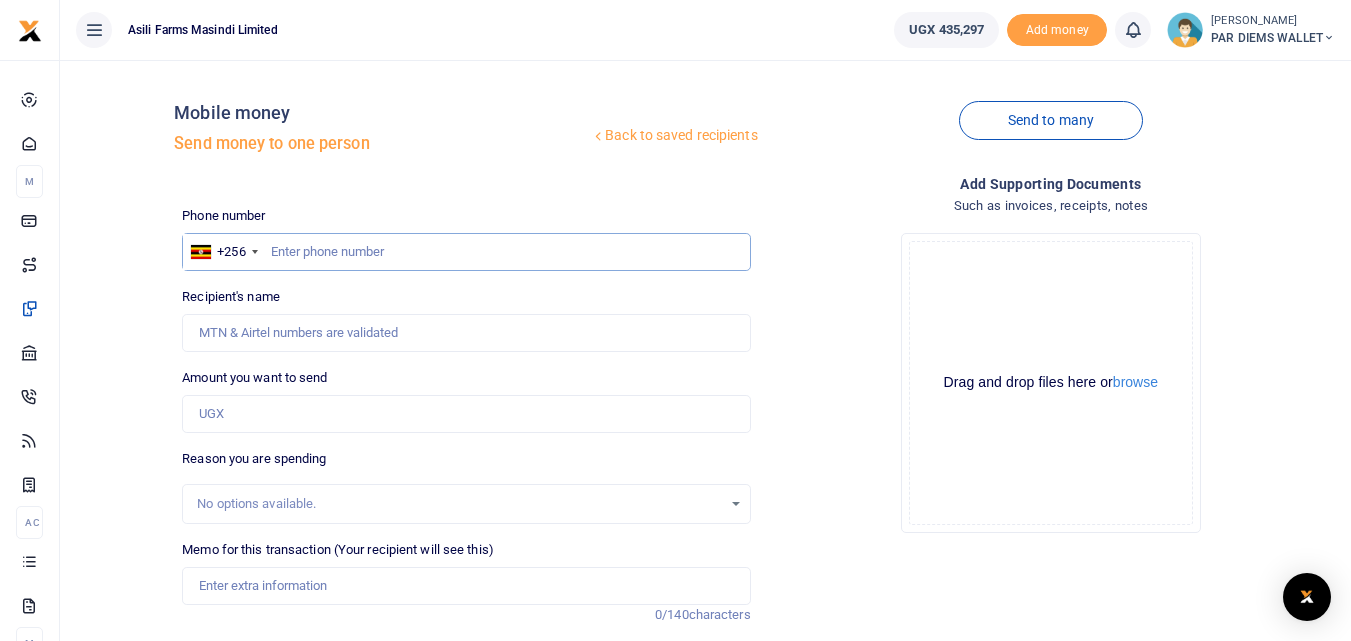 click at bounding box center [466, 252] 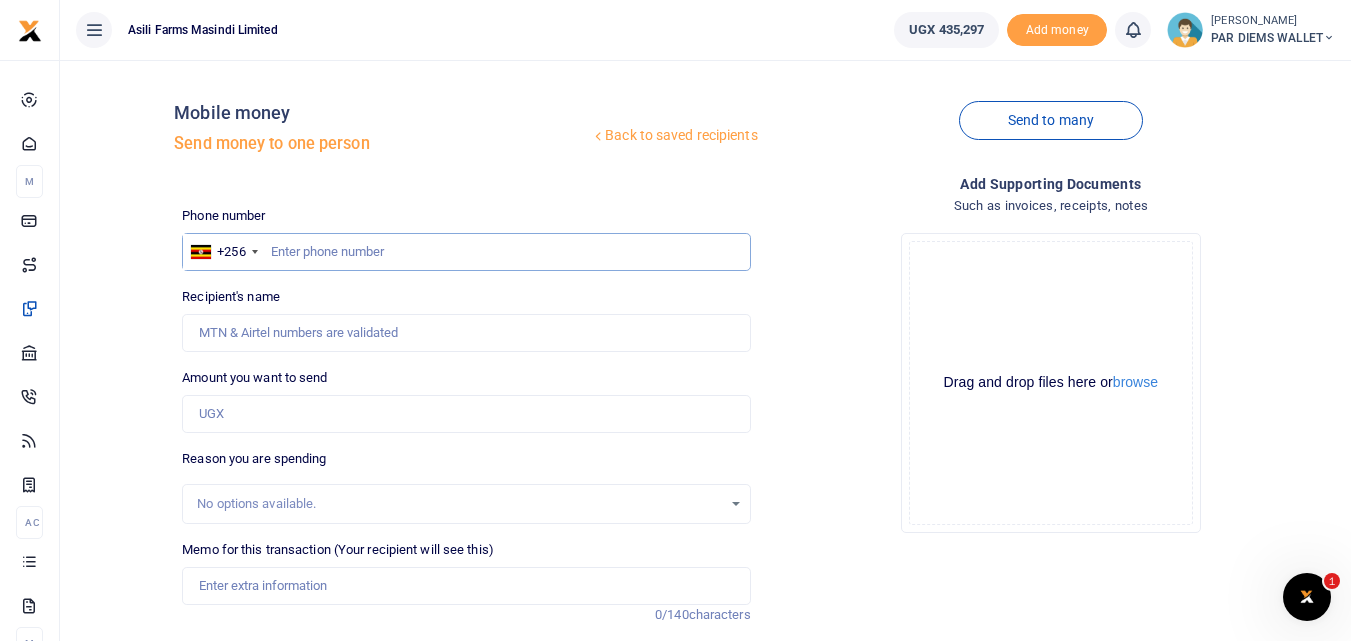 scroll, scrollTop: 0, scrollLeft: 0, axis: both 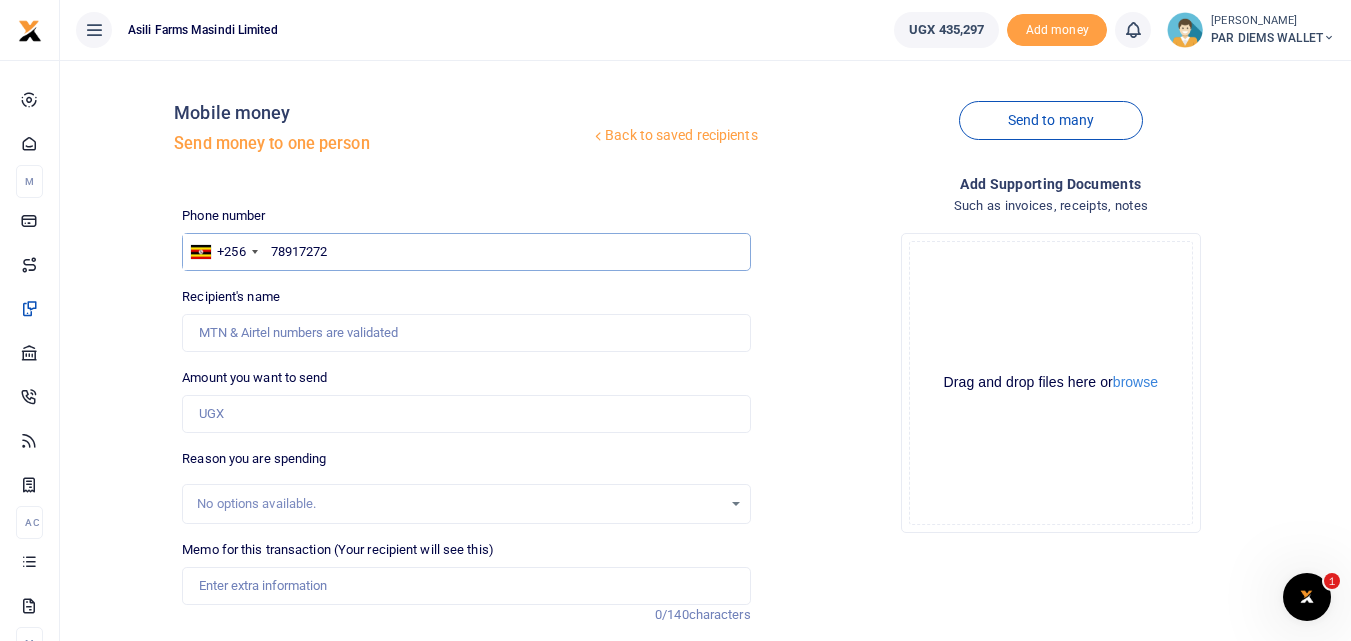 type on "789172725" 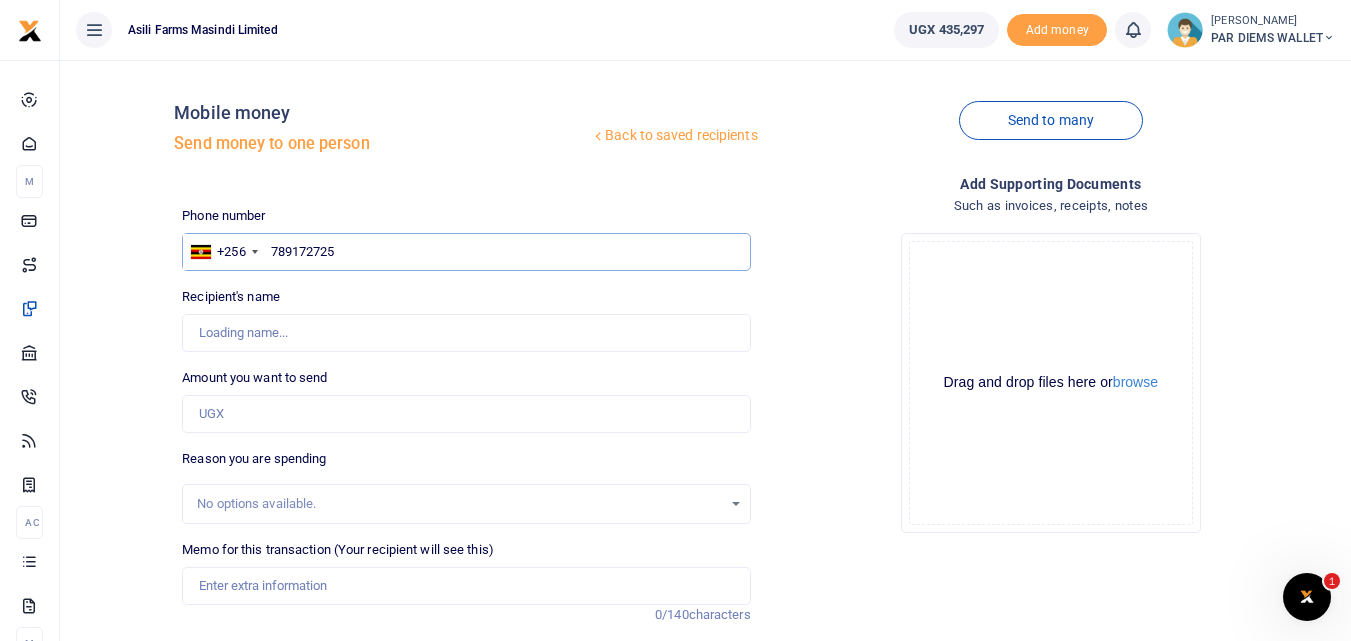 type on "Samuel Afayo" 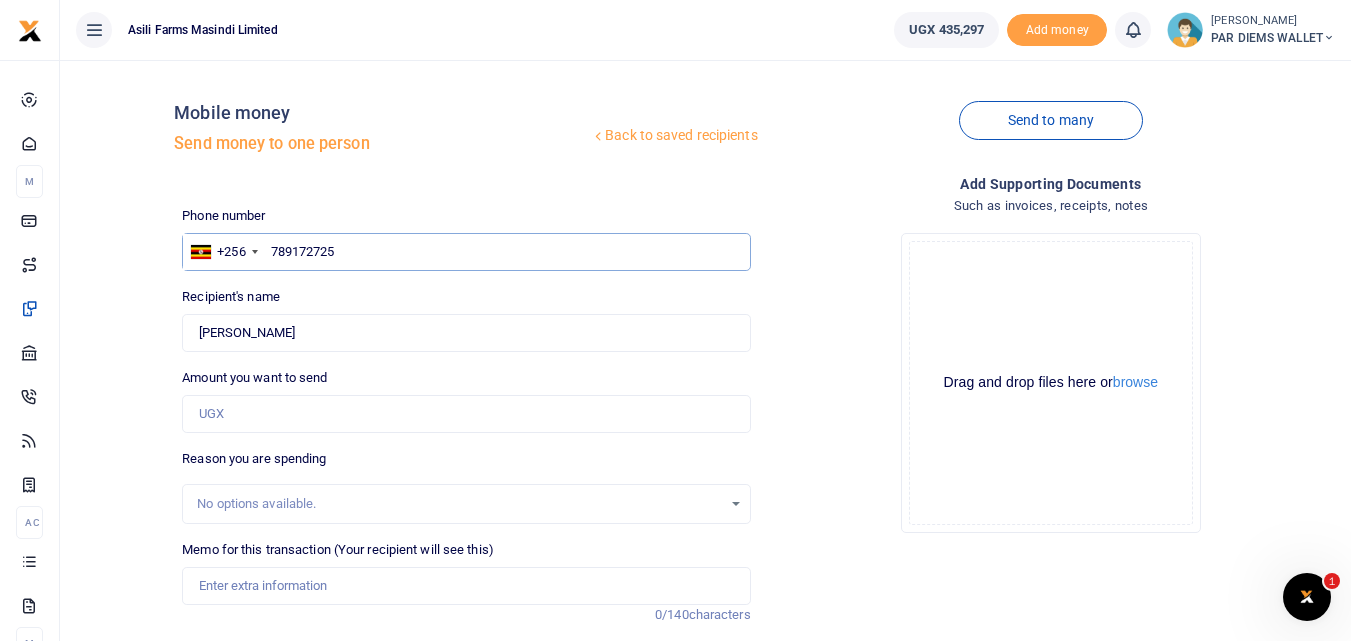 type on "789172725" 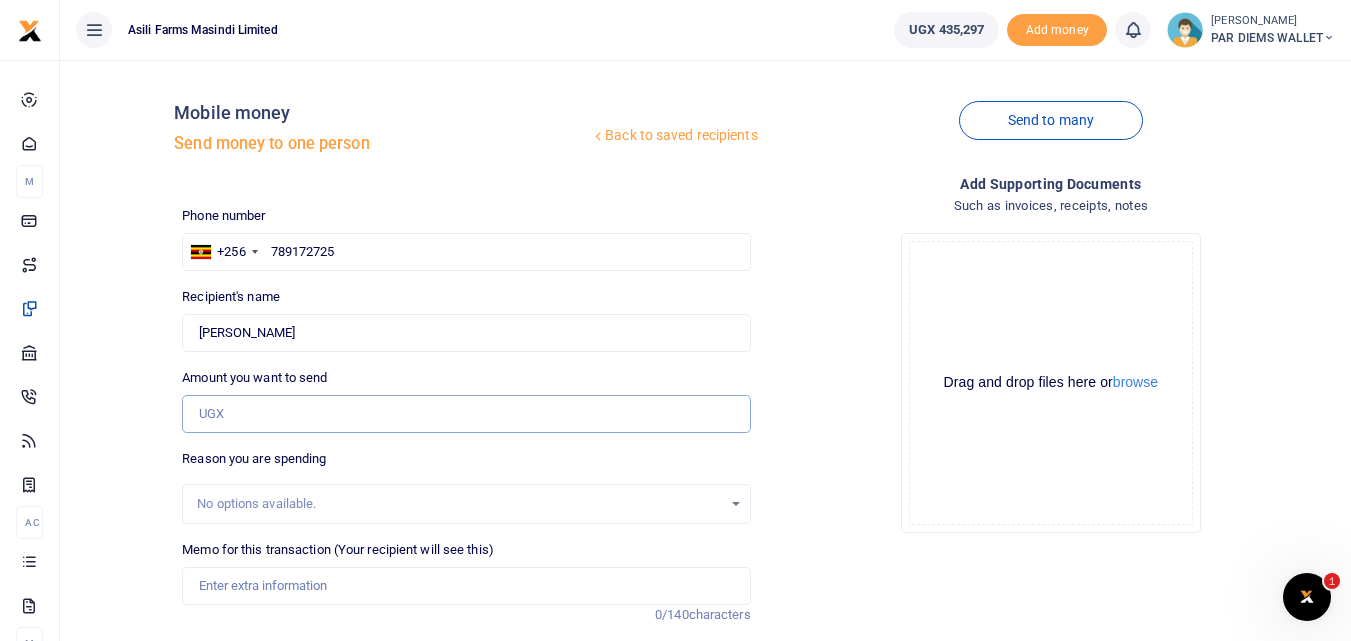 click on "Amount you want to send" at bounding box center [466, 414] 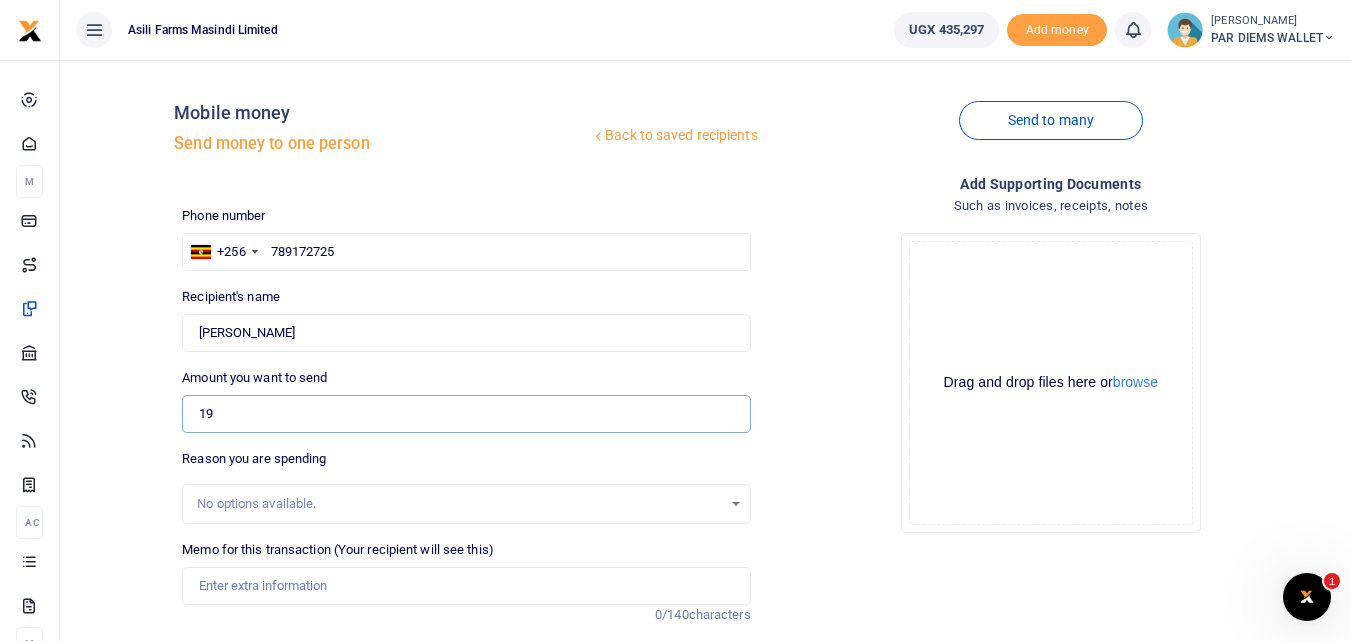 type on "1" 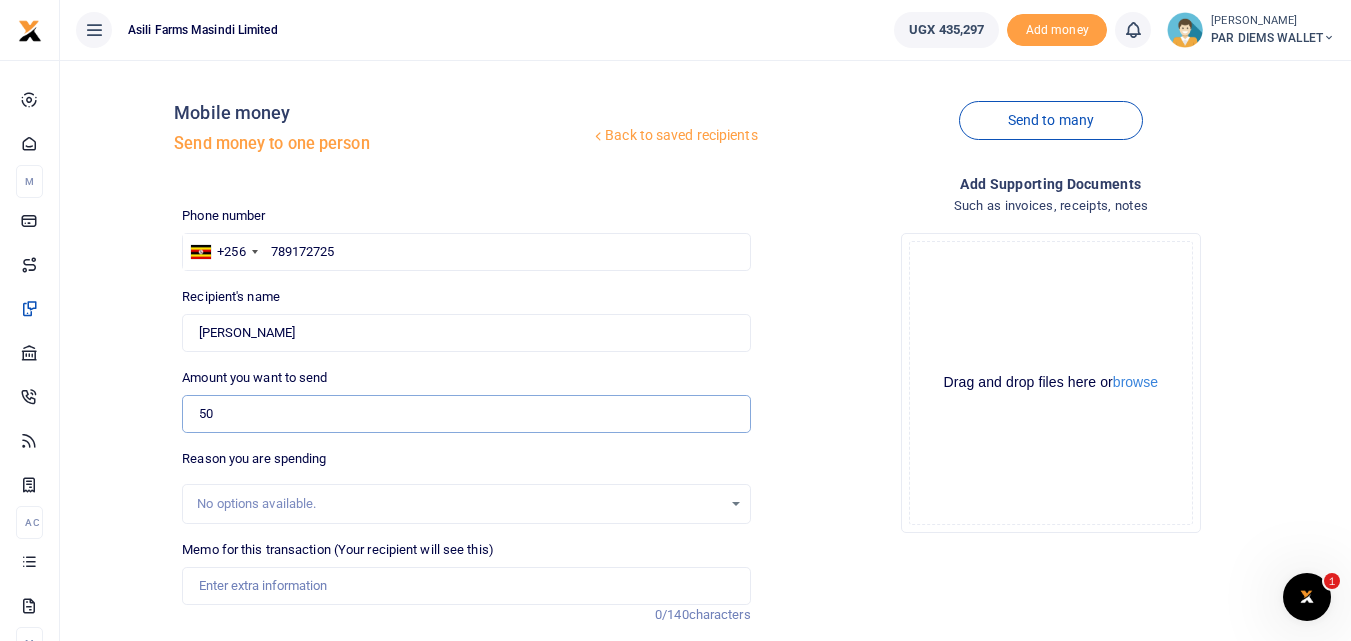type on "5" 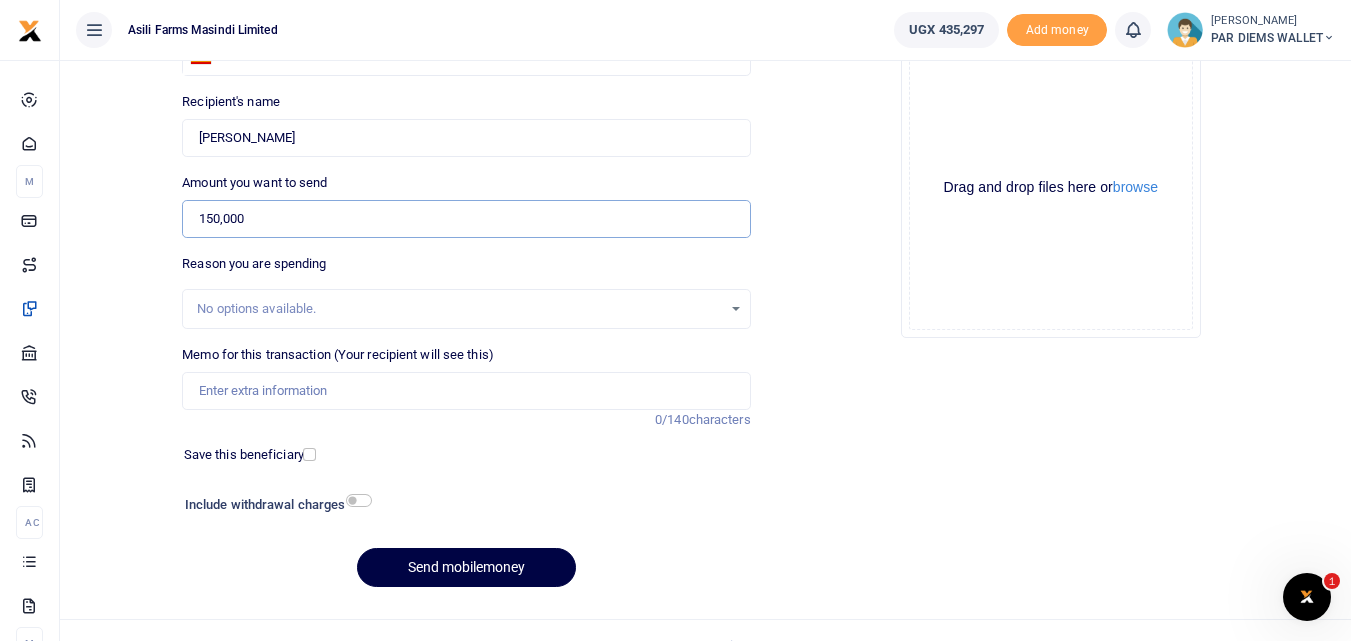 scroll, scrollTop: 196, scrollLeft: 0, axis: vertical 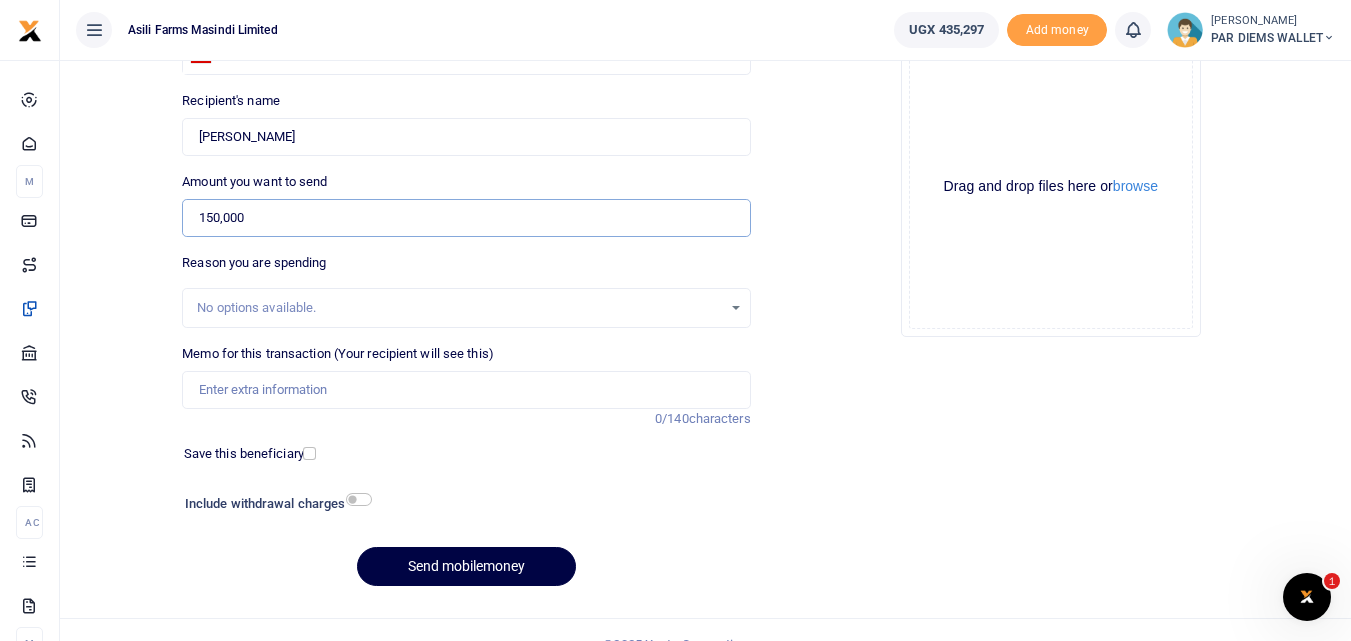 type on "150,000" 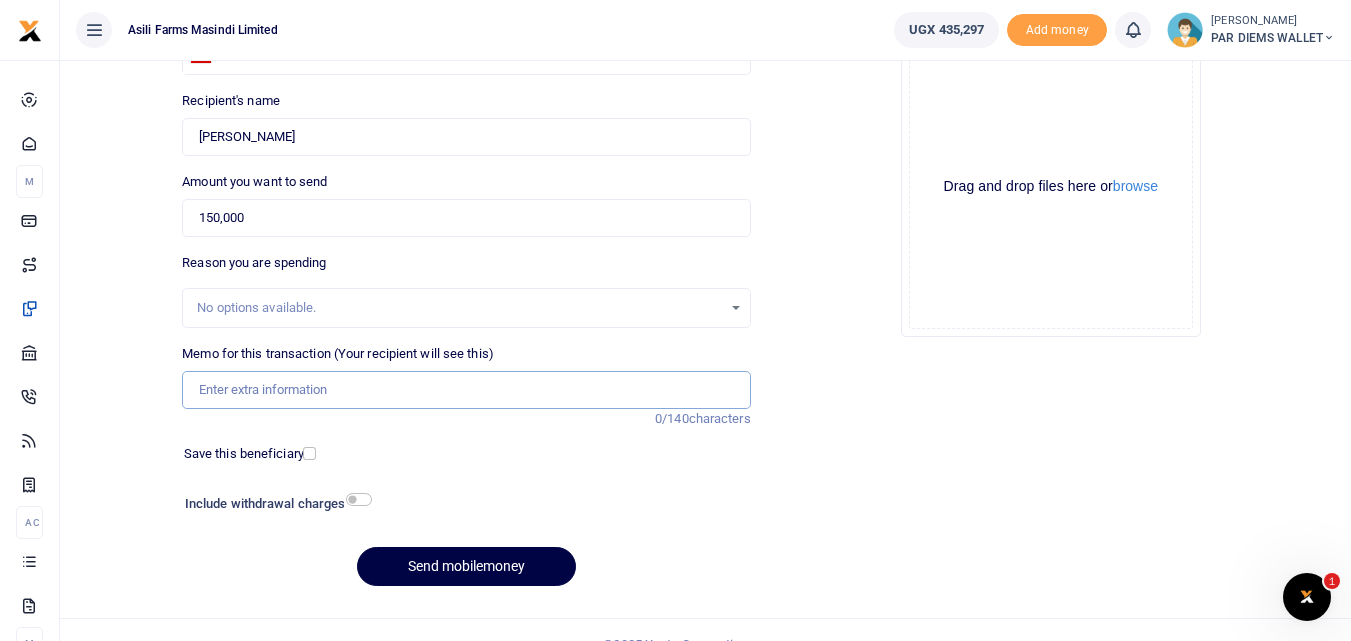 click on "Memo for this transaction (Your recipient will see this)" at bounding box center [466, 390] 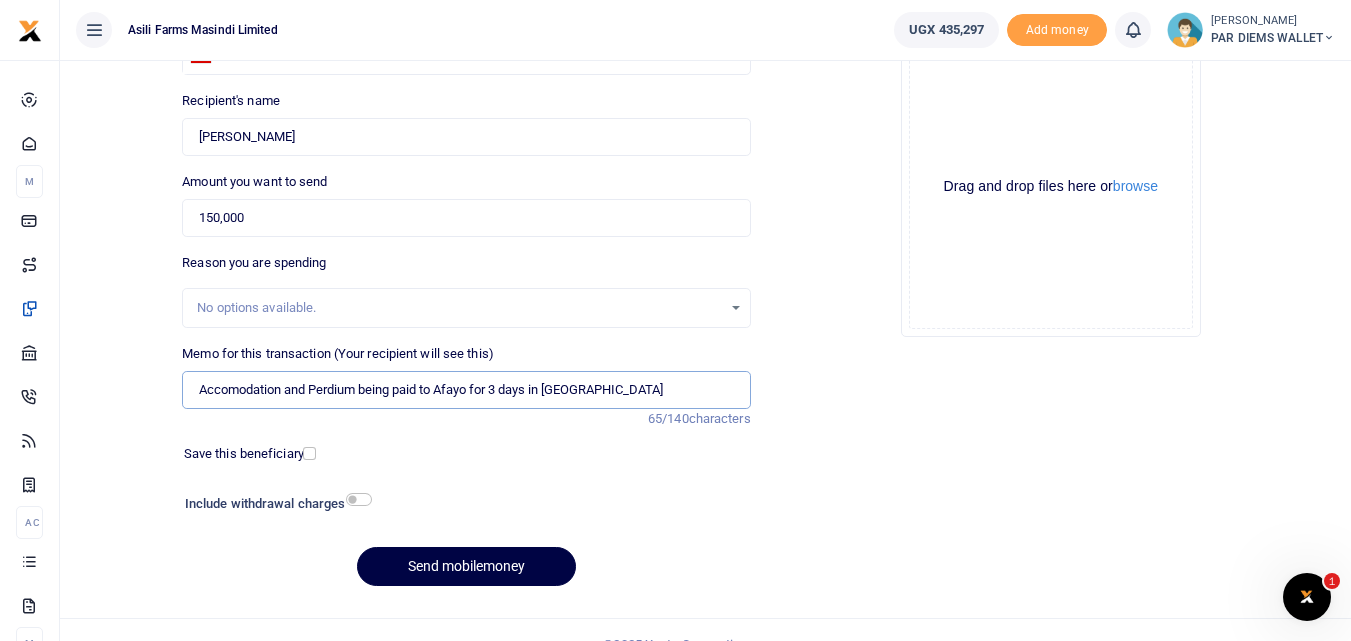 type on "Accomodation and Perdium being paid to Afayo for 3 days in [GEOGRAPHIC_DATA]" 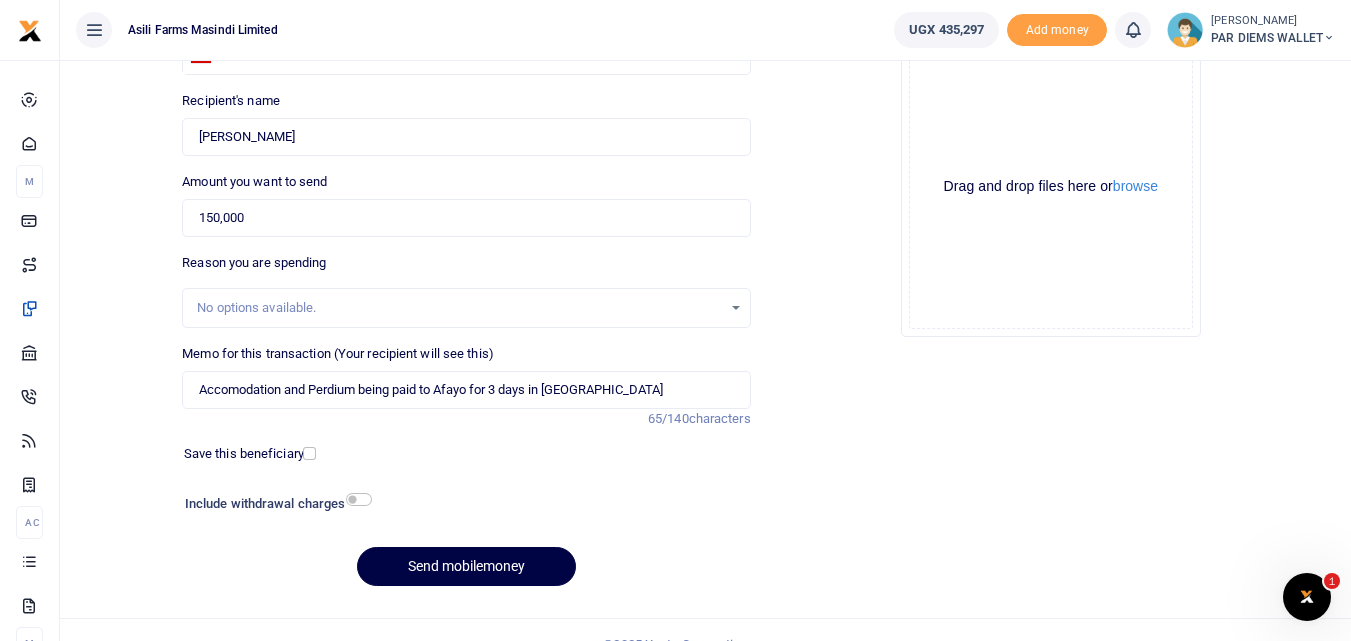 click on "Drag and drop files here or  browse Powered by  Uppy" 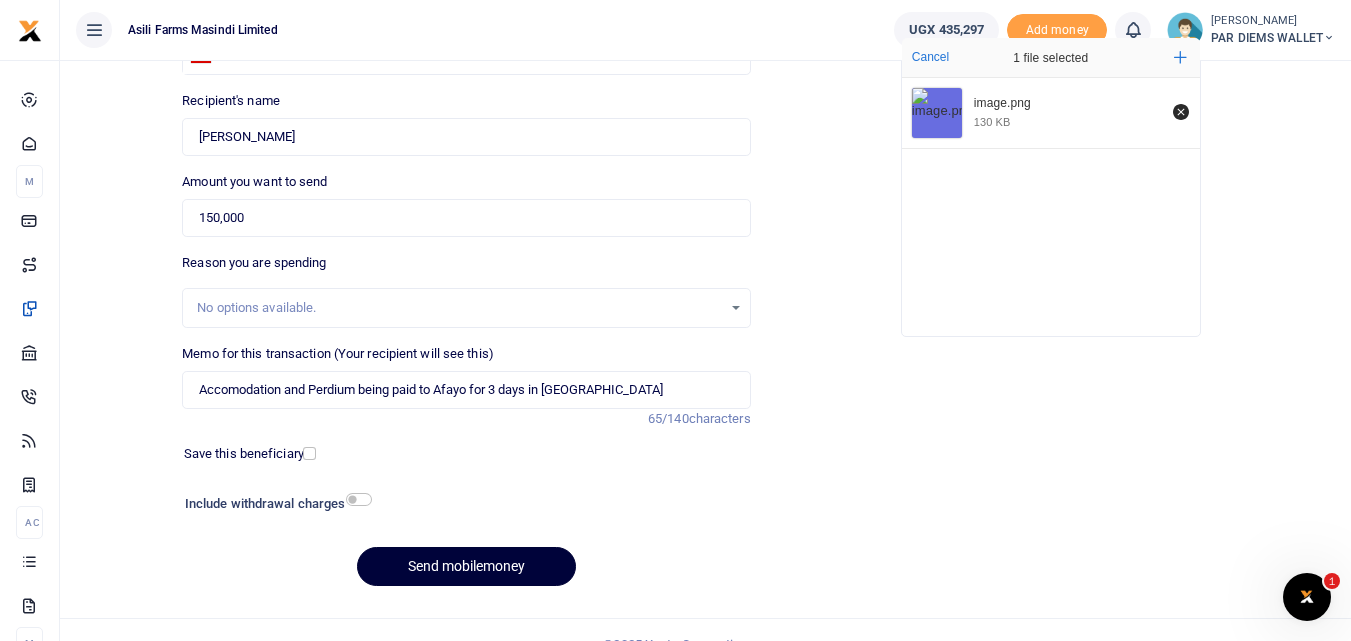 click on "Send mobilemoney" at bounding box center (466, 566) 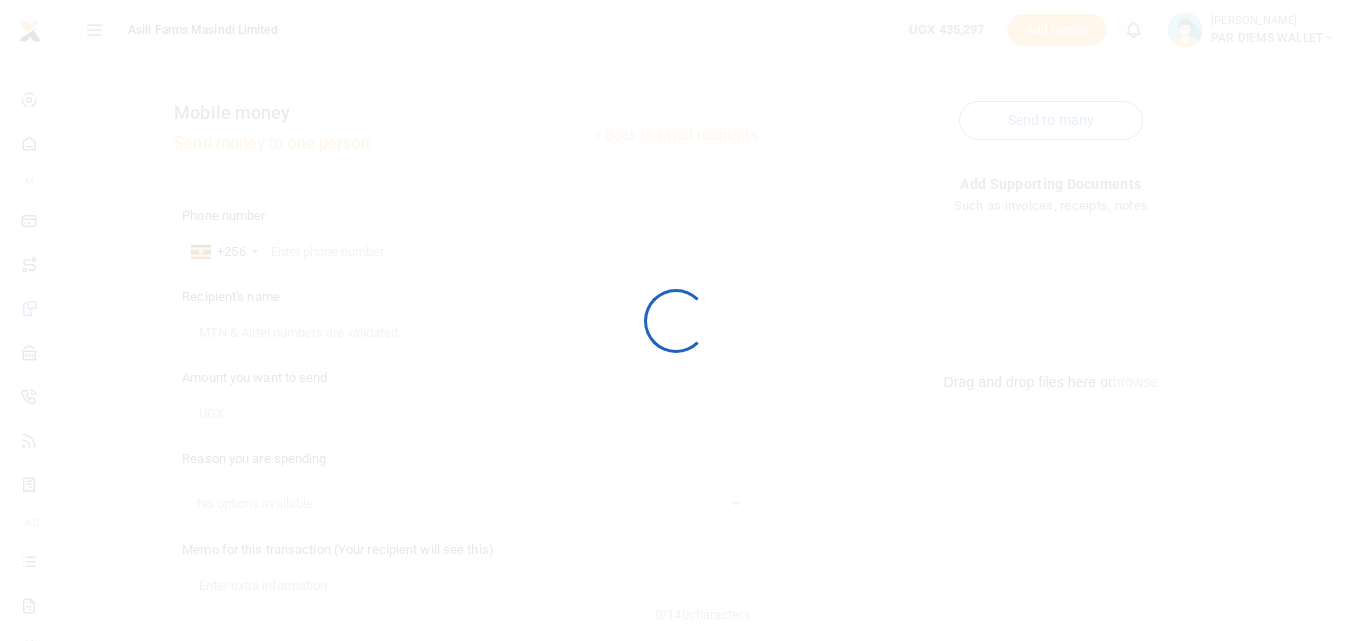 scroll, scrollTop: 196, scrollLeft: 0, axis: vertical 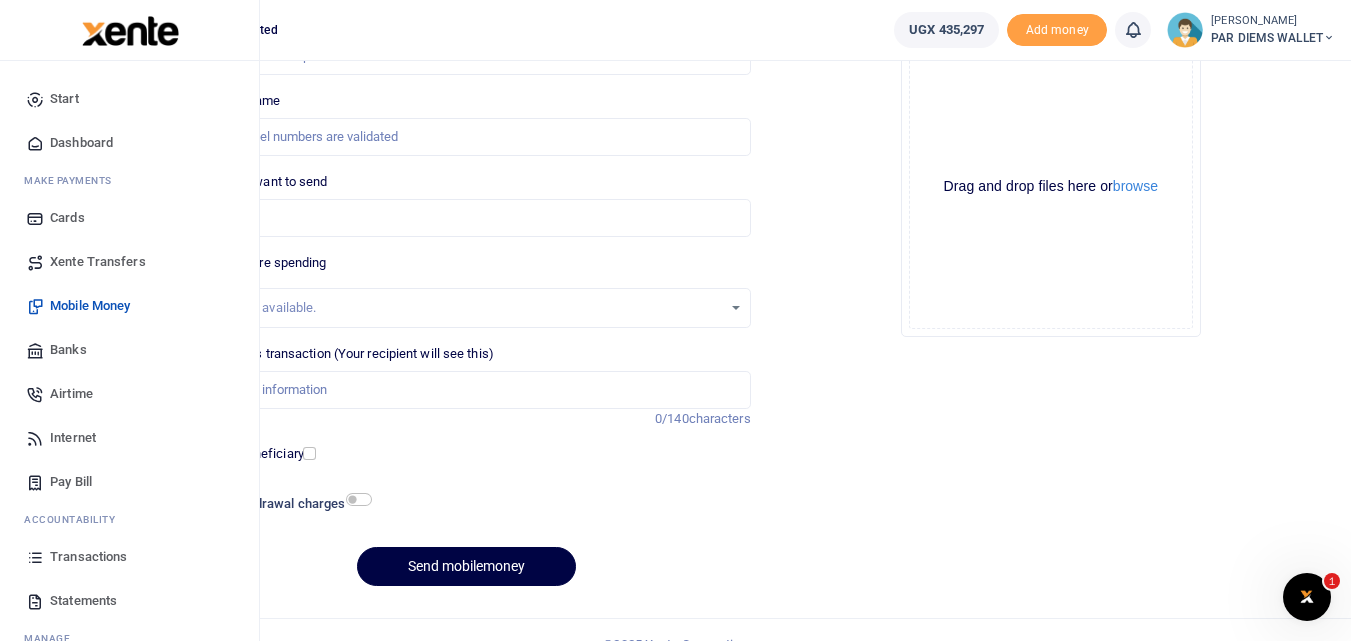 click at bounding box center (35, 557) 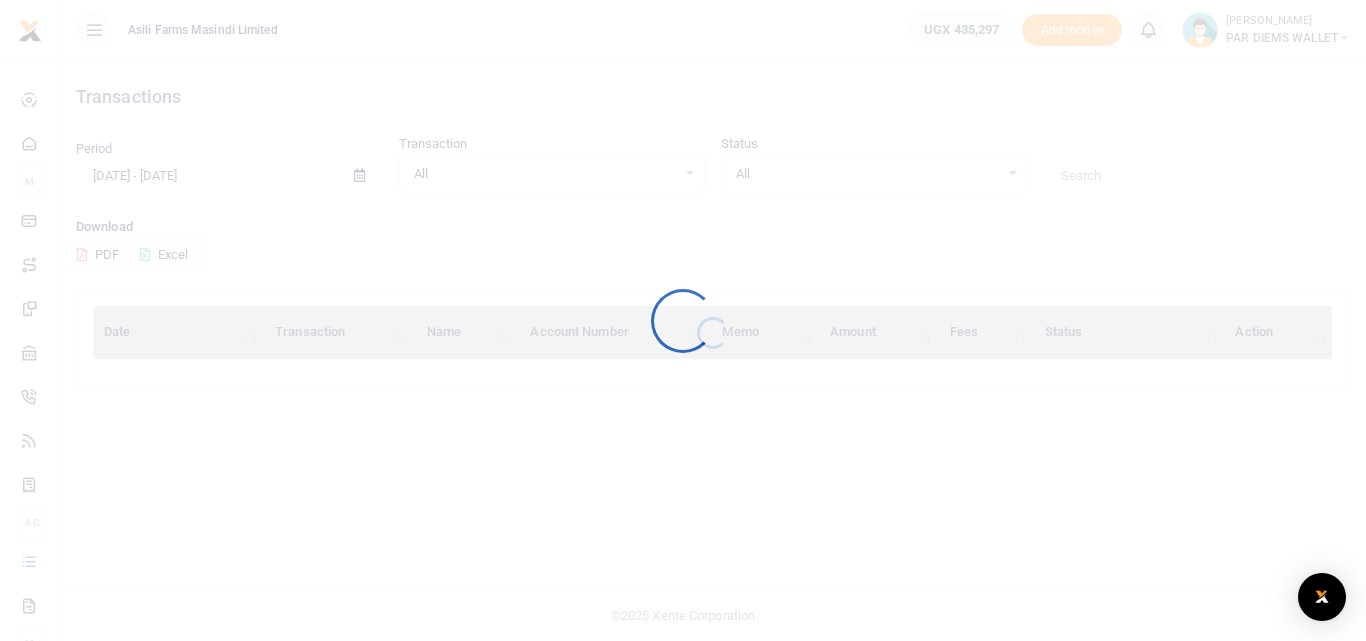 scroll, scrollTop: 0, scrollLeft: 0, axis: both 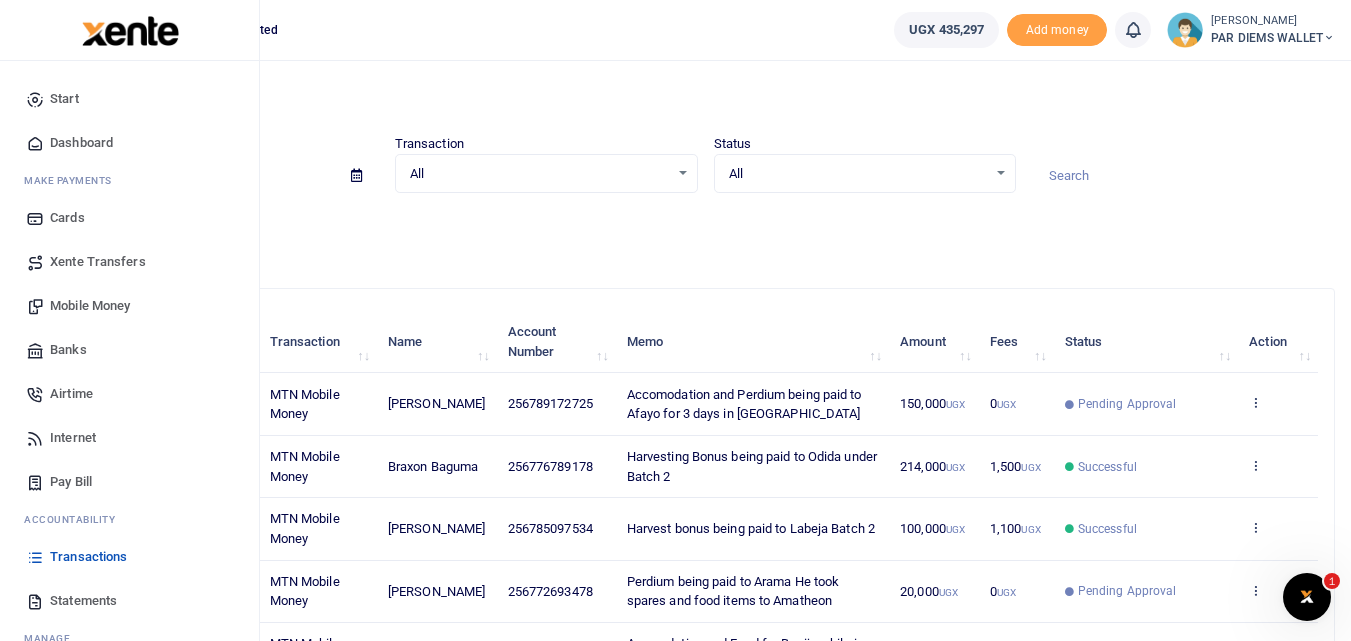 click on "Mobile Money" at bounding box center (129, 306) 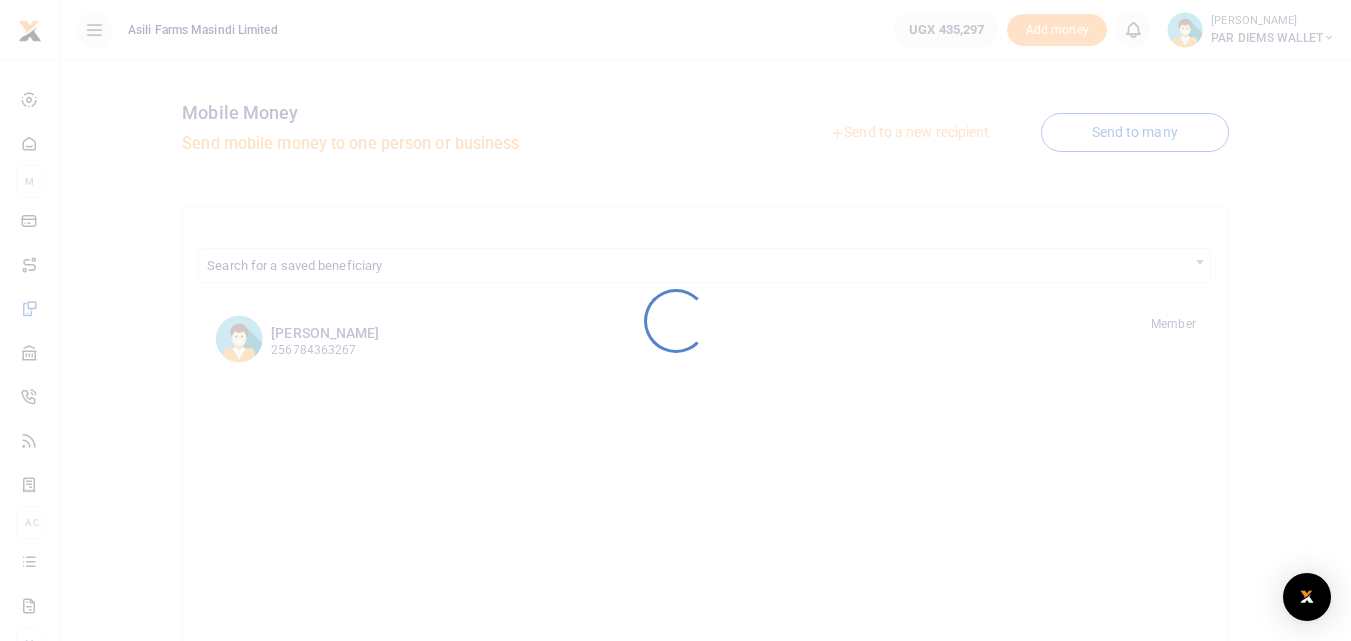 scroll, scrollTop: 0, scrollLeft: 0, axis: both 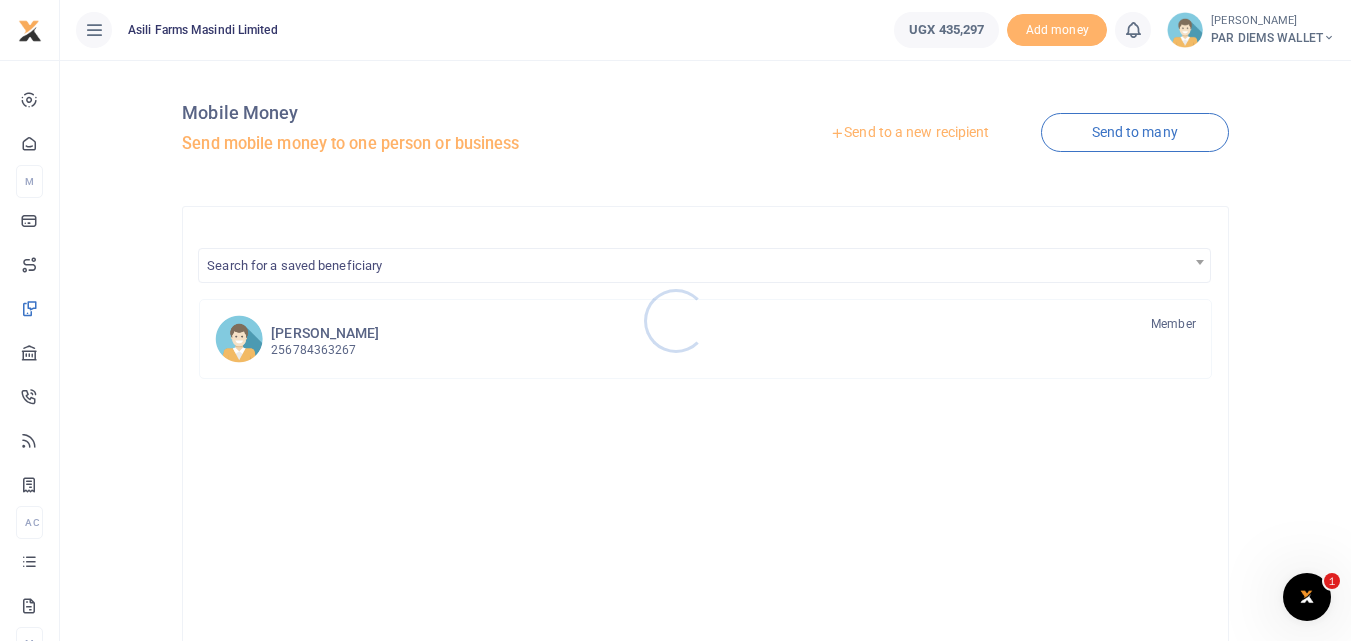 click at bounding box center [675, 320] 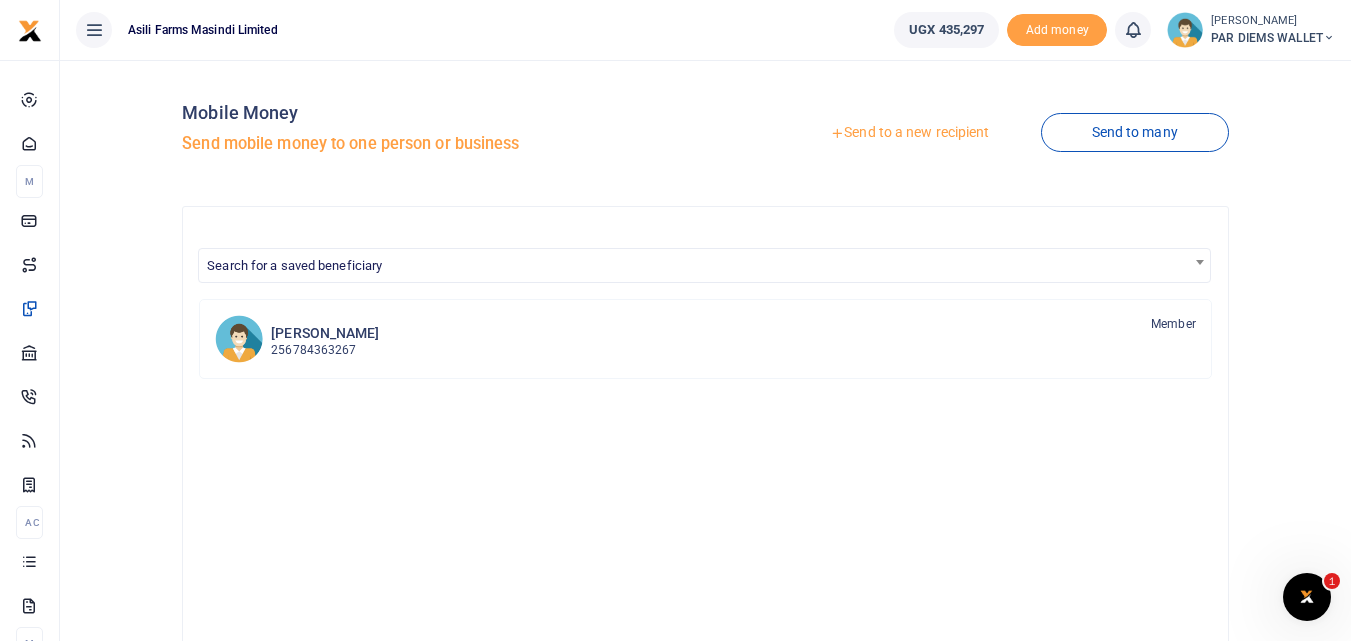 click on "Send to a new recipient" at bounding box center [909, 133] 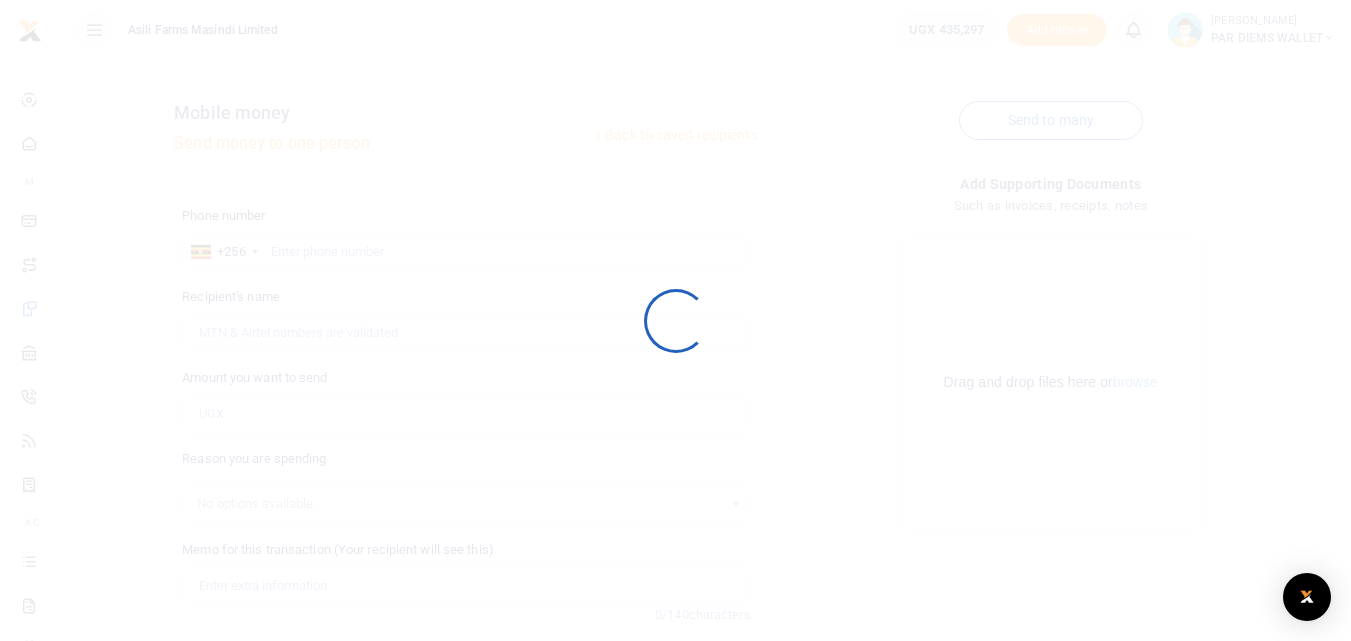 scroll, scrollTop: 0, scrollLeft: 0, axis: both 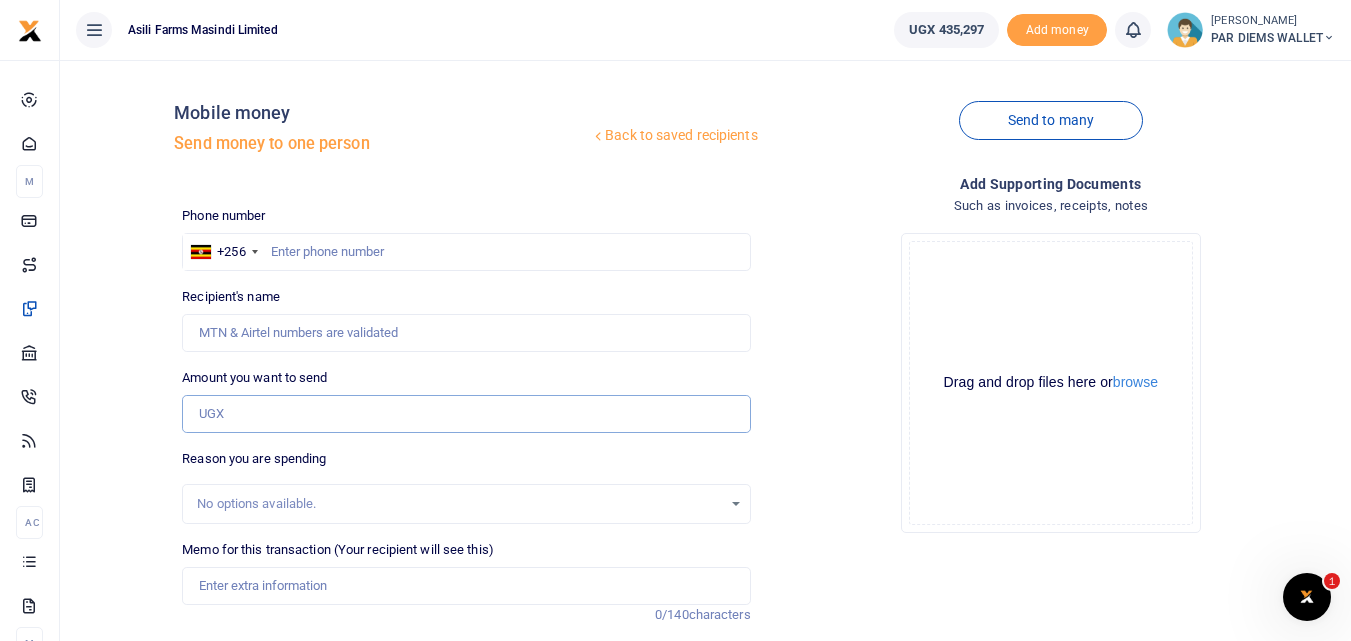 click on "Amount you want to send" at bounding box center (466, 414) 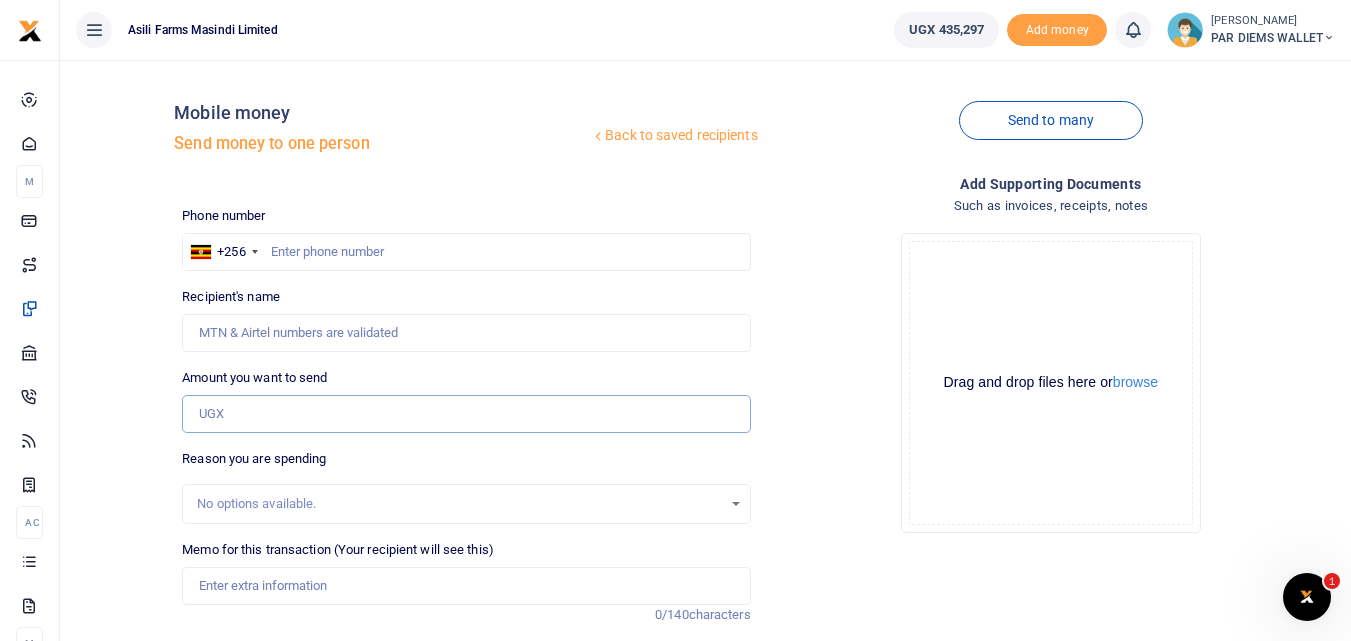 paste on "0766148437" 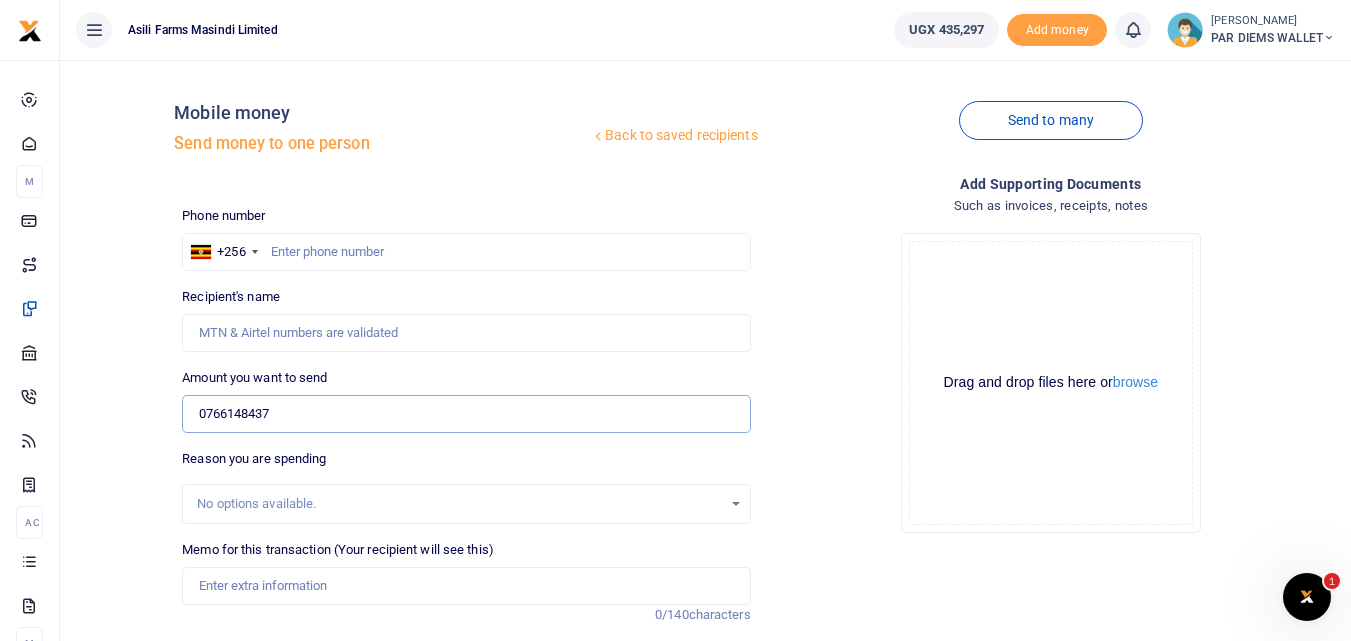 type on "0766148437" 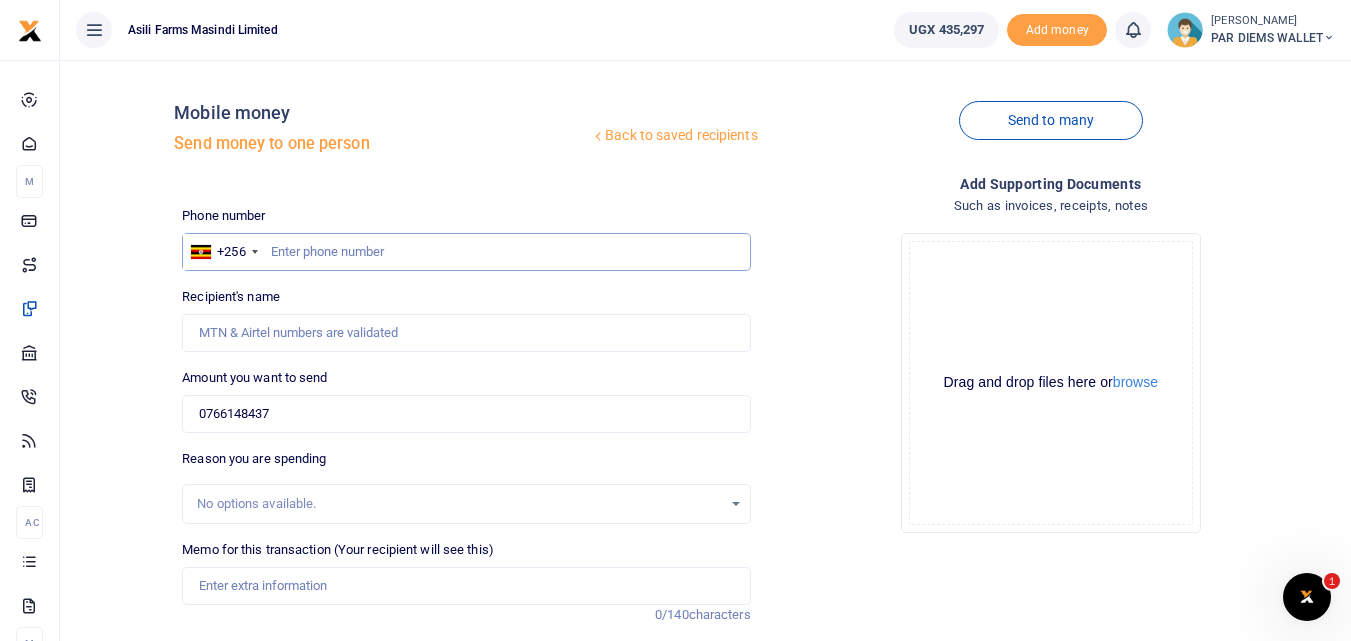 click at bounding box center [466, 252] 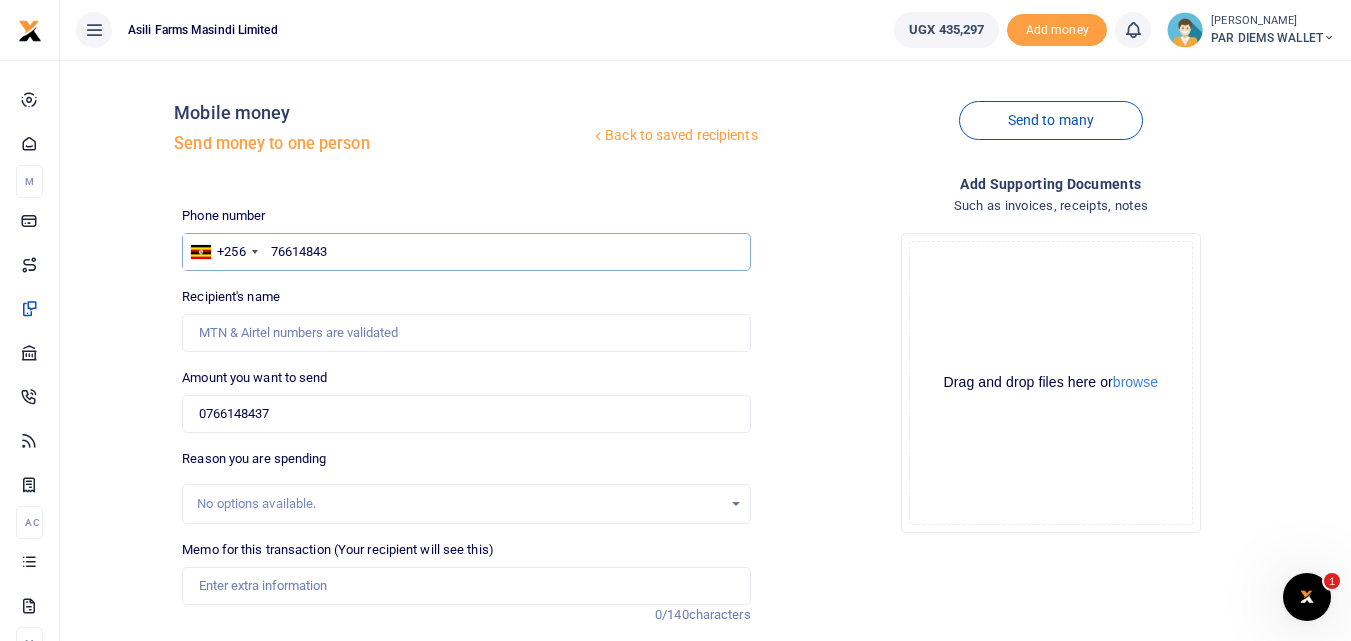 type on "766148437" 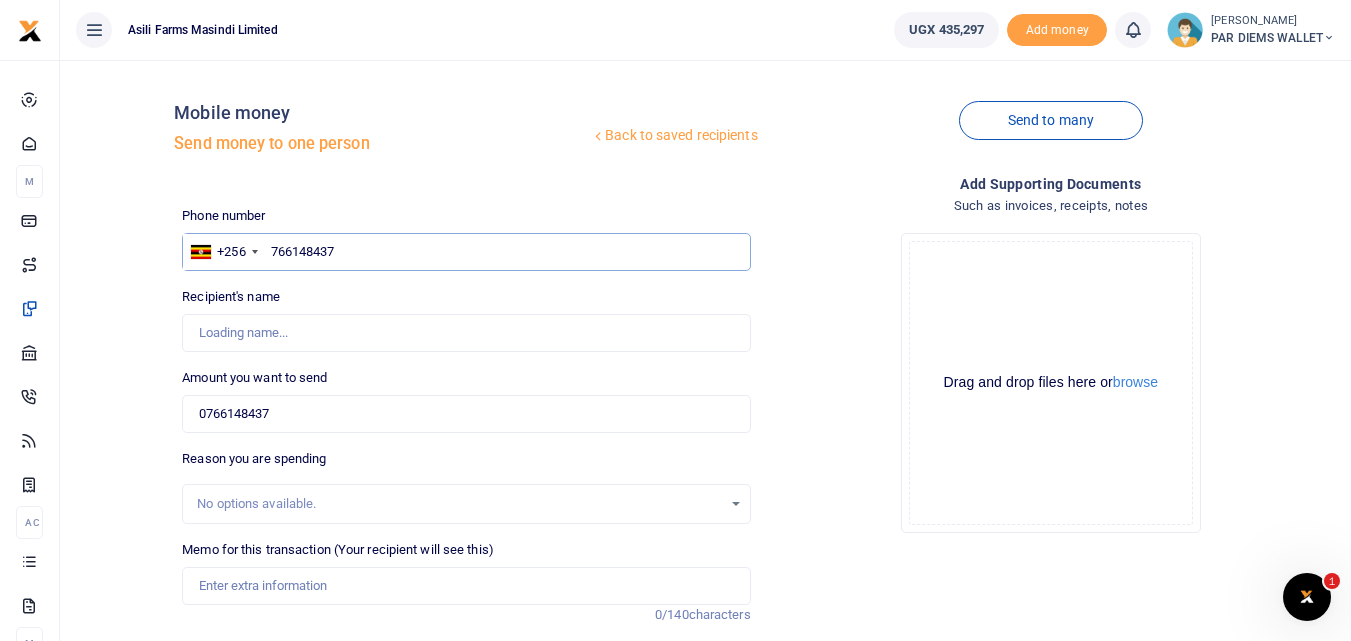 type on "Douglas Odiya" 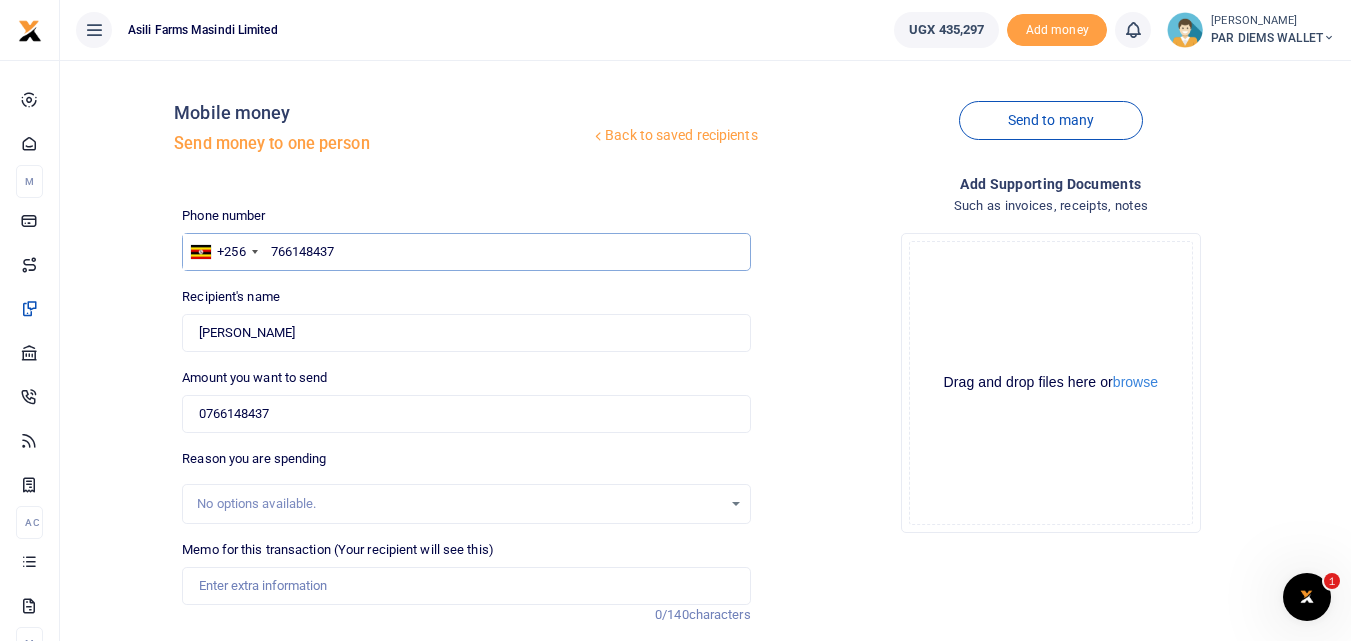 type on "766148437" 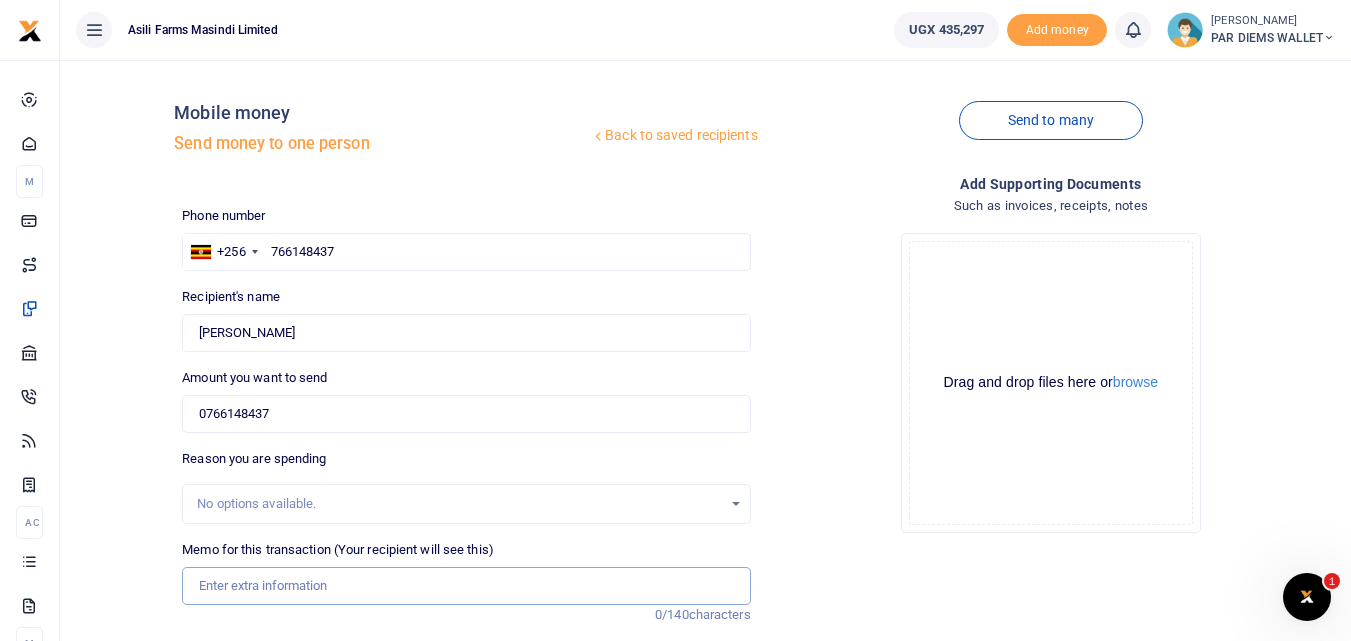 click on "Memo for this transaction (Your recipient will see this)" at bounding box center (466, 586) 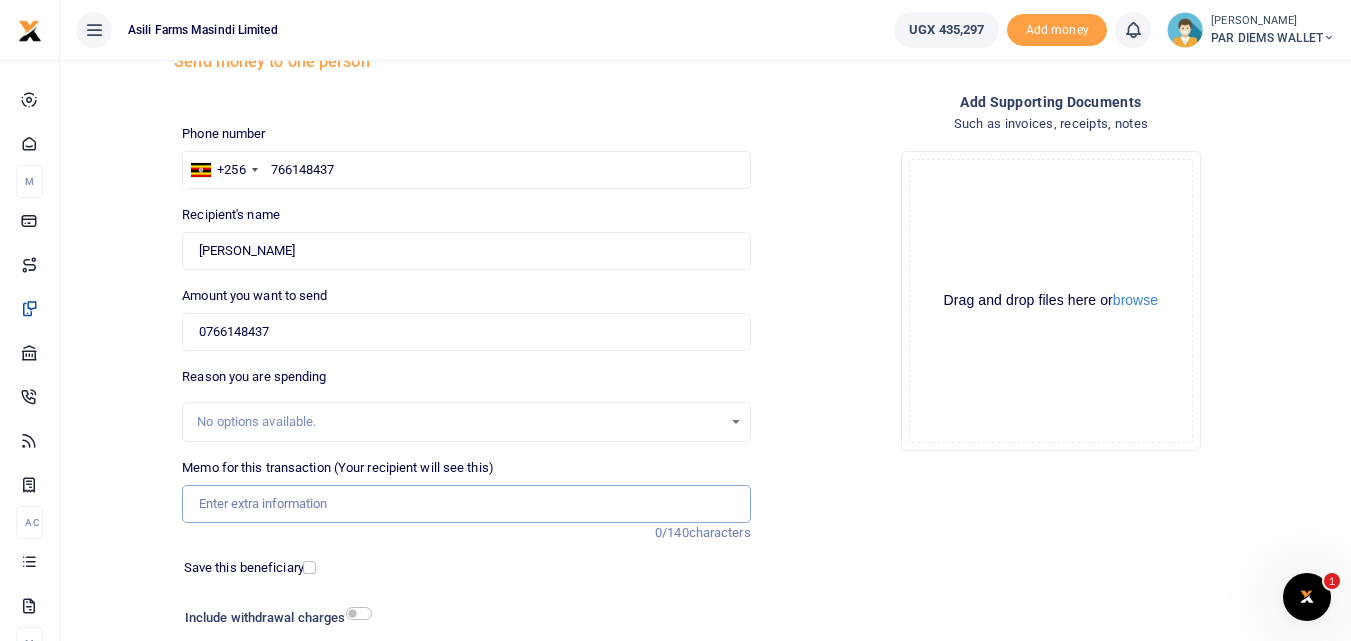 scroll, scrollTop: 86, scrollLeft: 0, axis: vertical 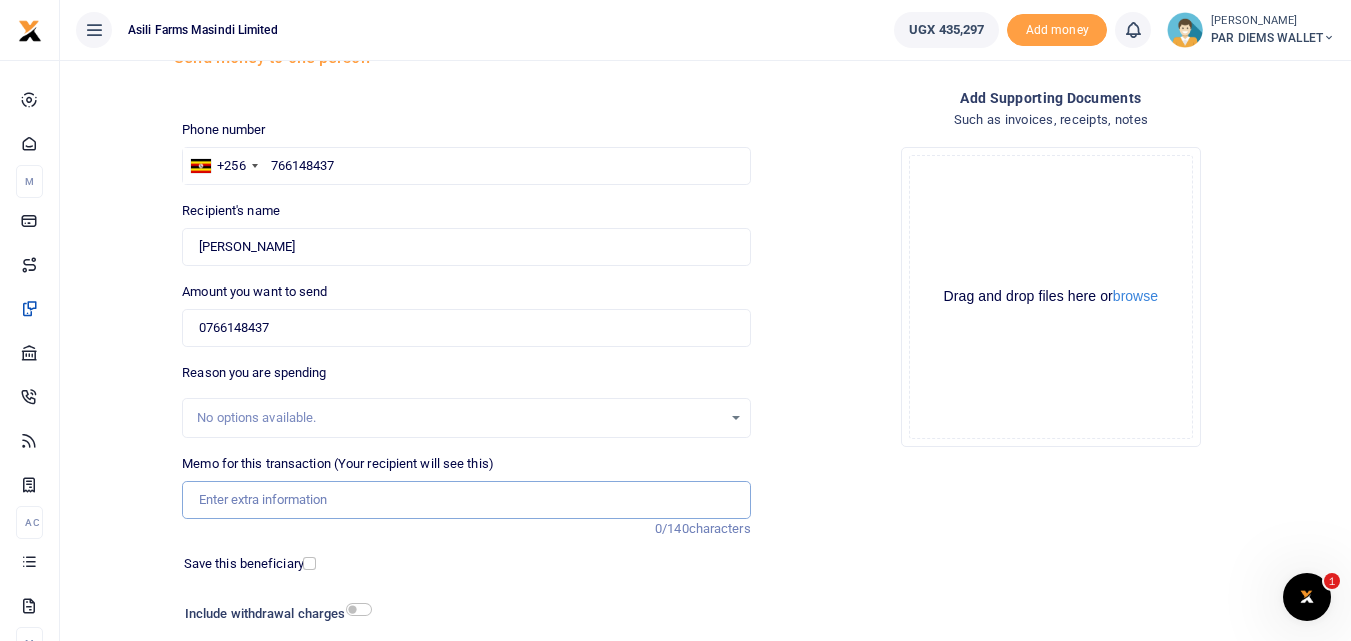 click on "Memo for this transaction (Your recipient will see this)" at bounding box center [466, 500] 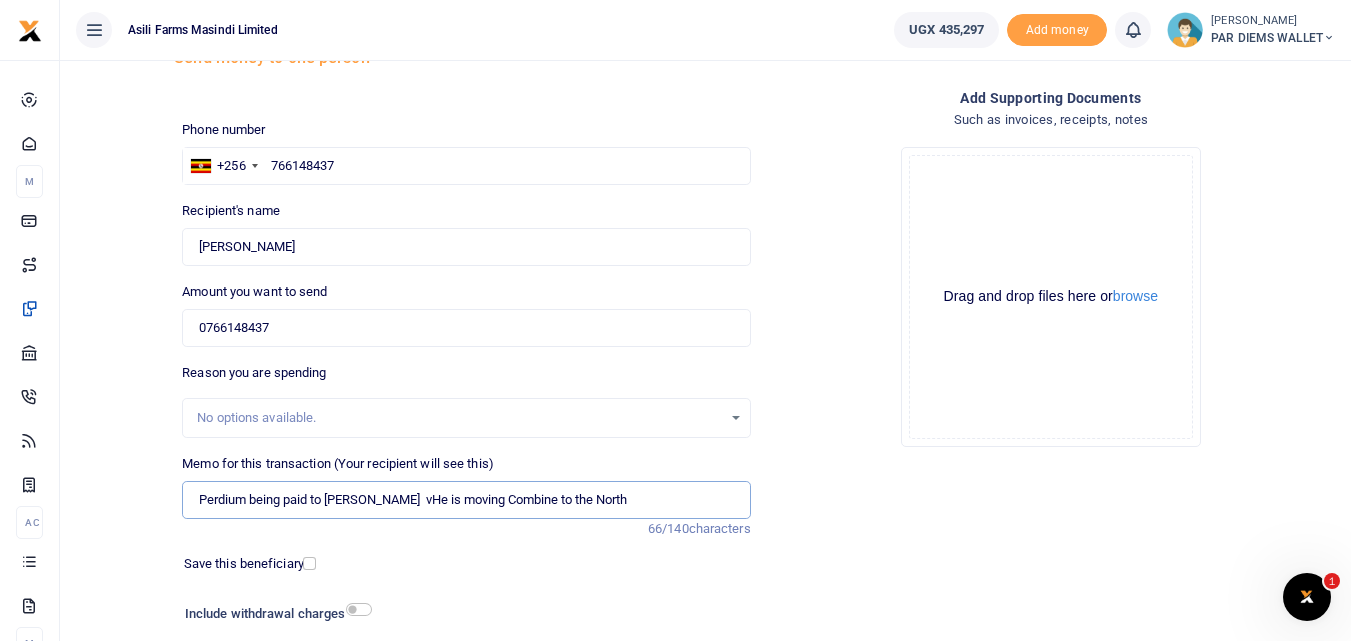 type on "Perdium being paid to Douglas  vHe is moving Combine to the North" 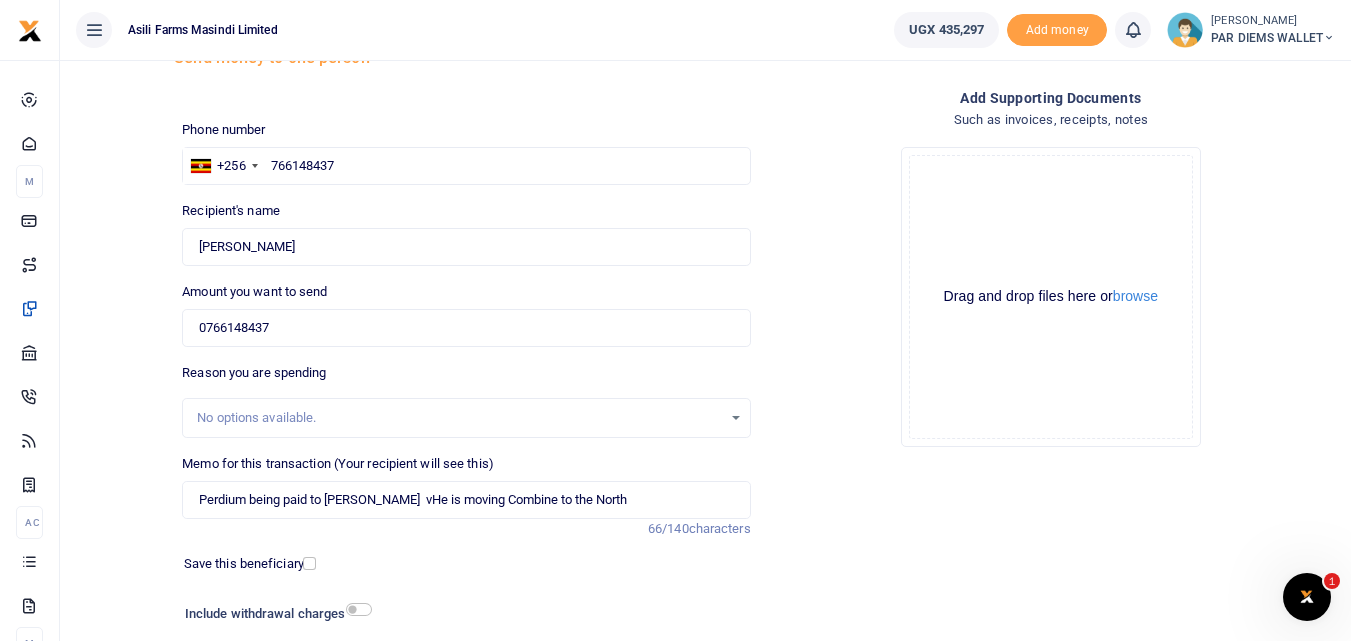 click on "Drag and drop files here or  browse Powered by  Uppy" 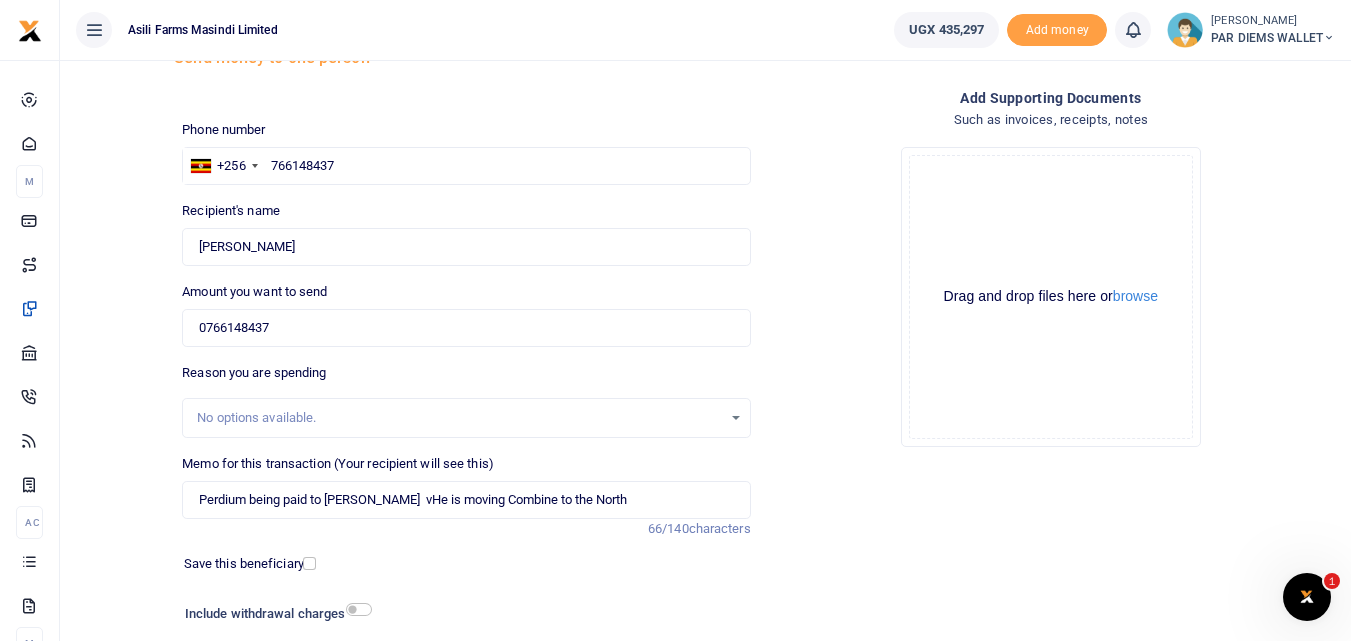 click on "Drag and drop files here or  browse Powered by  Uppy" 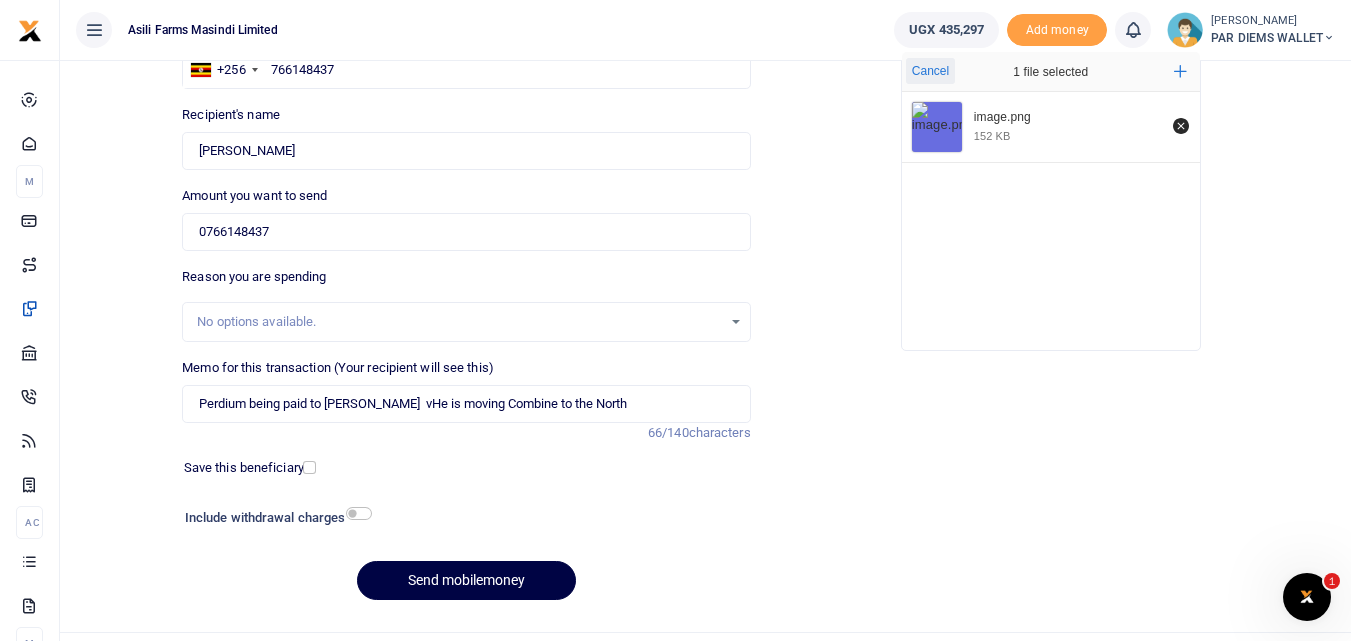 scroll, scrollTop: 176, scrollLeft: 0, axis: vertical 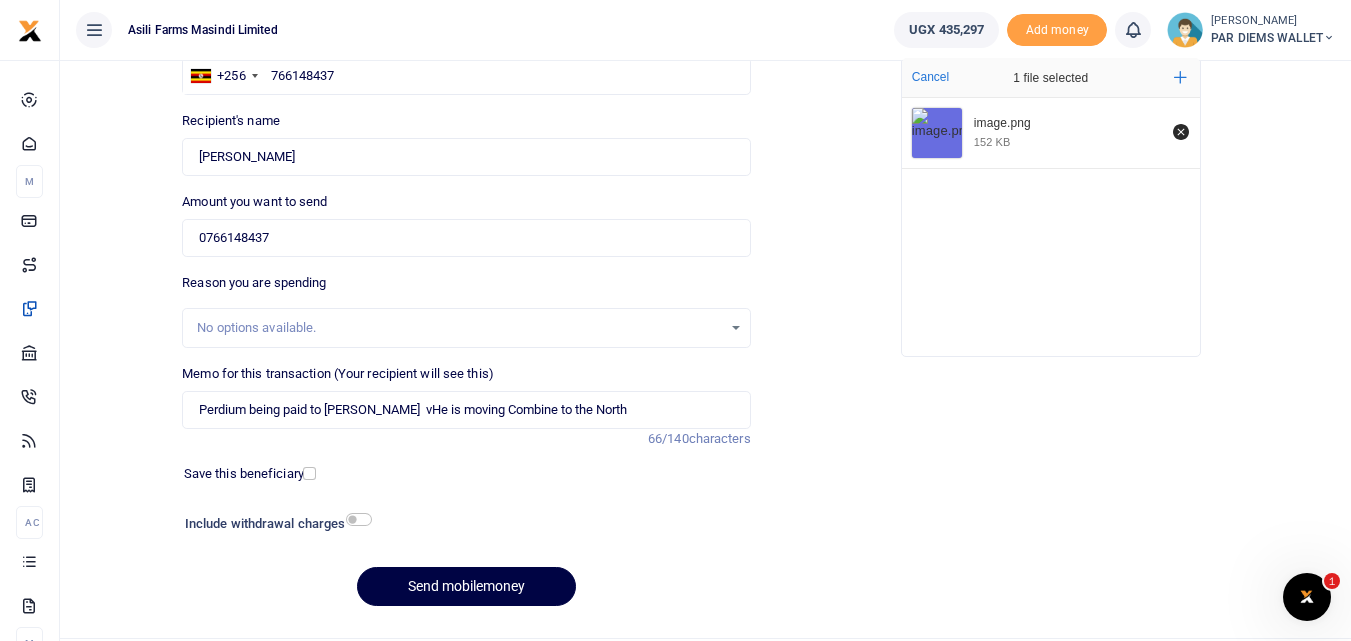 click on "image.png 152 KB" at bounding box center (1051, 222) 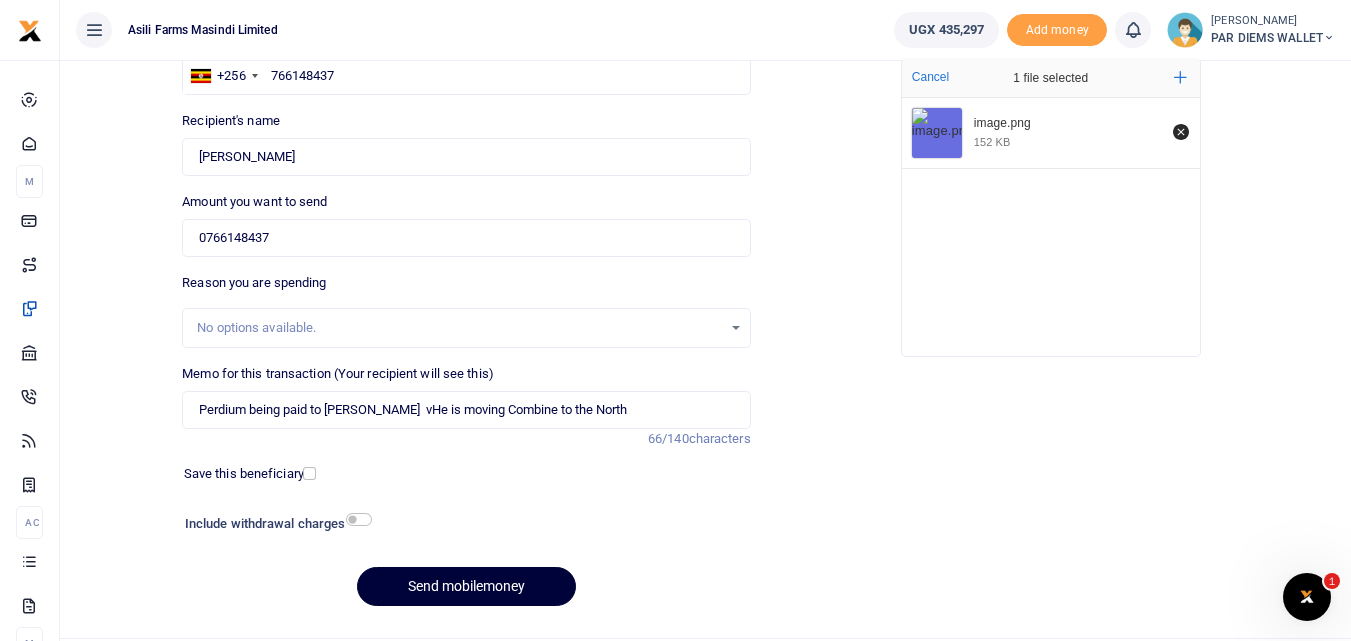 click on "Send mobilemoney" at bounding box center (466, 586) 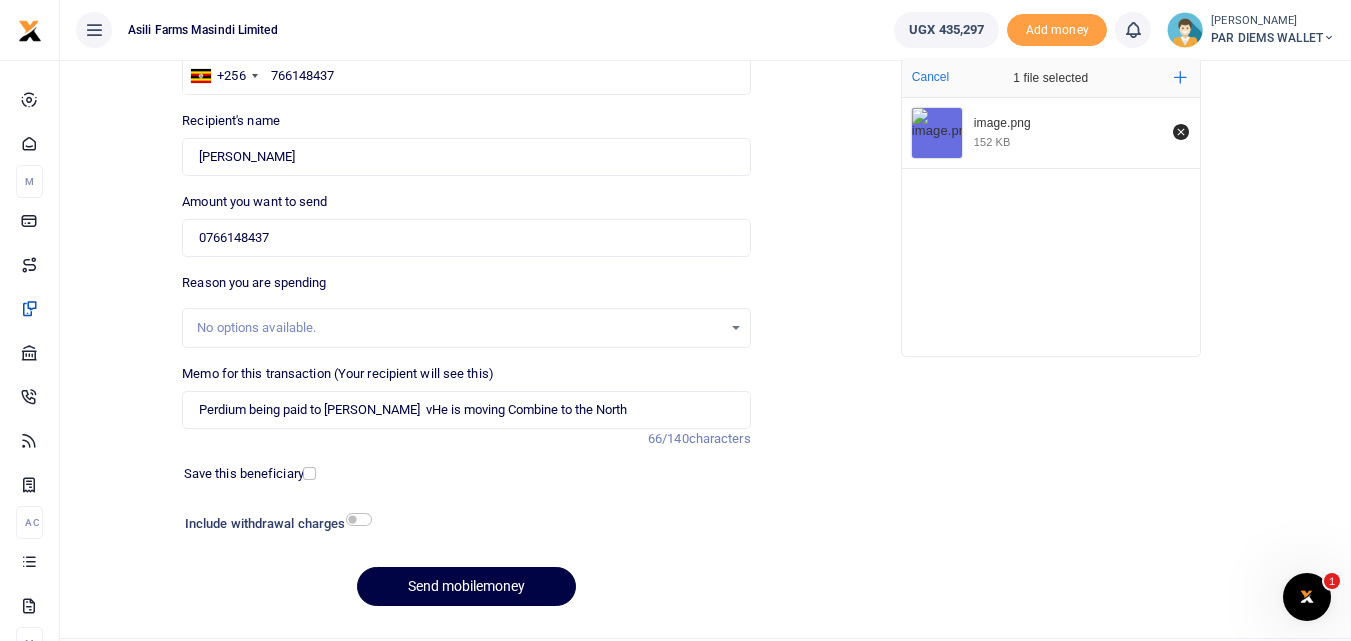 click on "Memo for this transaction (Your recipient will see this)
Perdium being paid to Douglas  vHe is moving Combine to the North
Reason is required.
66/140  characters" at bounding box center (466, 396) 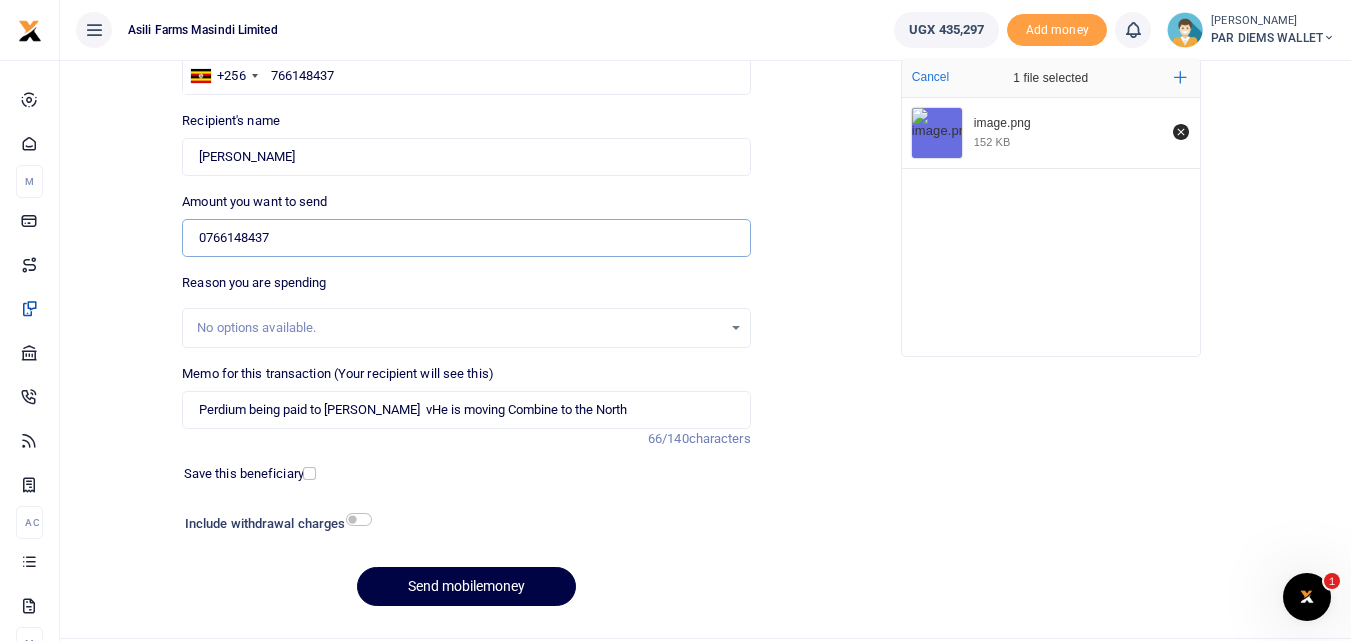 click on "0766148437" at bounding box center (466, 238) 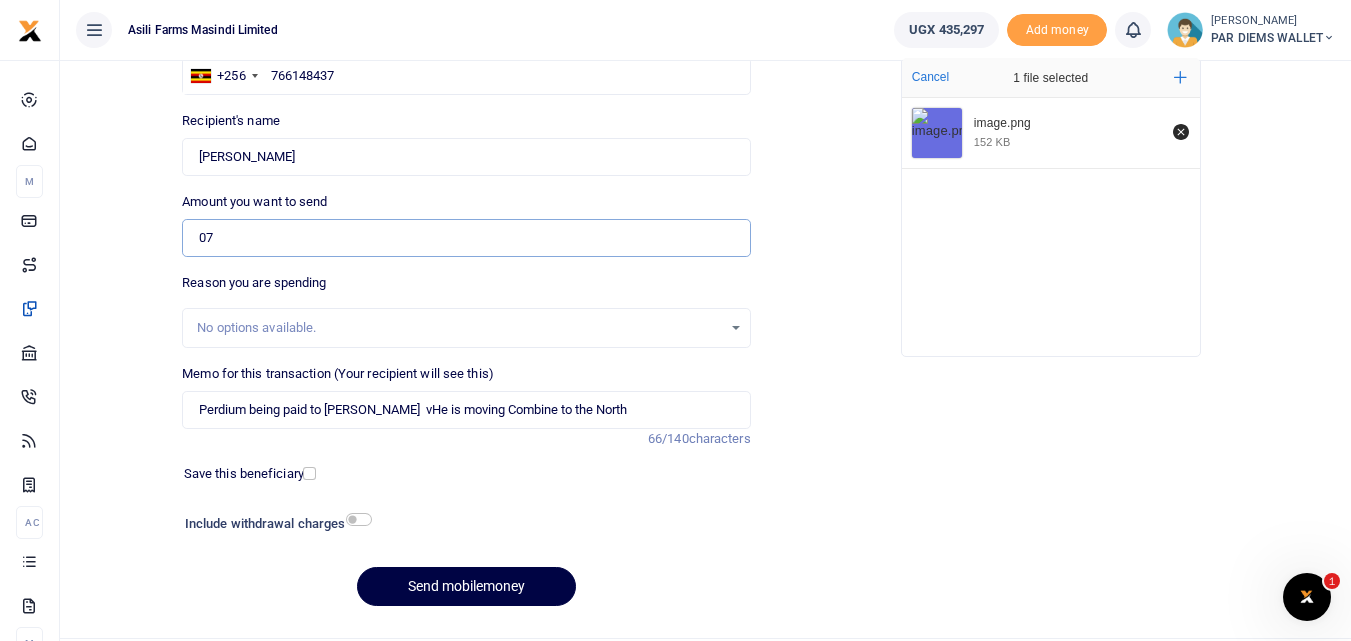 type on "0" 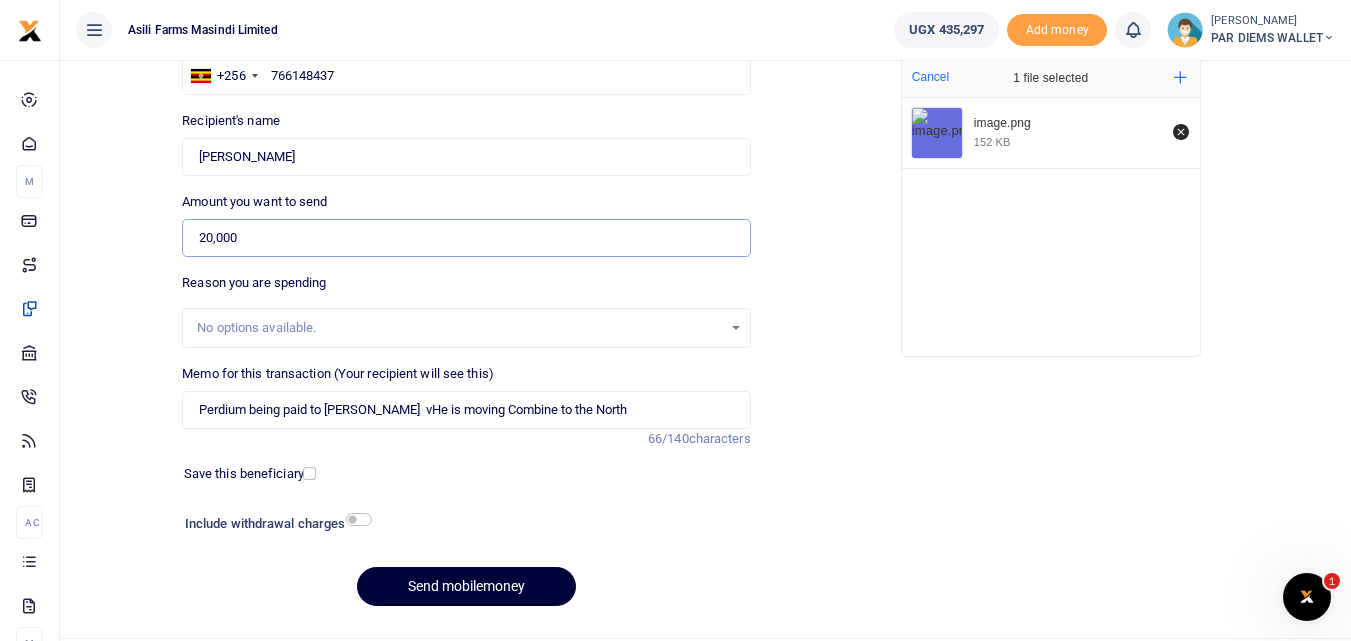 type on "20,000" 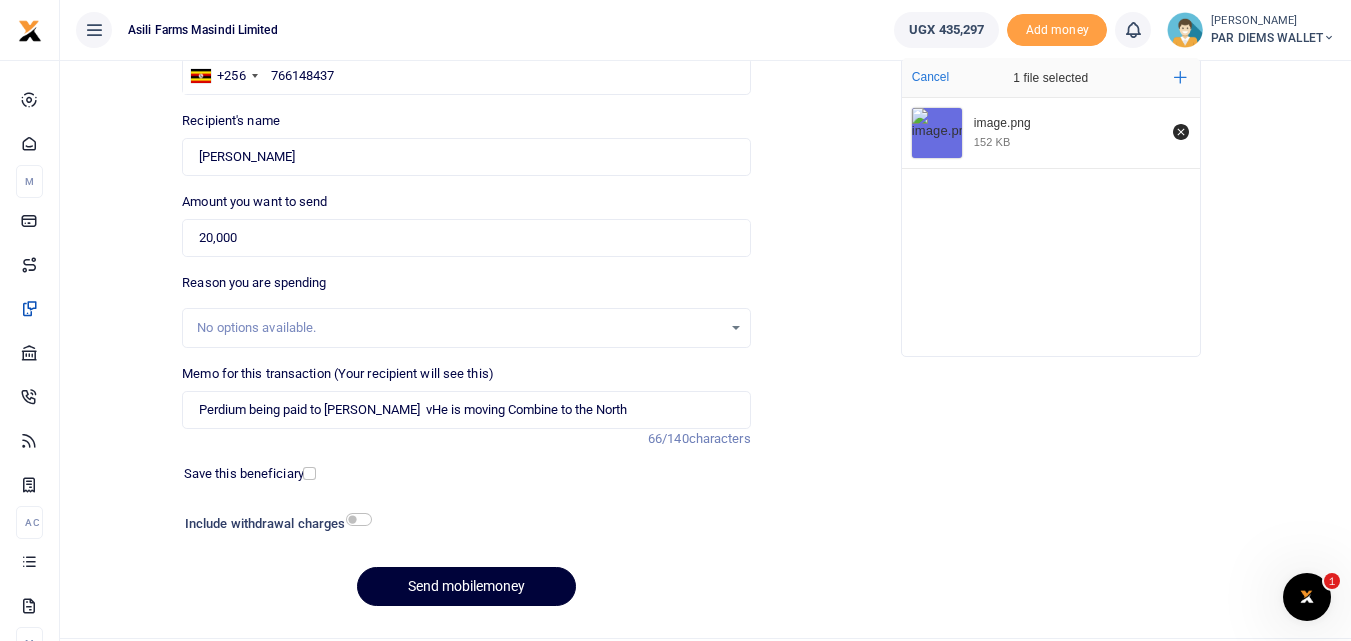 click on "Send mobilemoney" at bounding box center [466, 586] 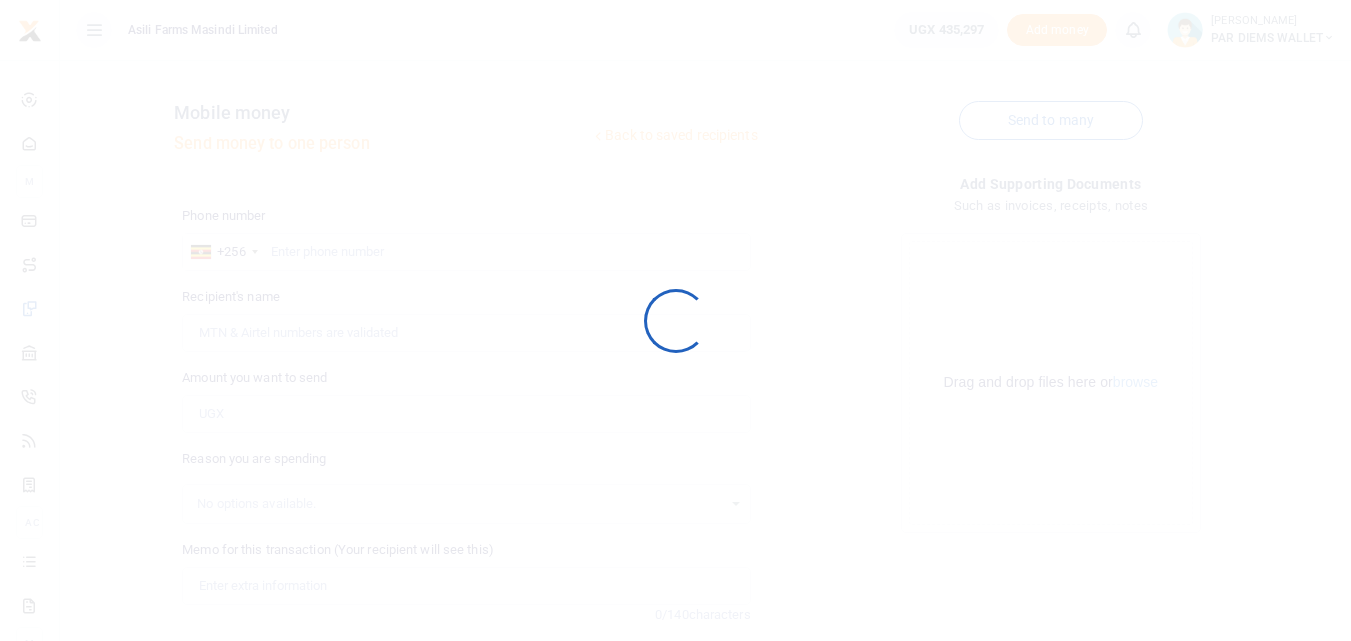 scroll, scrollTop: 176, scrollLeft: 0, axis: vertical 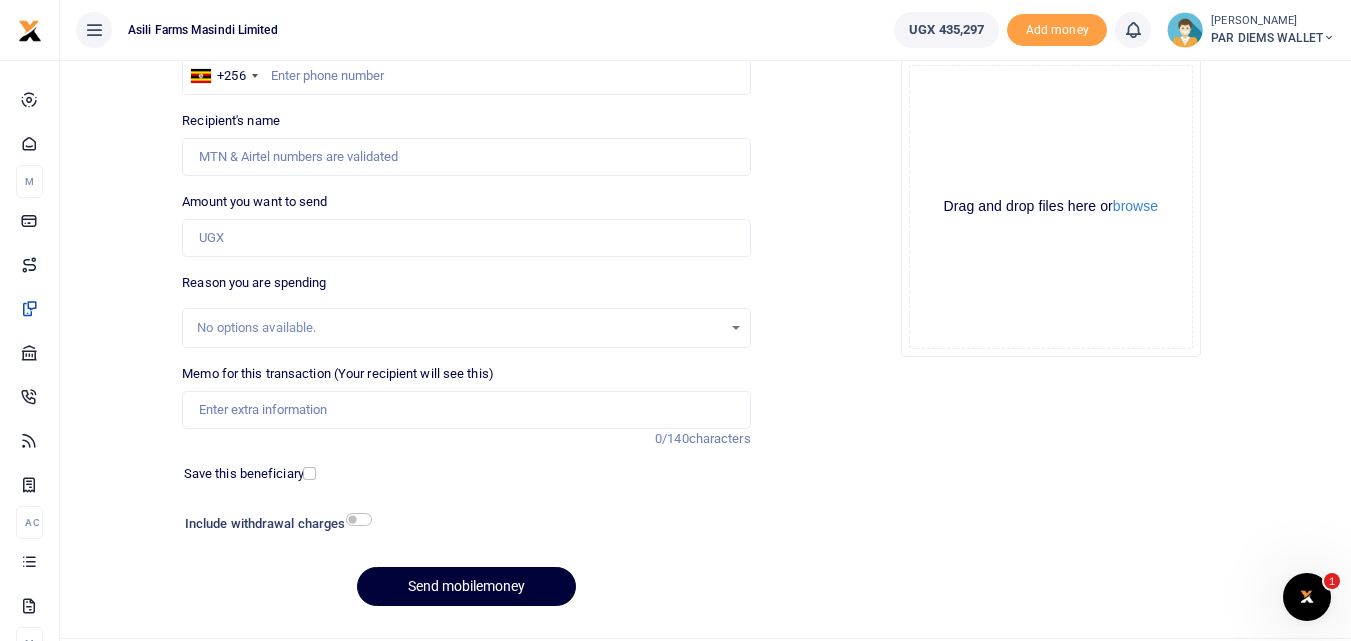 click on "Send mobilemoney" at bounding box center [466, 586] 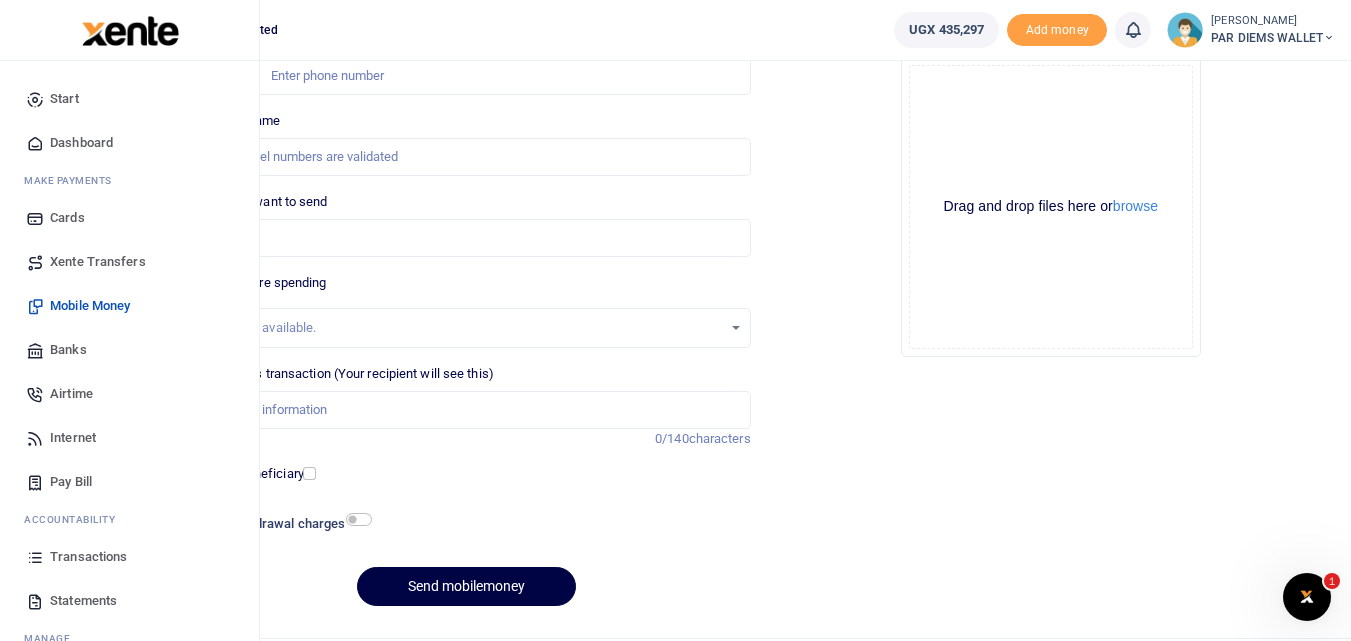click on "Transactions" at bounding box center [129, 557] 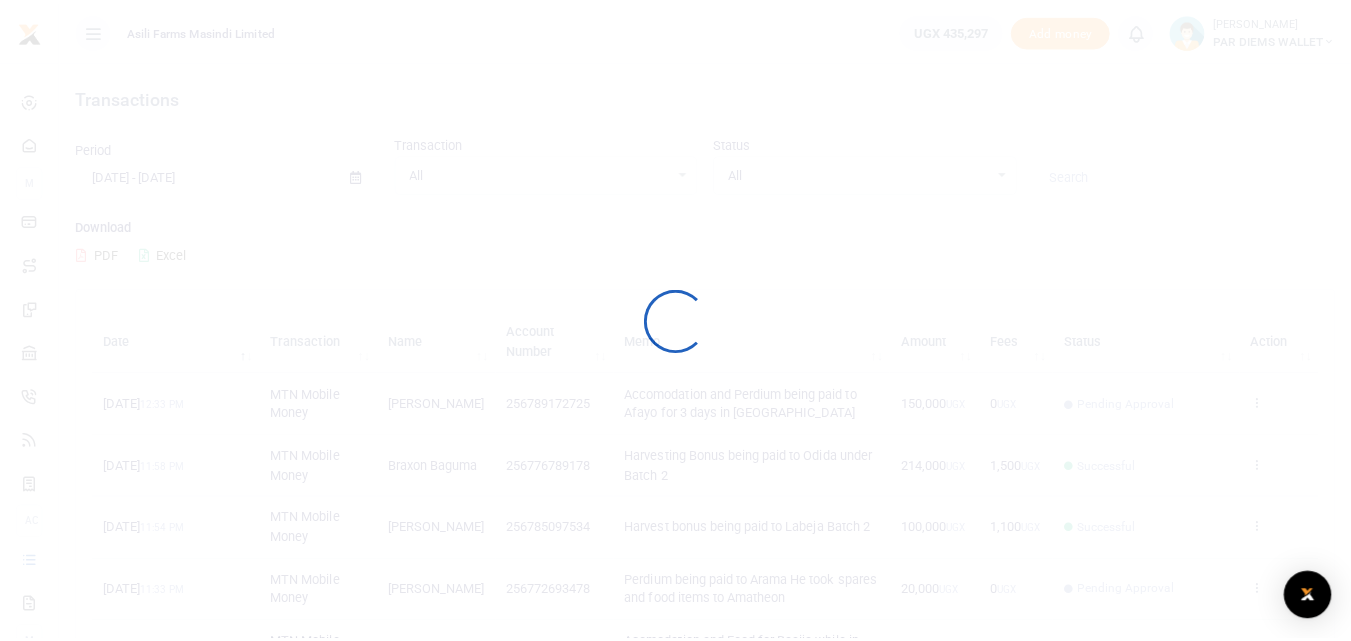scroll, scrollTop: 0, scrollLeft: 0, axis: both 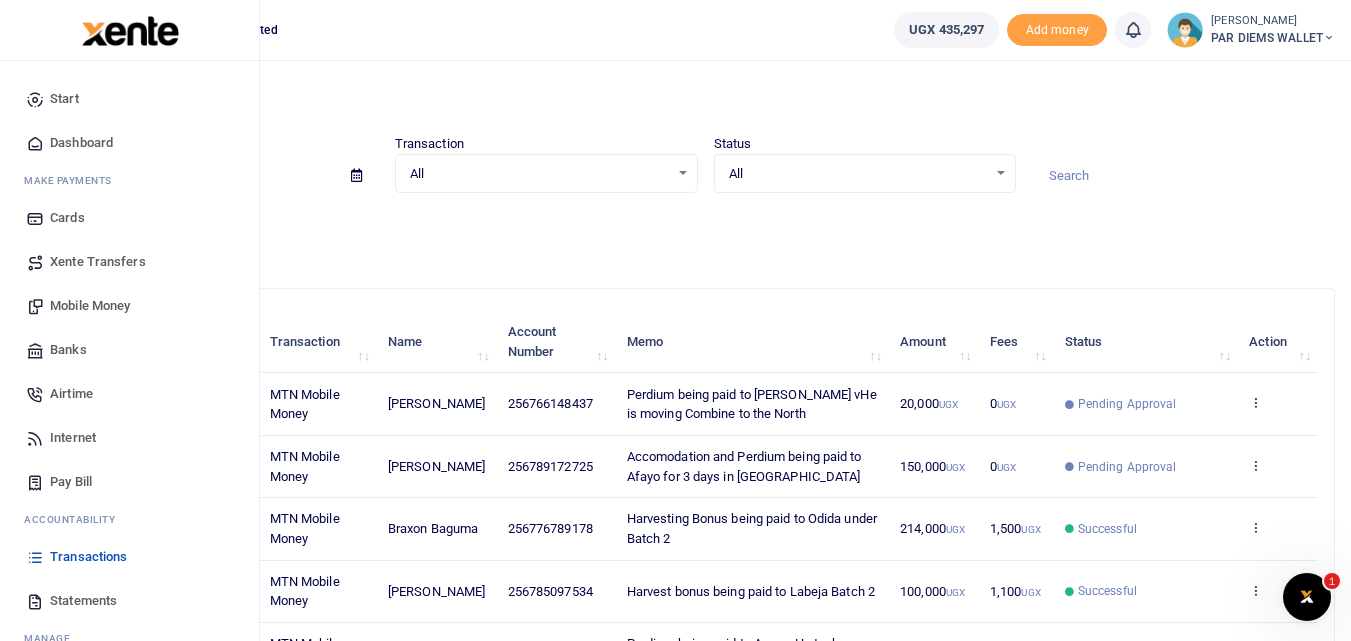 click on "Mobile Money" at bounding box center [90, 306] 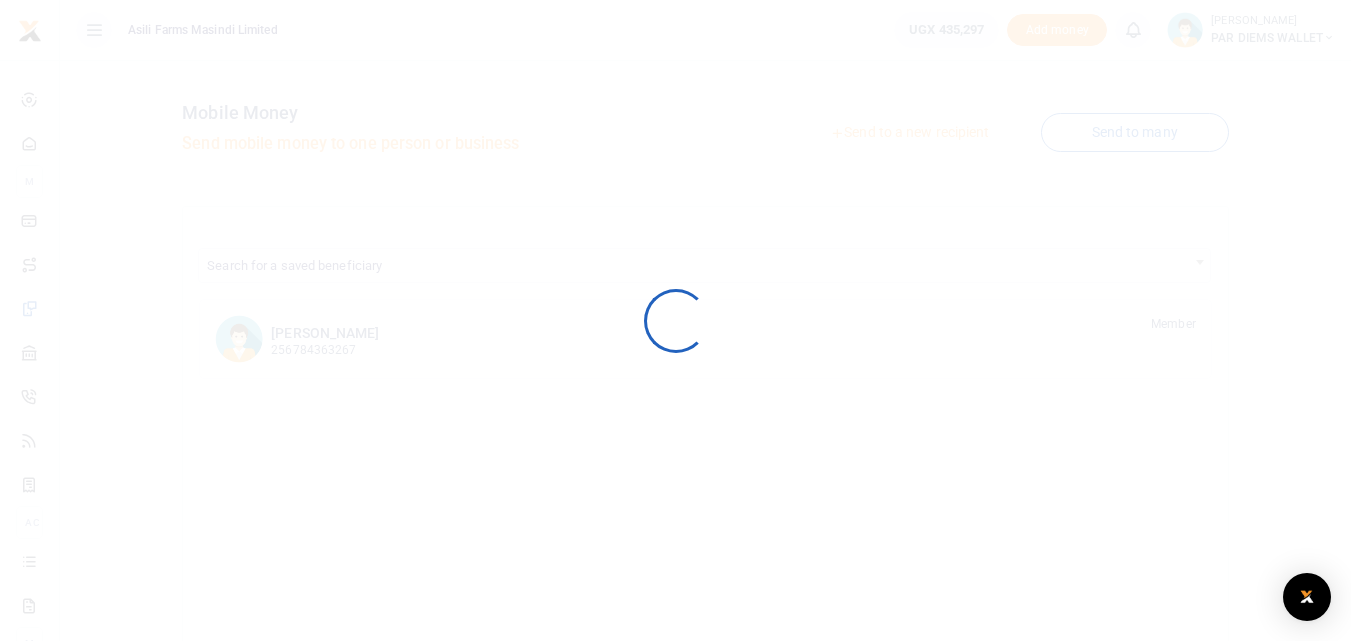 scroll, scrollTop: 0, scrollLeft: 0, axis: both 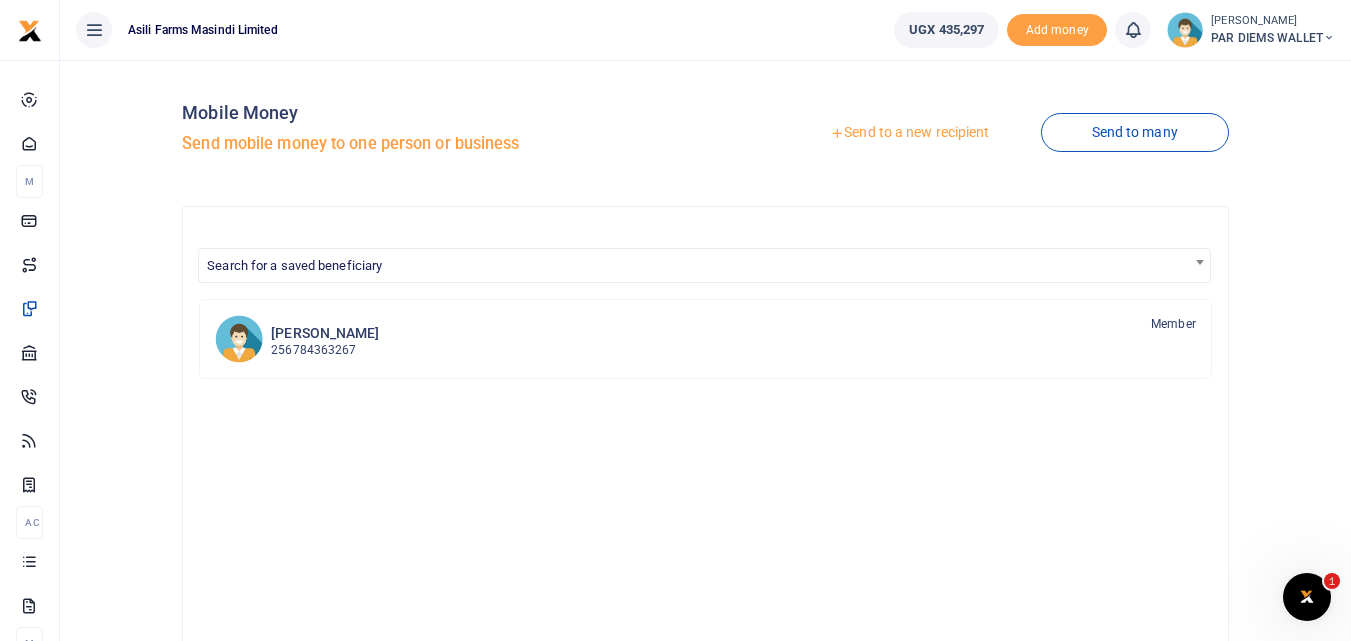 click on "Send to a new recipient" at bounding box center (909, 133) 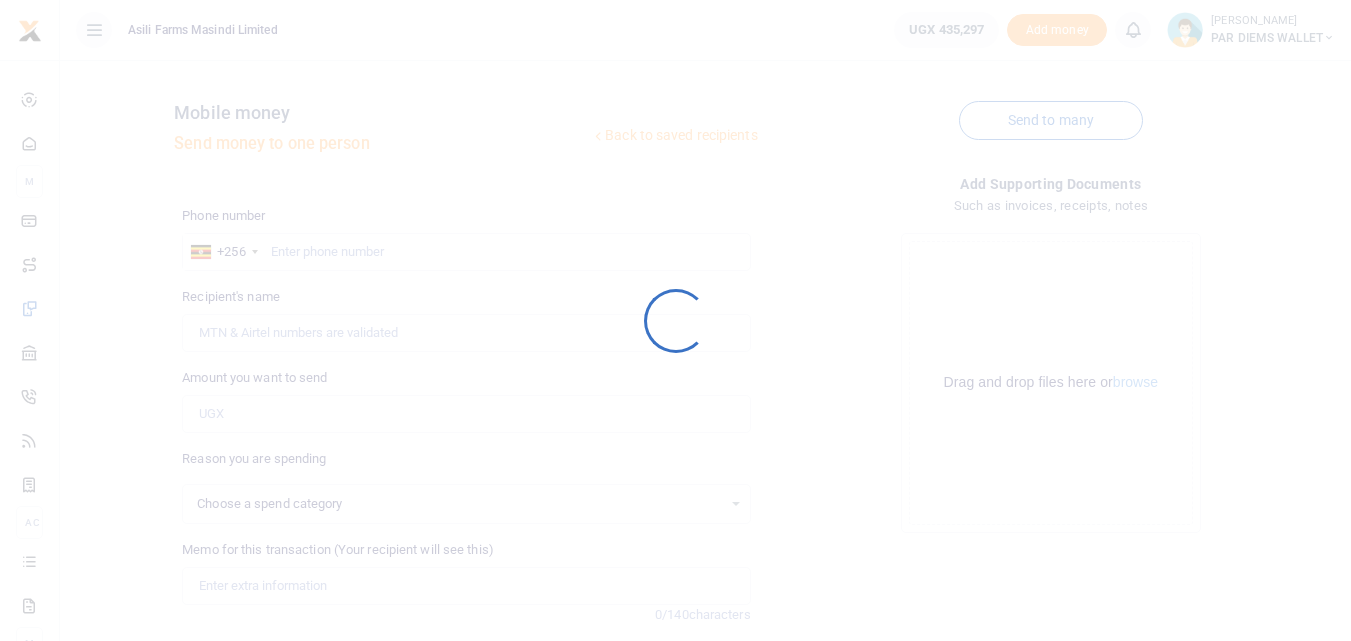 scroll, scrollTop: 0, scrollLeft: 0, axis: both 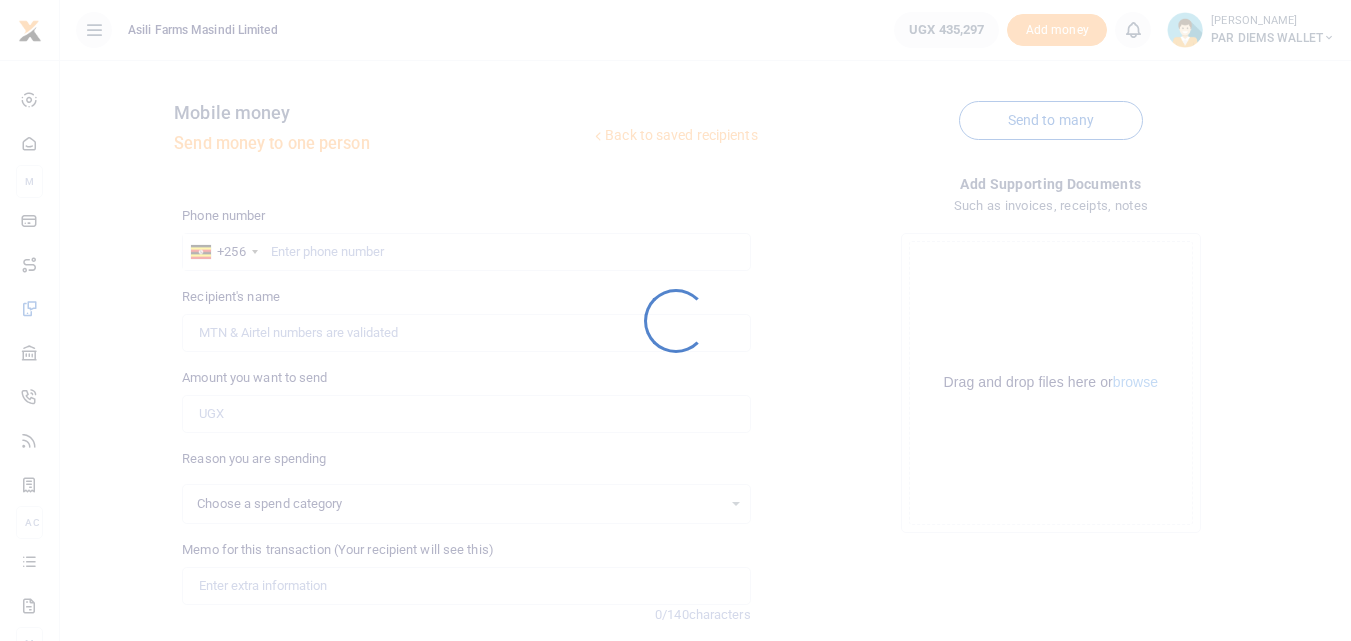 select 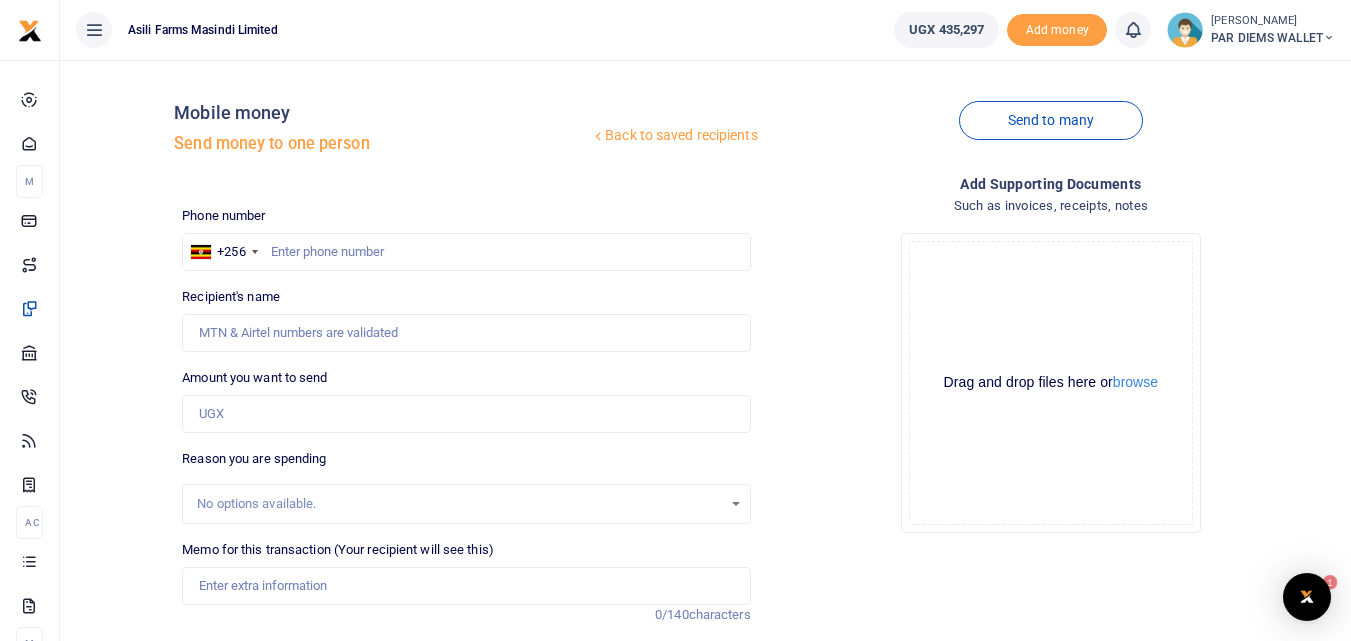 scroll, scrollTop: 0, scrollLeft: 0, axis: both 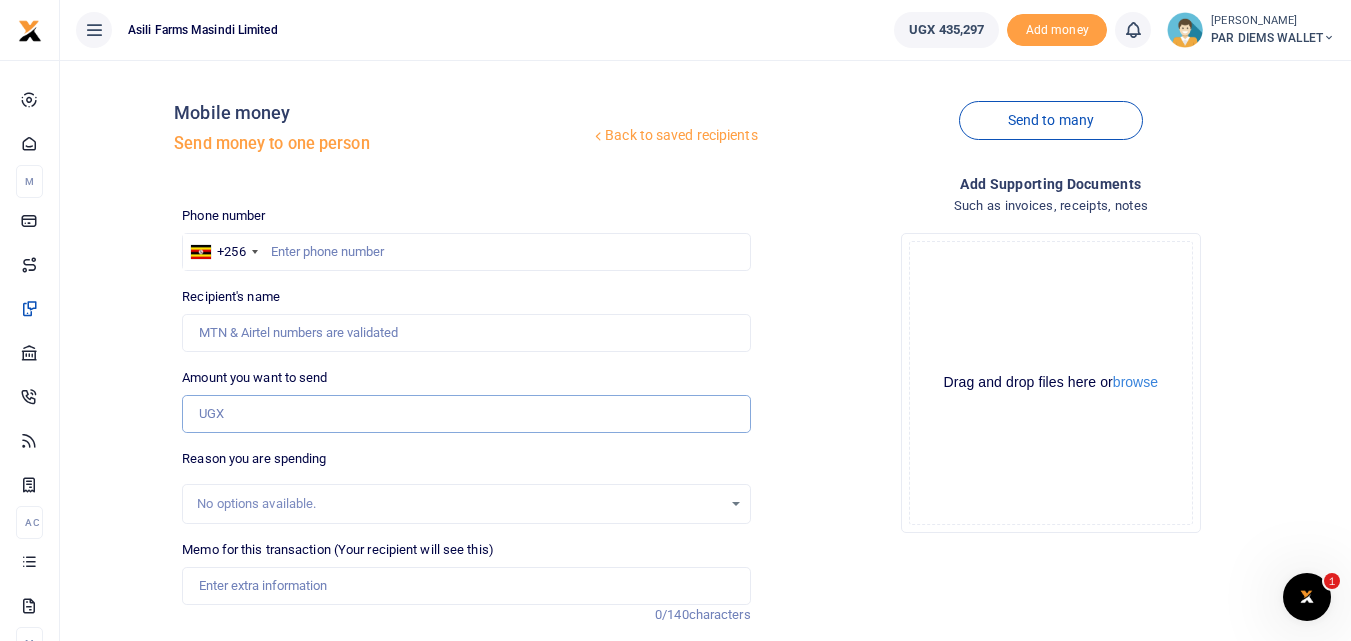 click on "Amount you want to send" at bounding box center [466, 414] 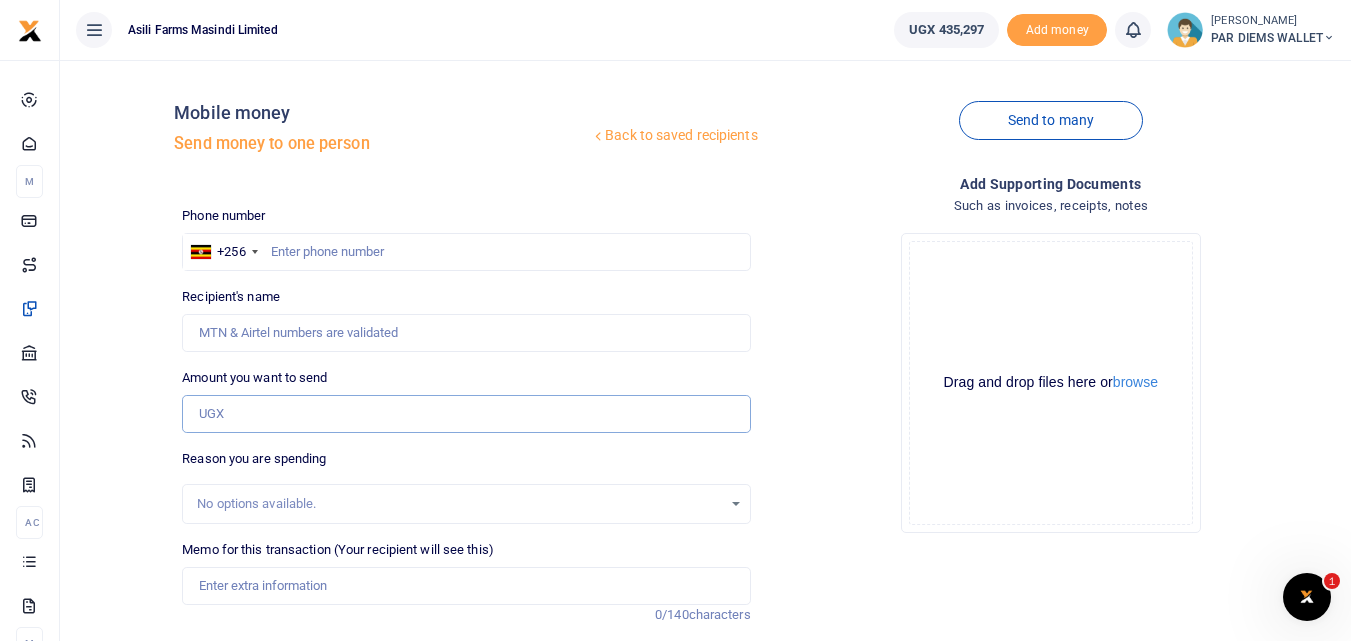paste on "0764697432" 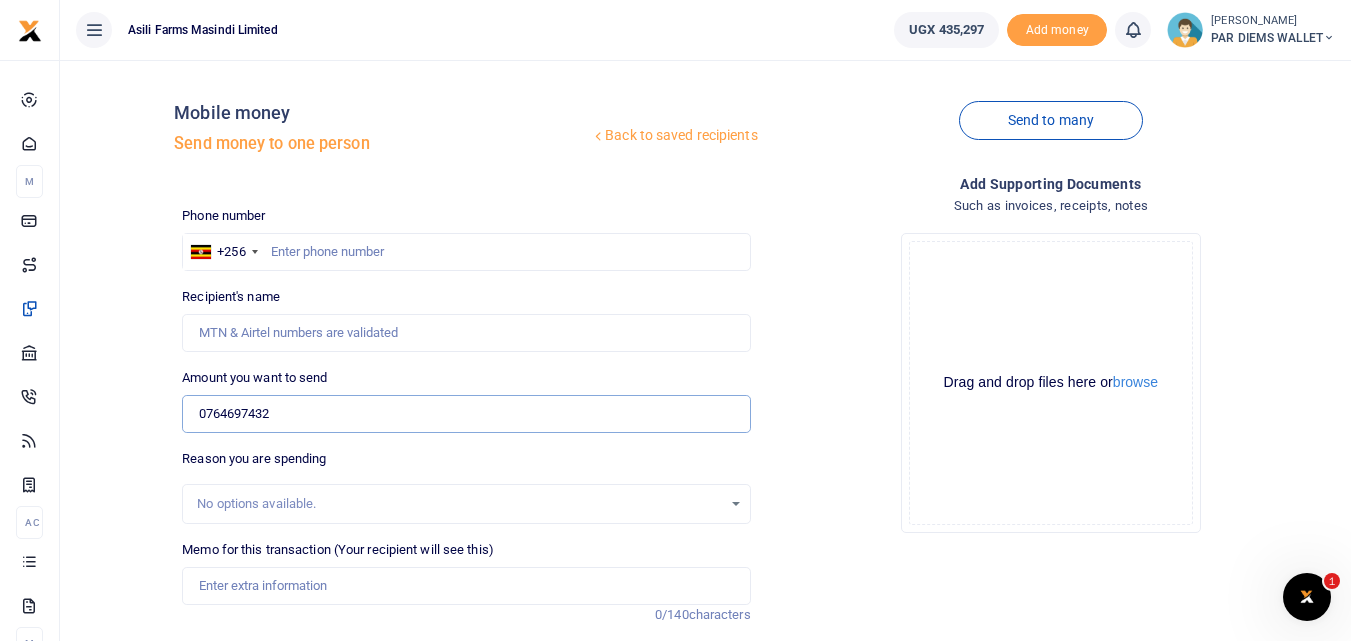 type on "0764697432" 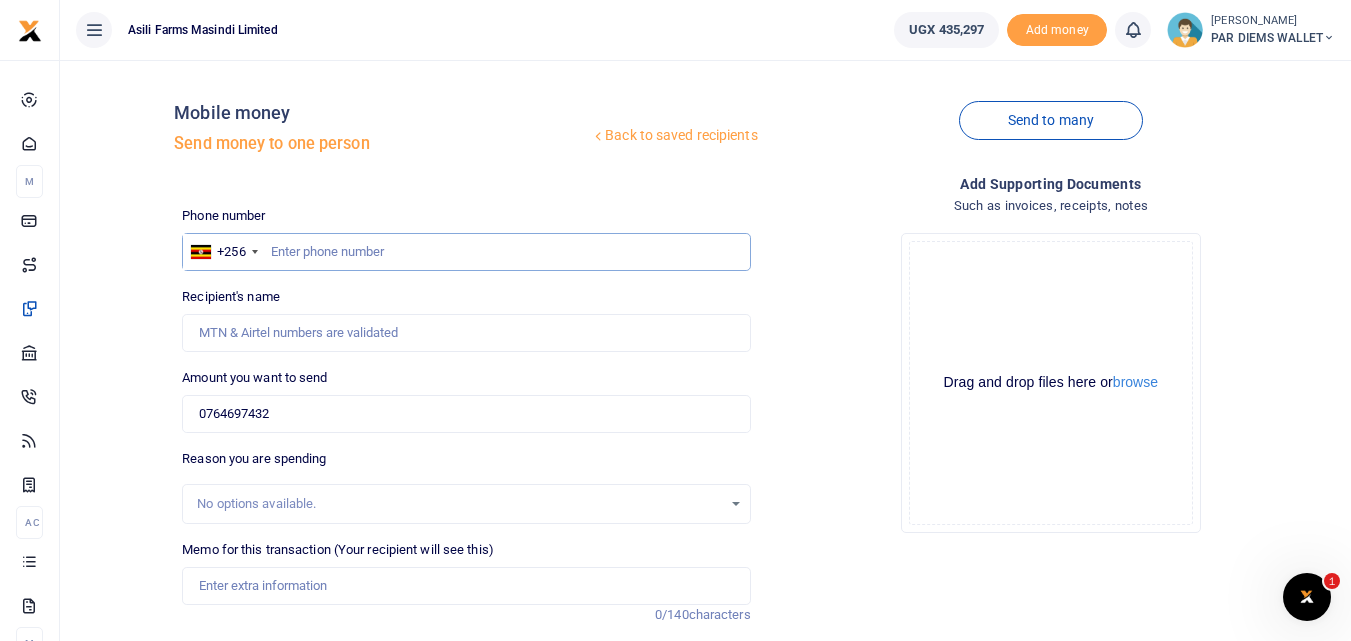 click at bounding box center (466, 252) 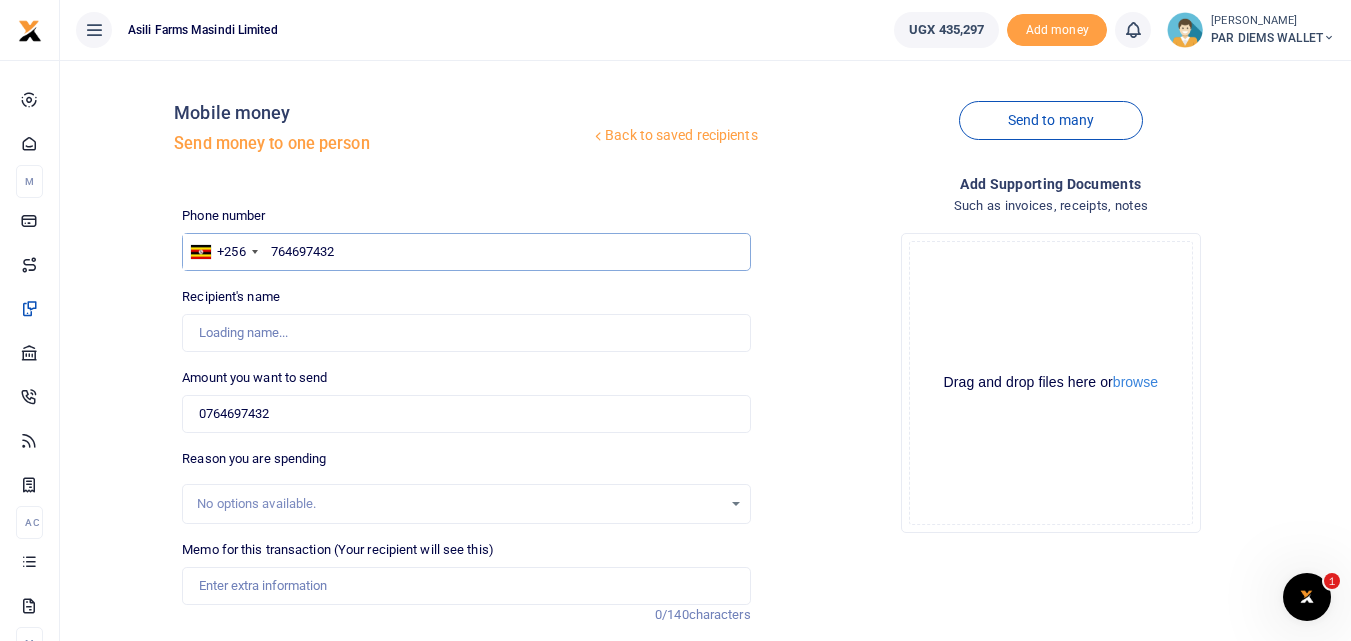 type on "764697432" 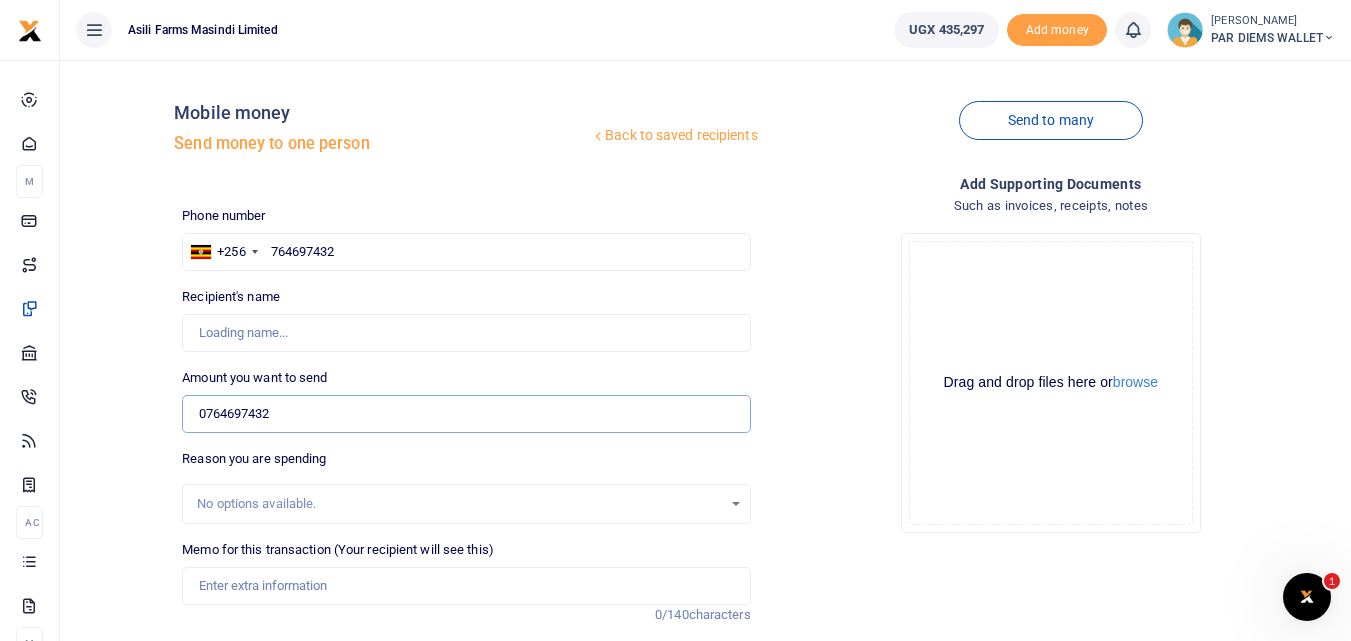 click on "0764697432" at bounding box center (466, 414) 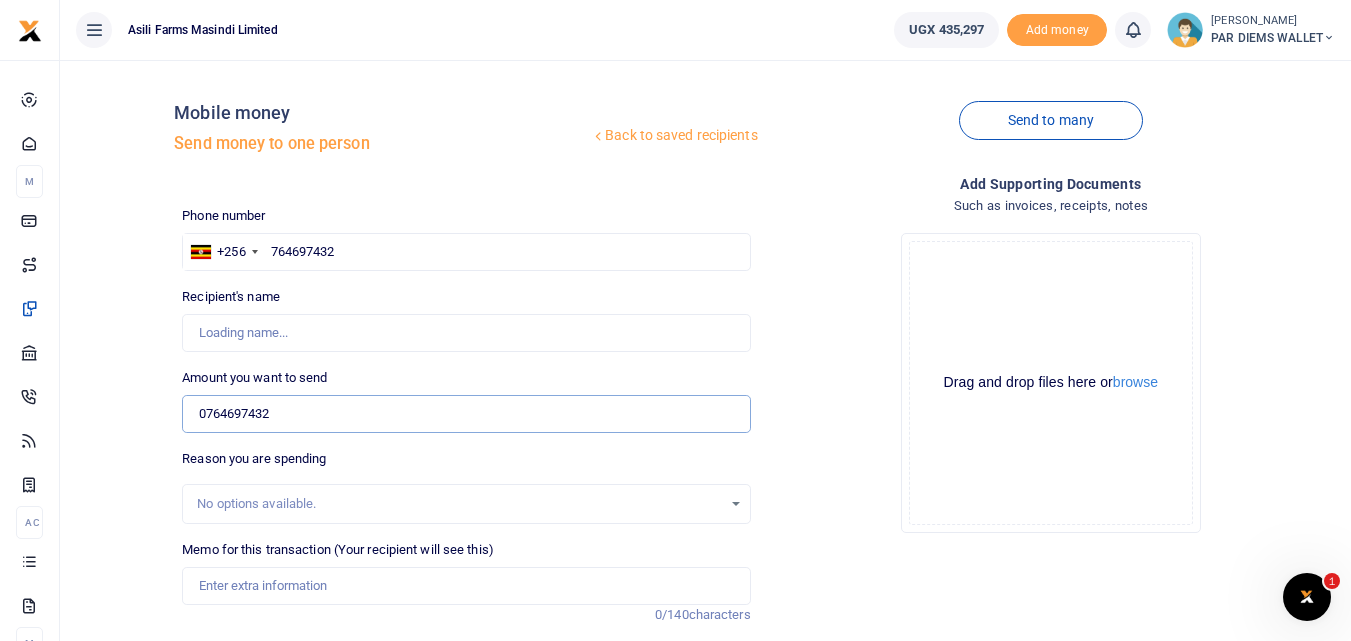 type on "Daniel Kalulu" 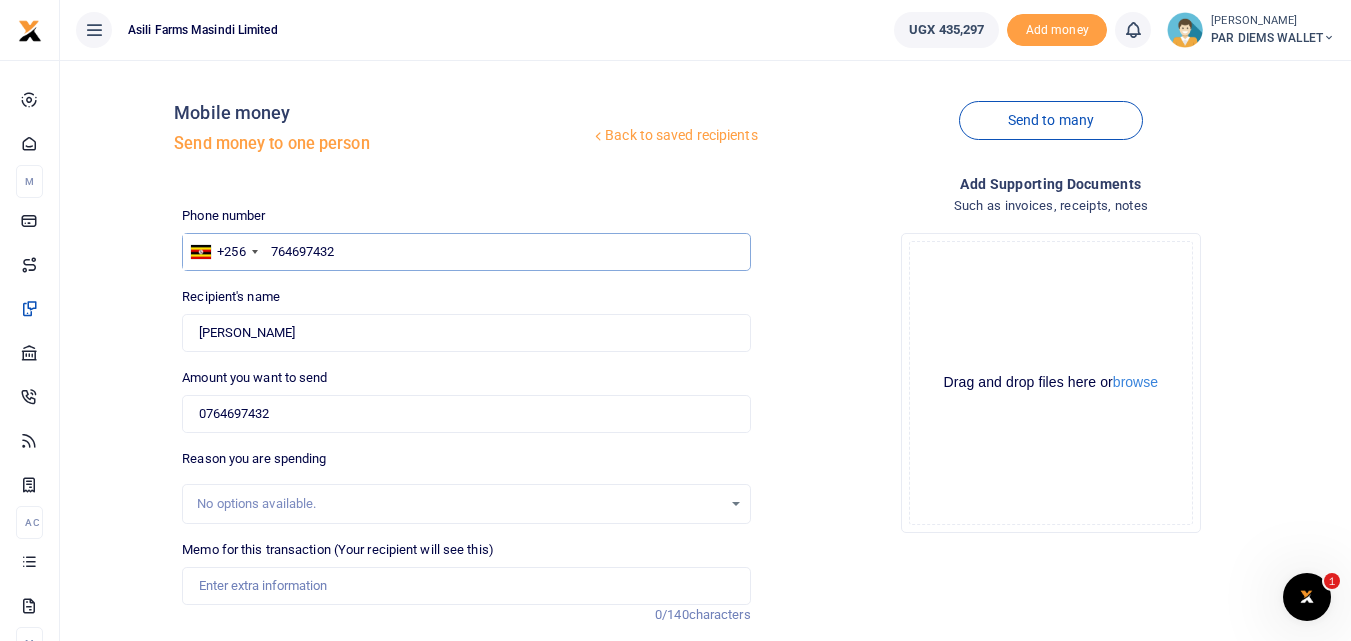 click on "764697432" at bounding box center (466, 252) 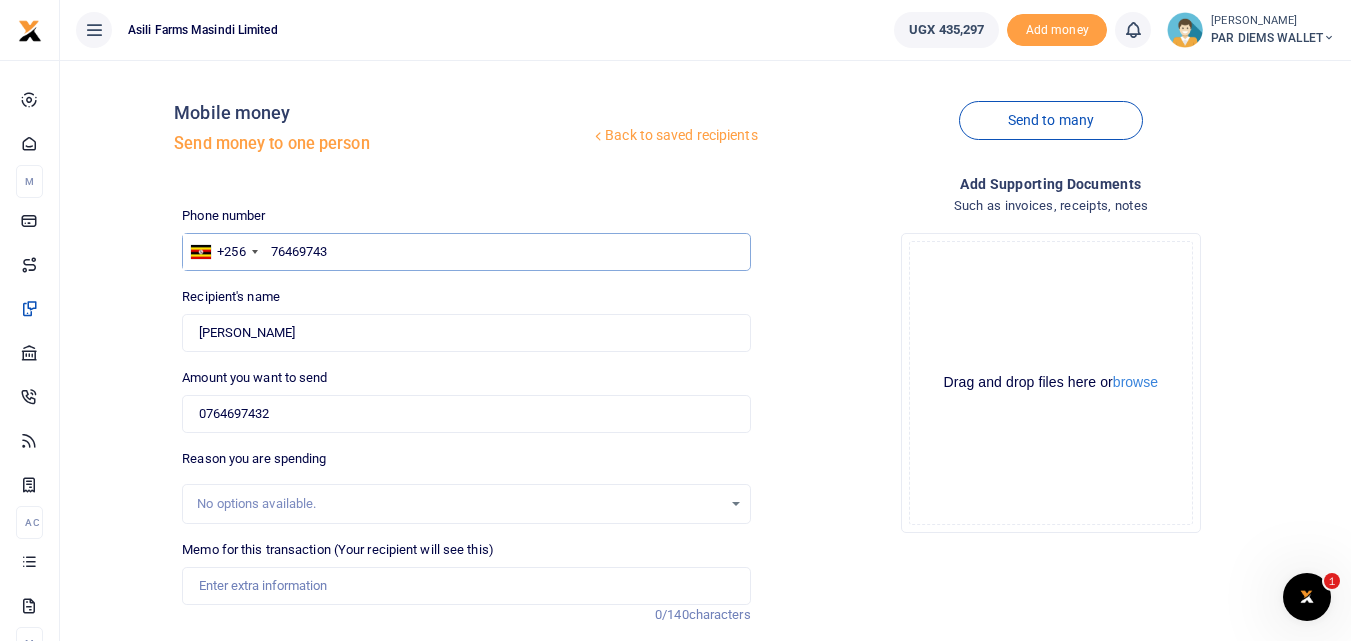 type on "764697432" 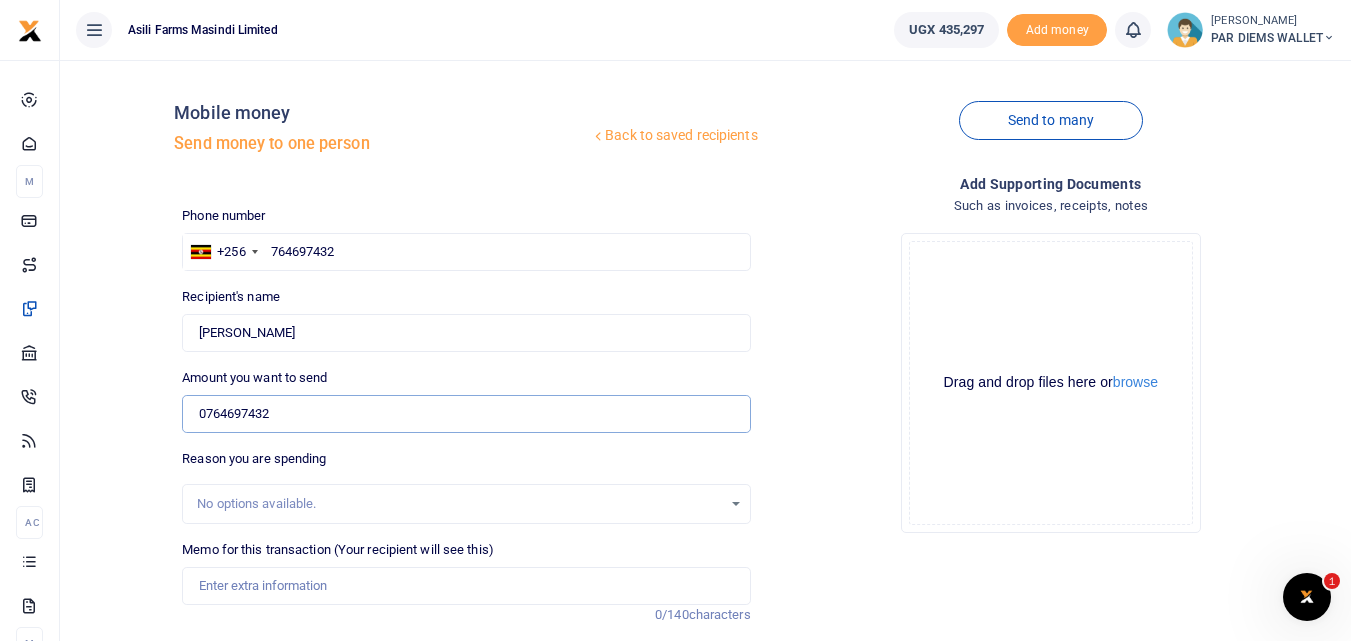 click on "0764697432" at bounding box center [466, 414] 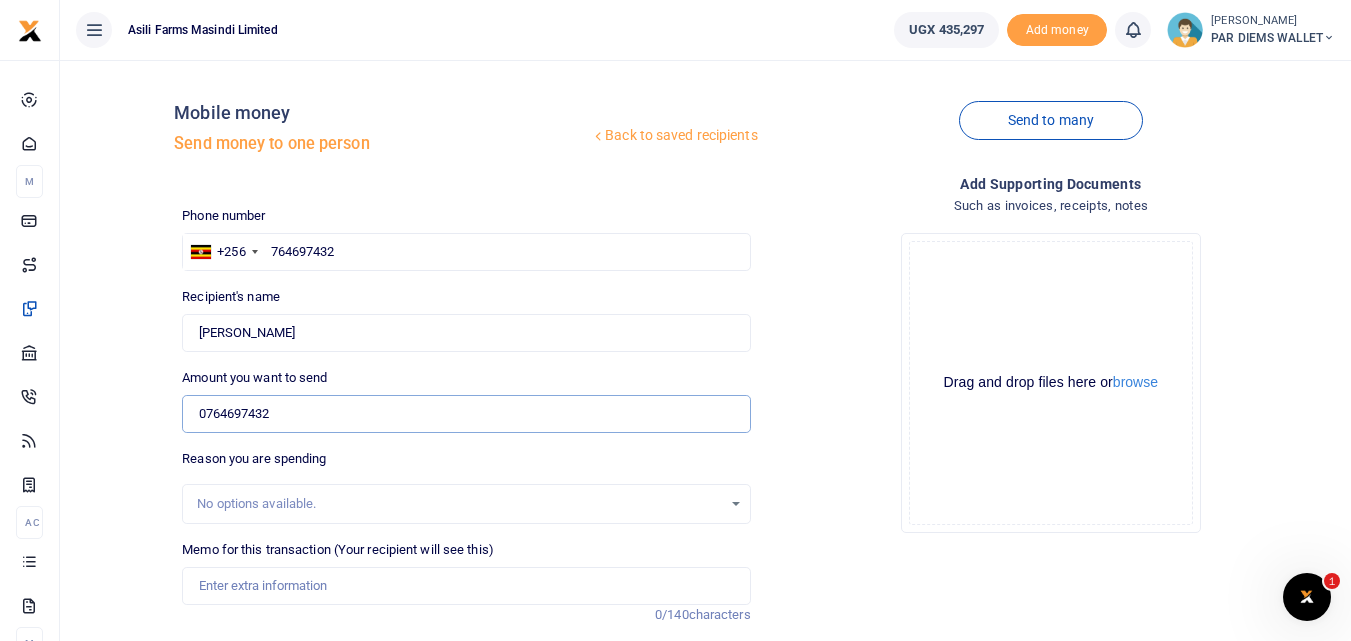 click on "0764697432" at bounding box center (466, 414) 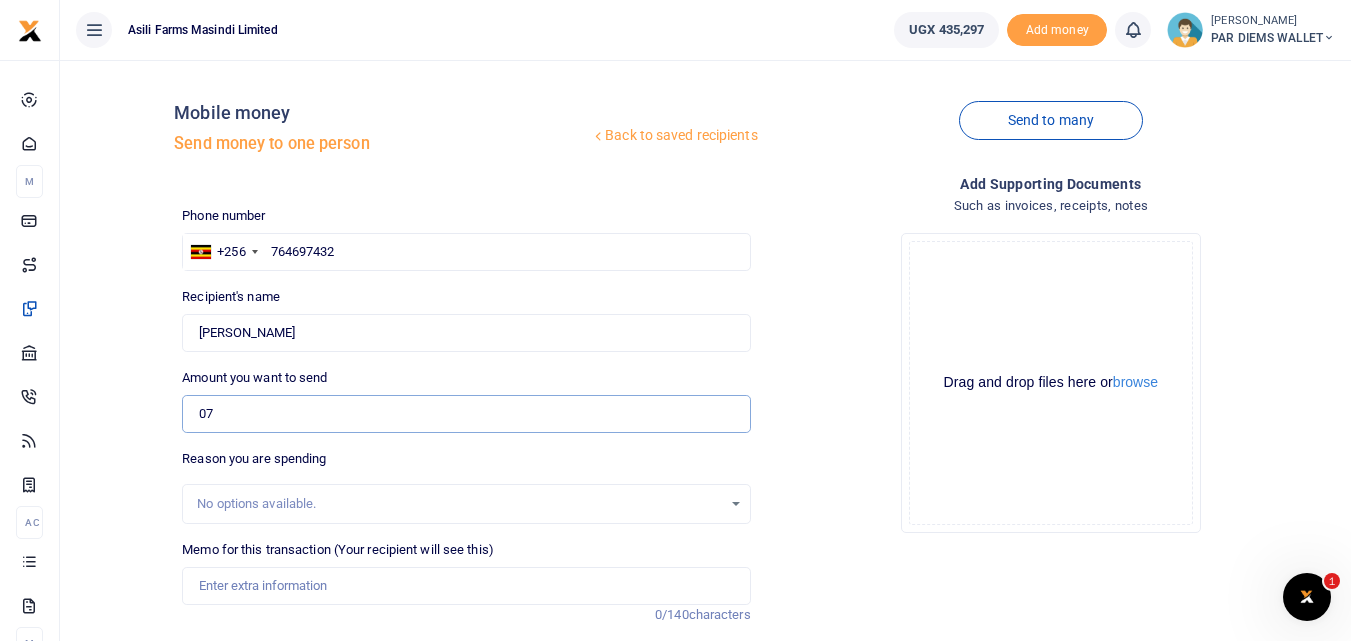 type on "0" 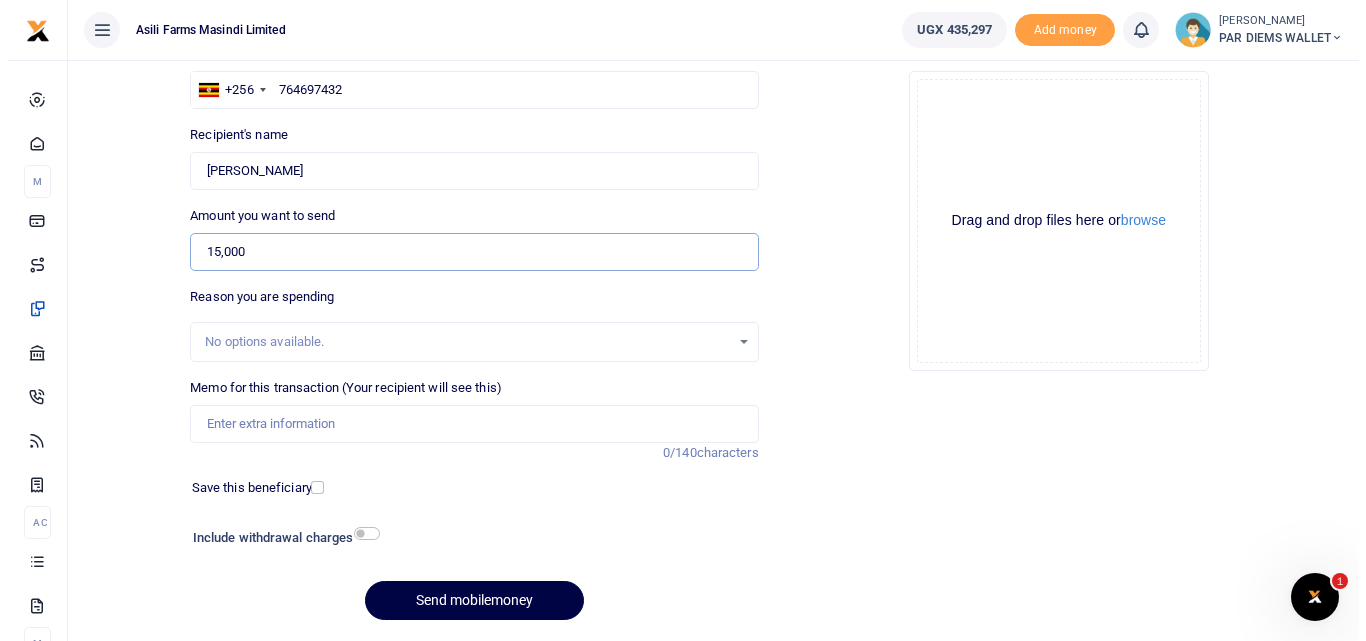 scroll, scrollTop: 166, scrollLeft: 0, axis: vertical 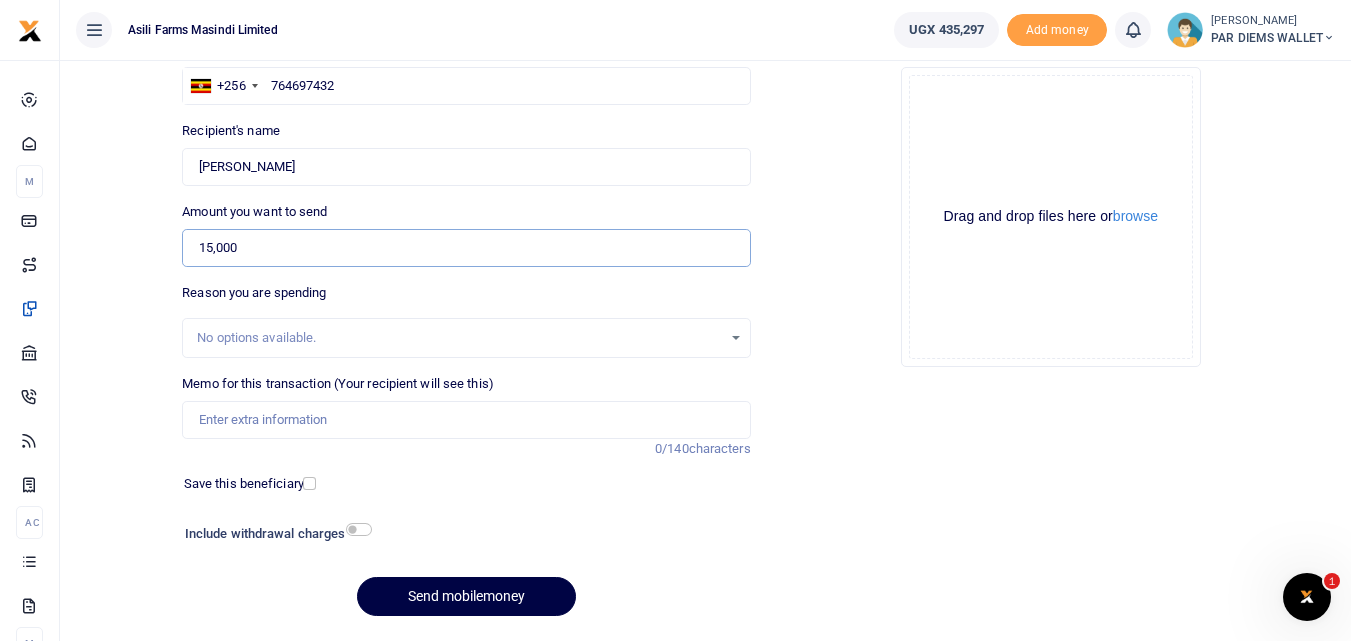 type on "15,000" 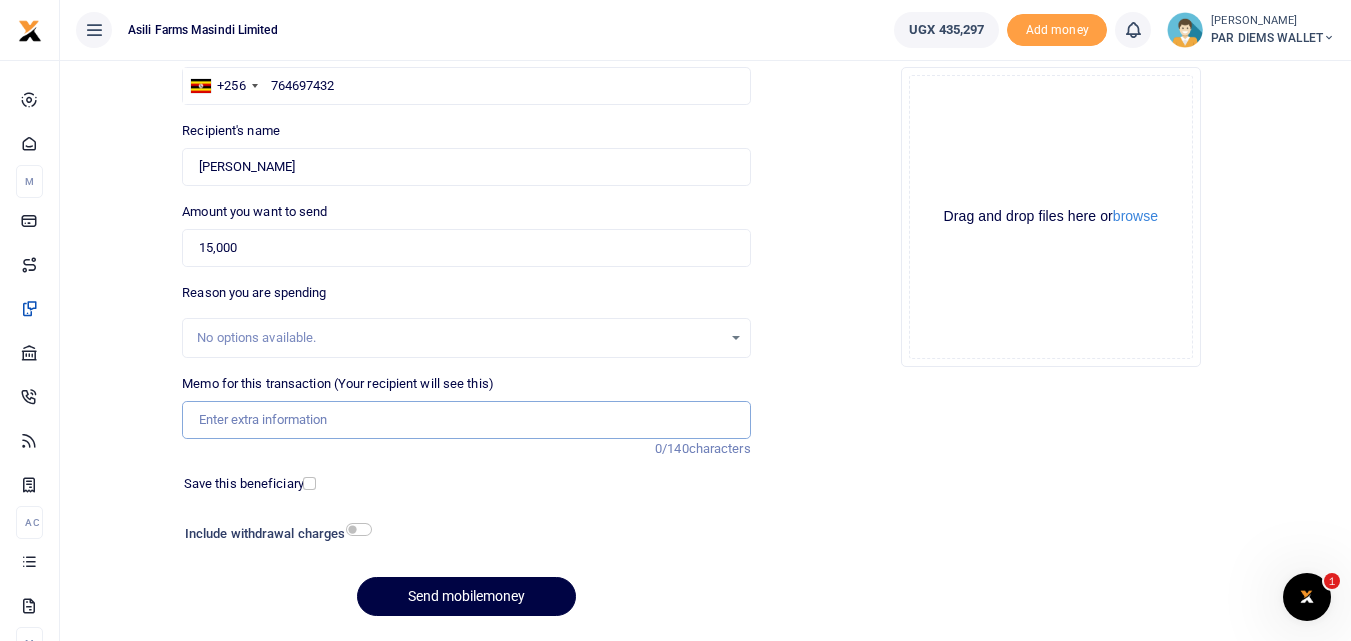 click on "Memo for this transaction (Your recipient will see this)" at bounding box center (466, 420) 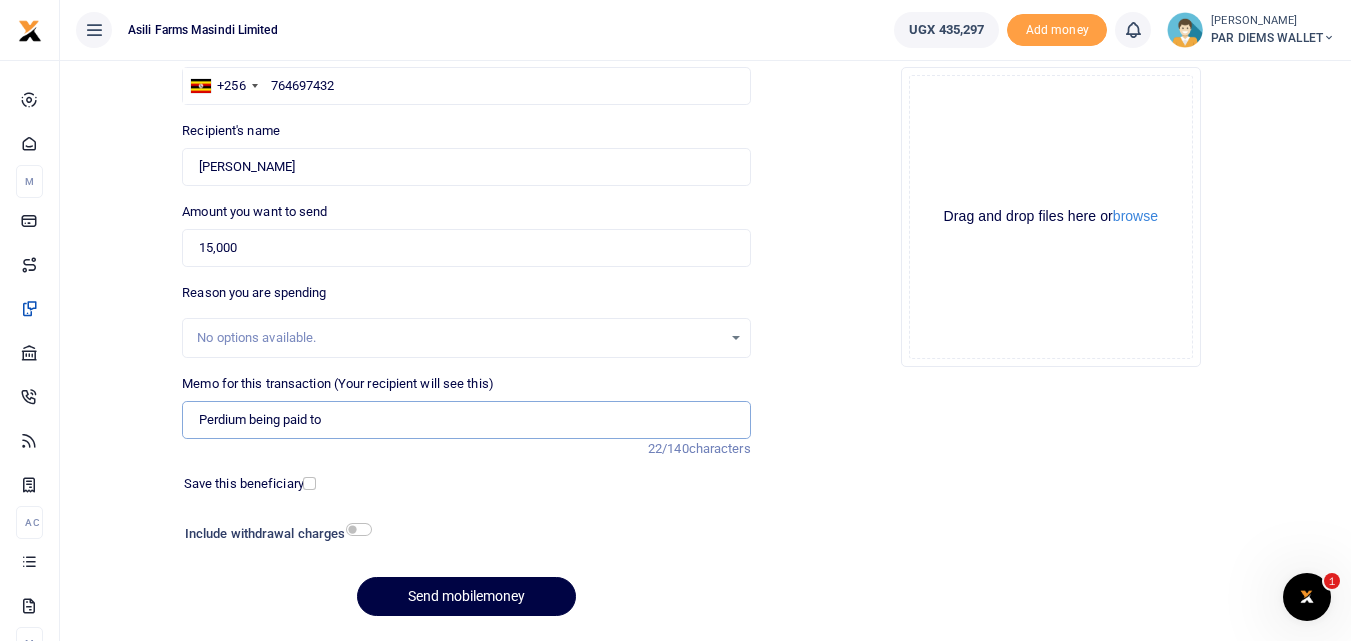 type on "Perdium being paid to" 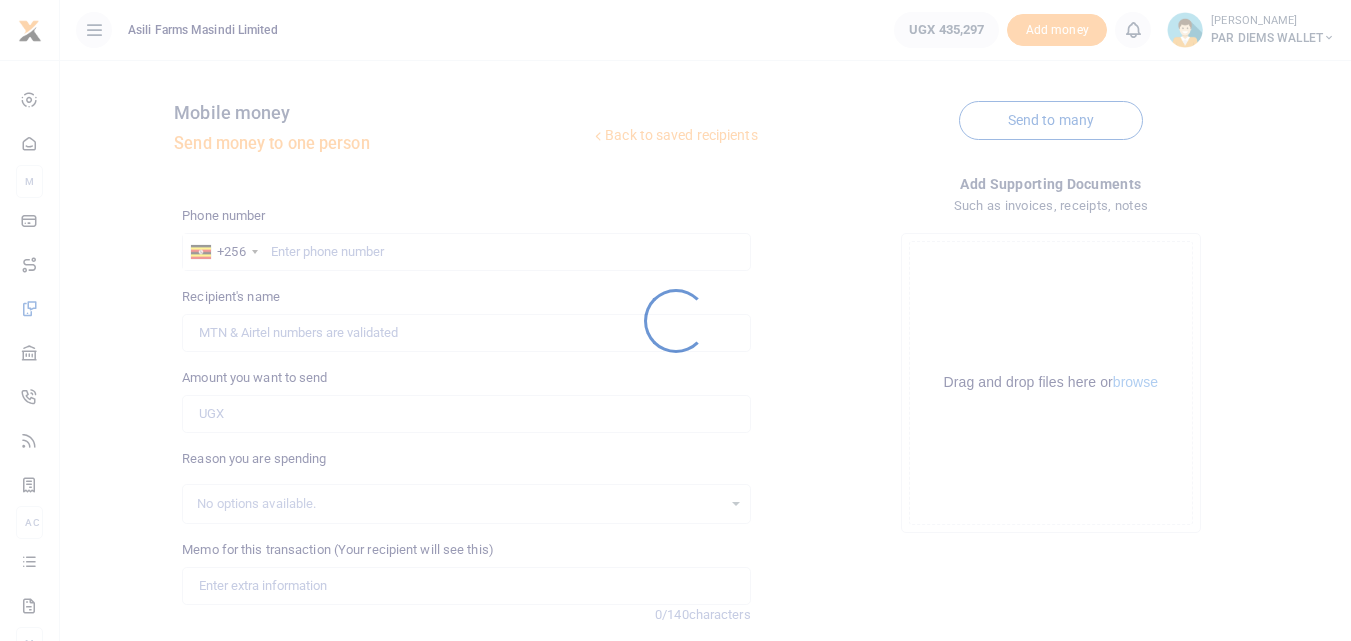 scroll, scrollTop: 0, scrollLeft: 0, axis: both 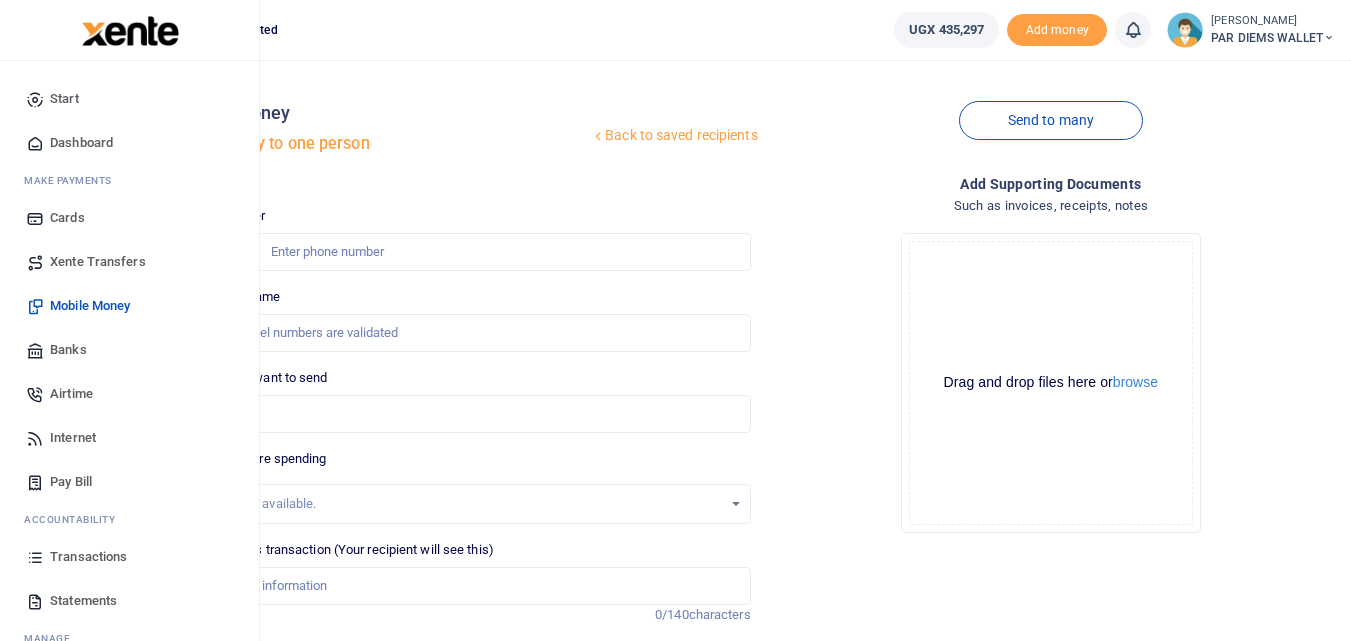 click at bounding box center (35, 557) 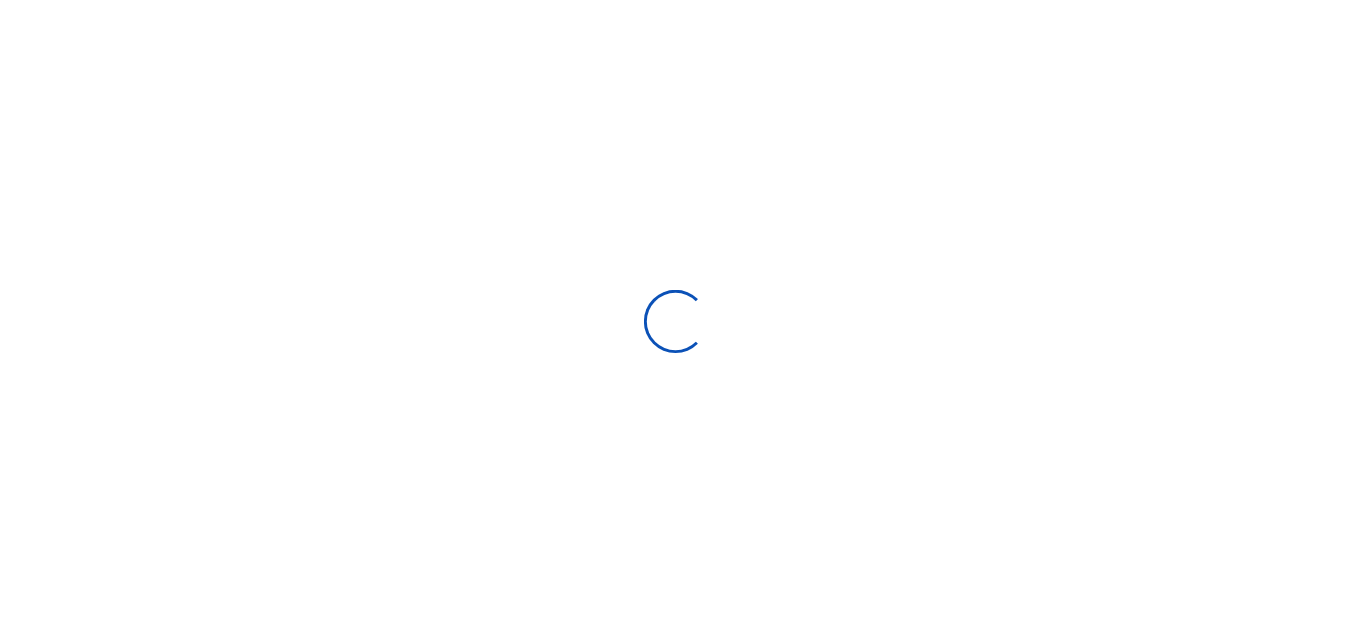 scroll, scrollTop: 0, scrollLeft: 0, axis: both 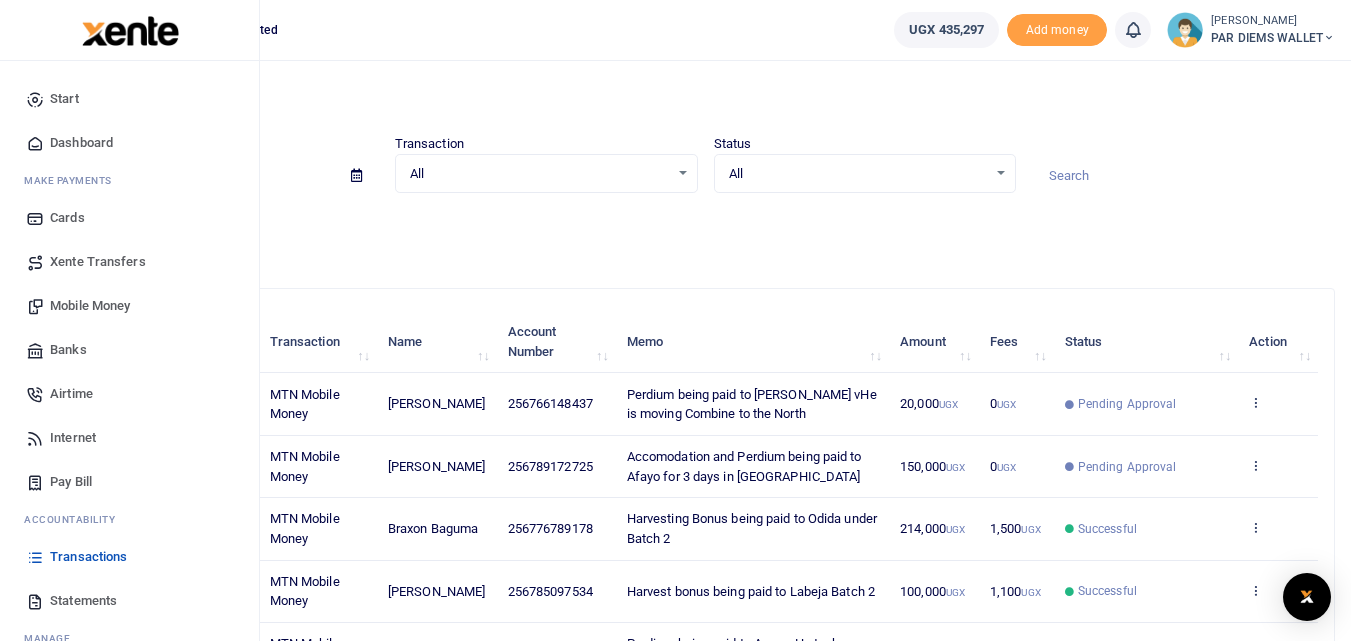 click on "Mobile Money" at bounding box center (90, 306) 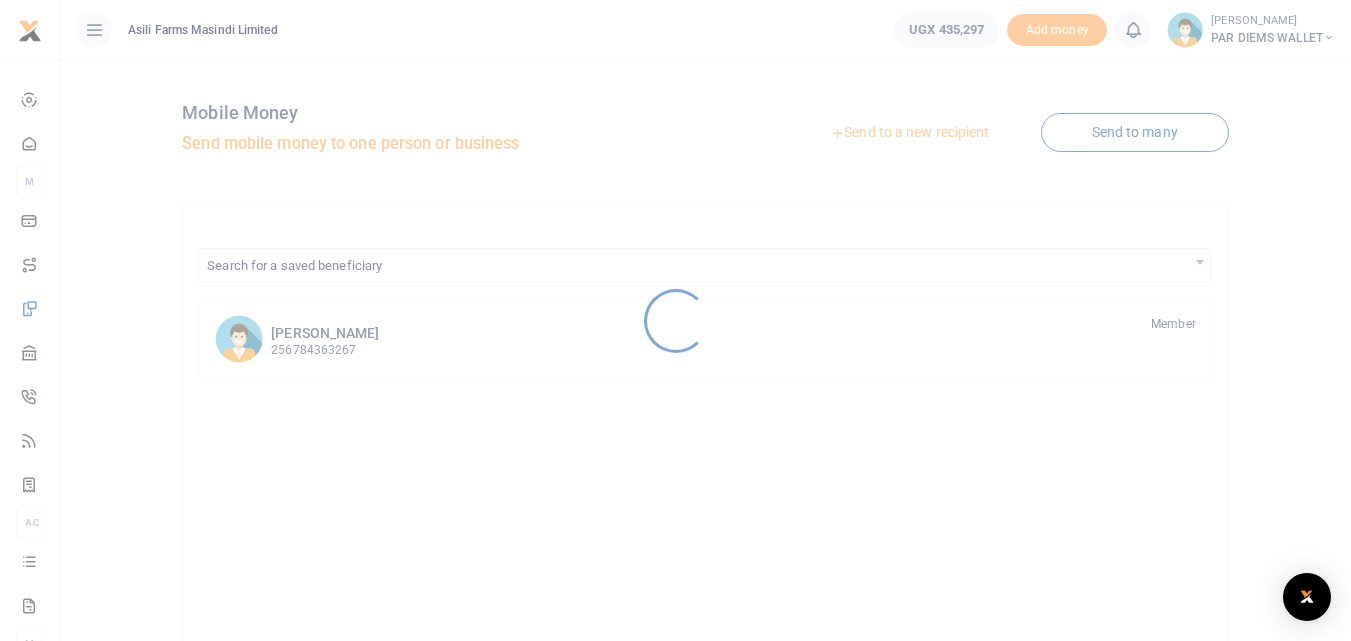 scroll, scrollTop: 0, scrollLeft: 0, axis: both 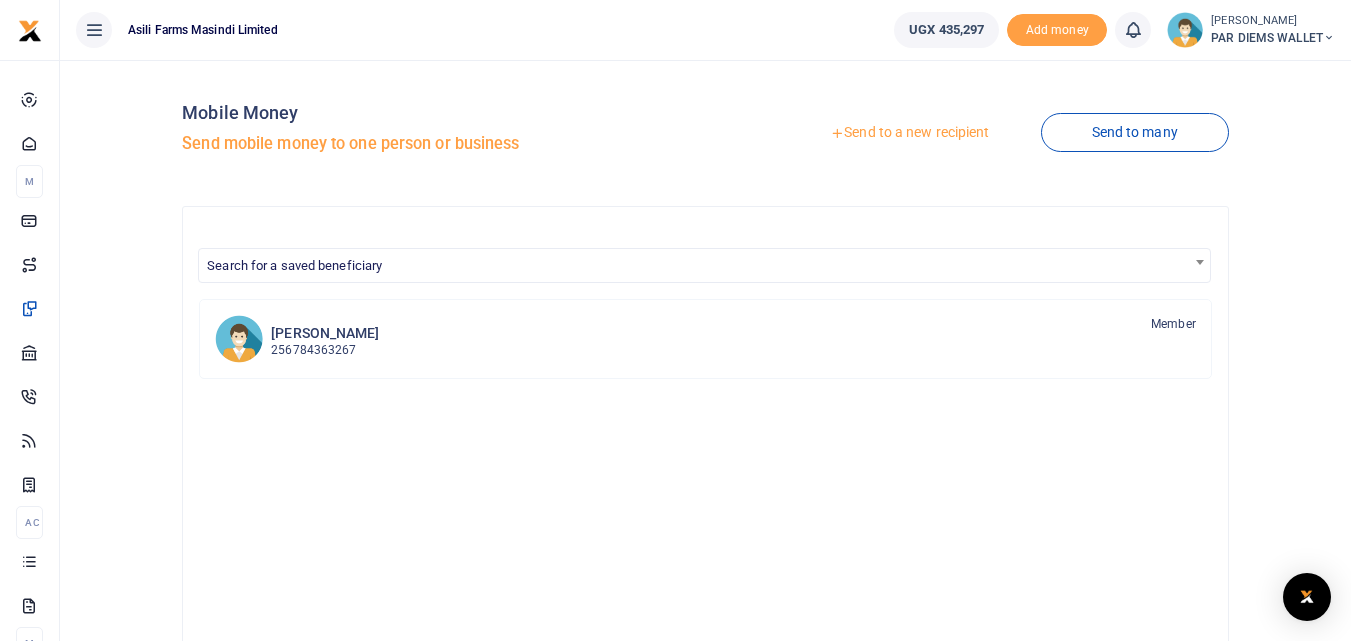 click on "Send to a new recipient" at bounding box center [909, 133] 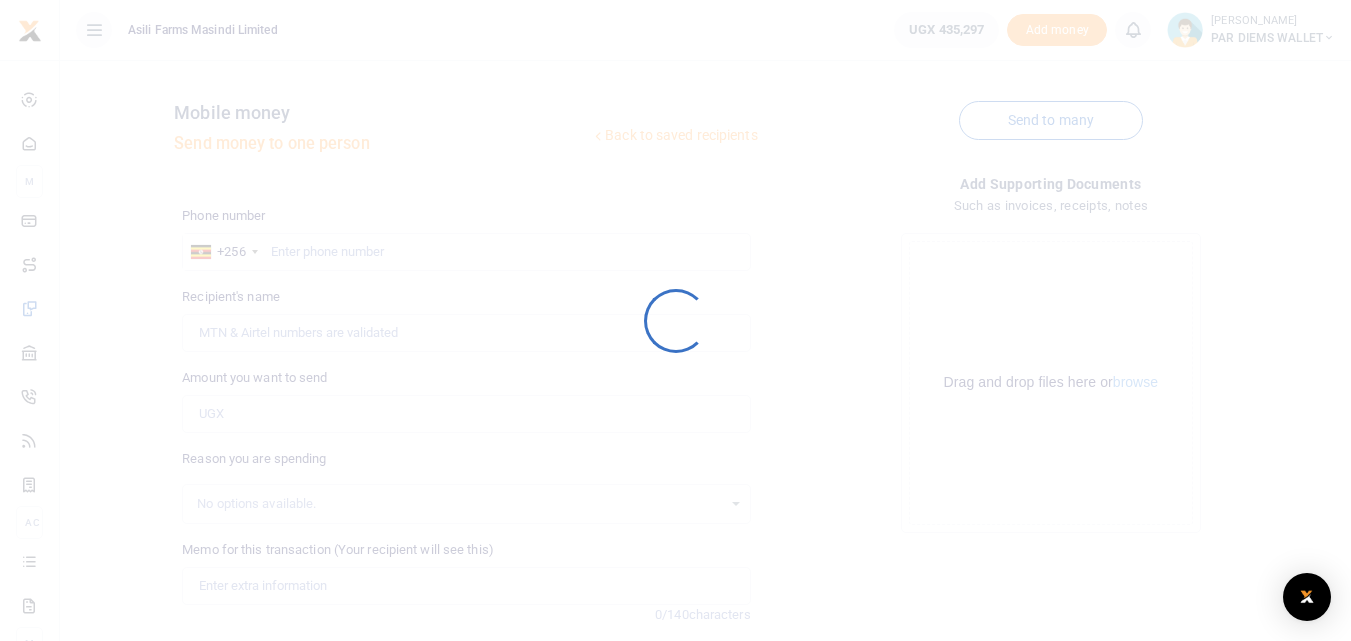 scroll, scrollTop: 0, scrollLeft: 0, axis: both 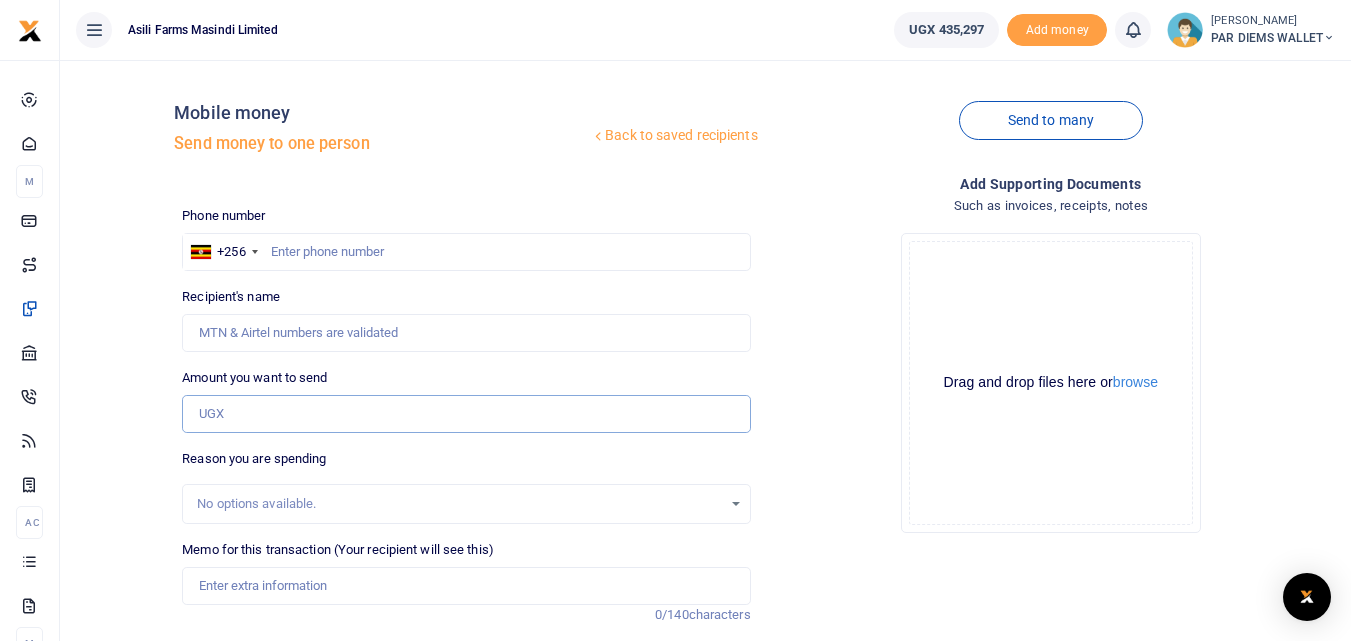 click on "Amount you want to send" at bounding box center [466, 414] 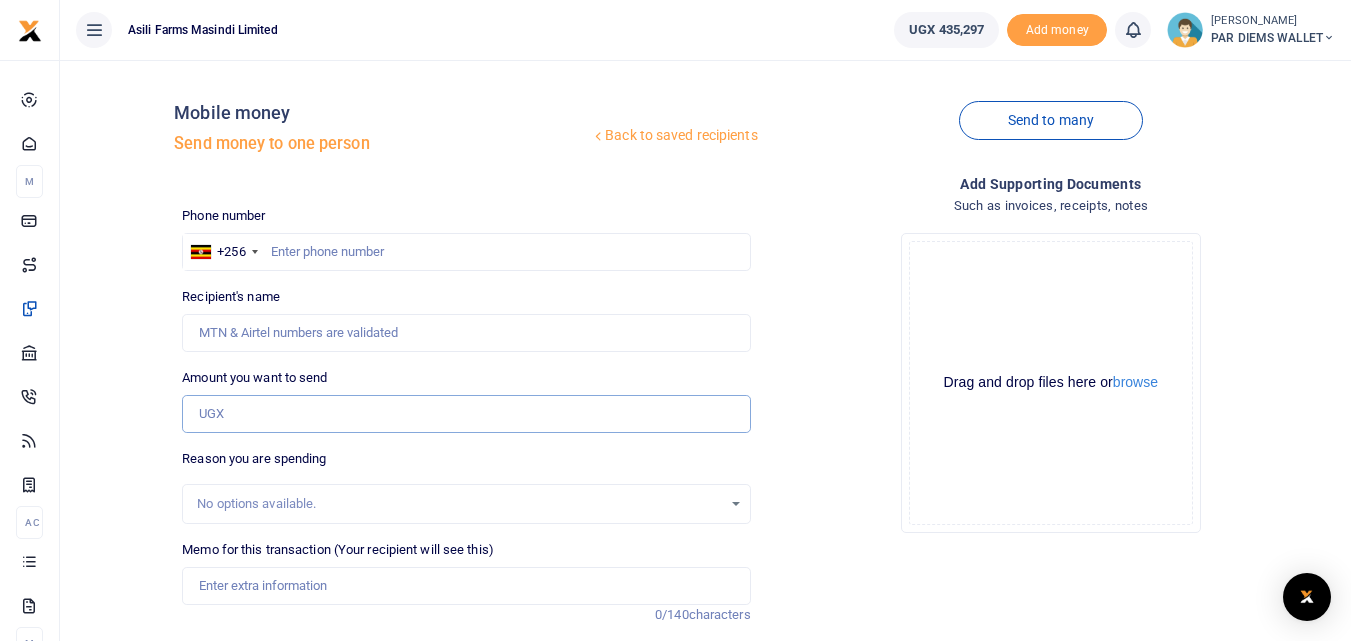 paste on "0764697432" 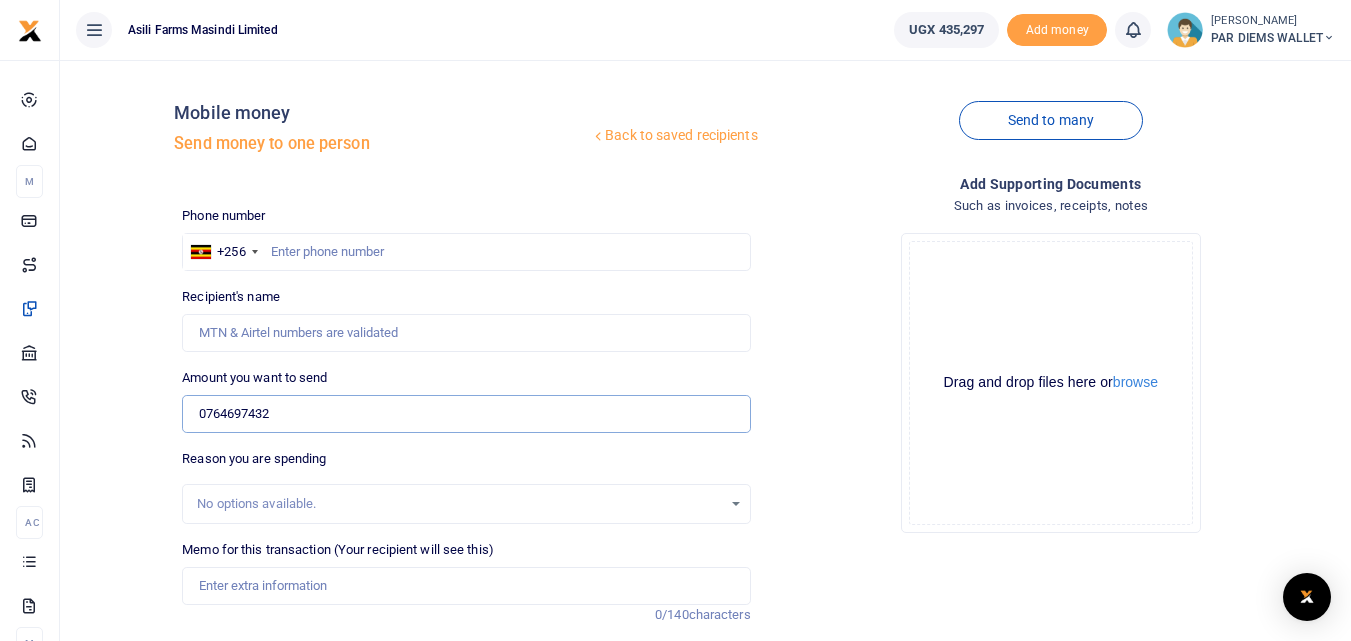 type on "0764697432" 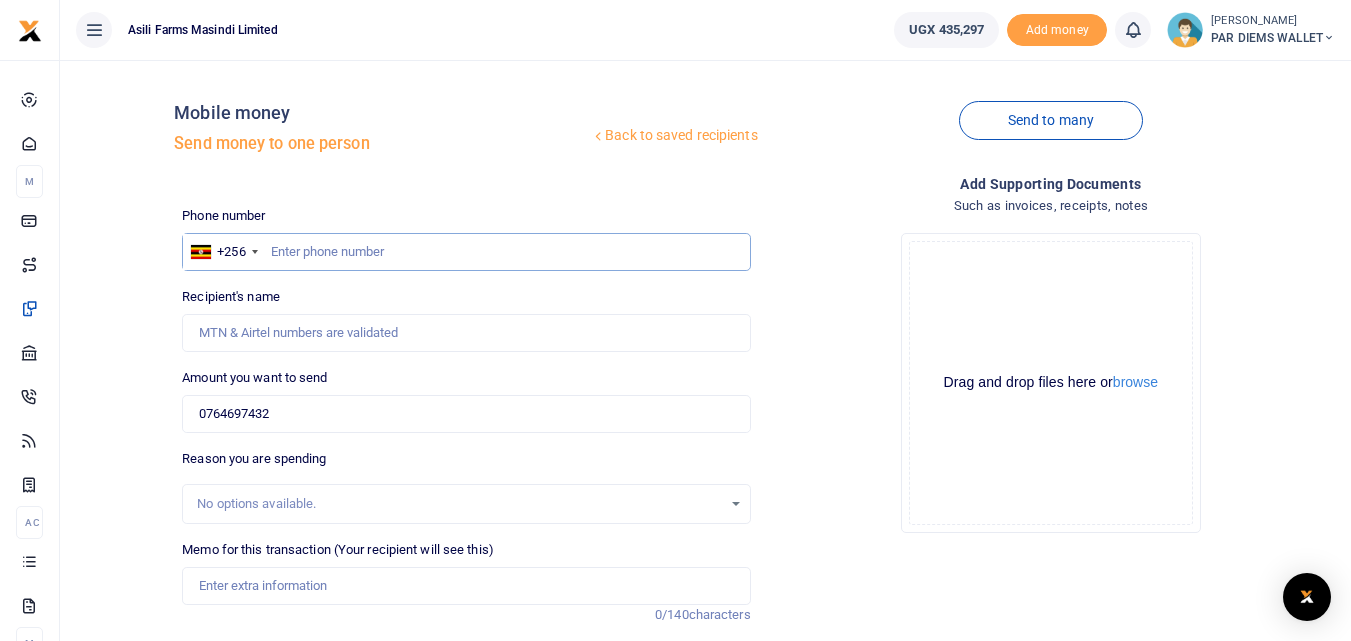 click at bounding box center [466, 252] 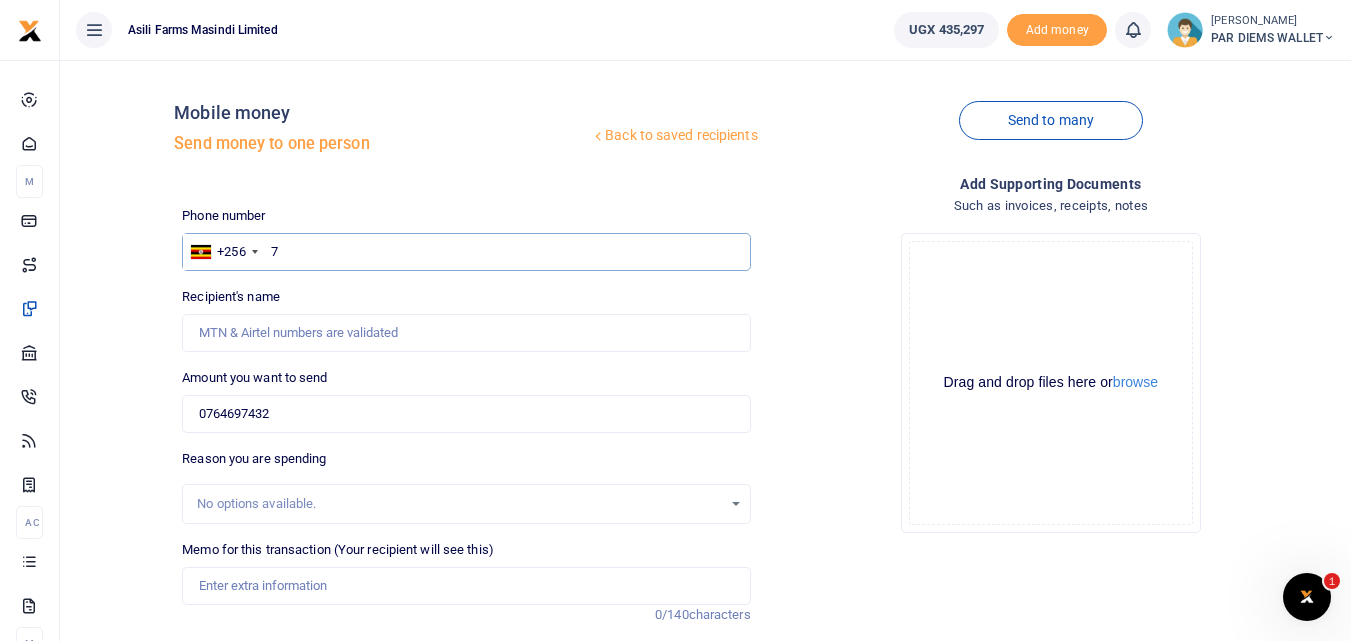 scroll, scrollTop: 0, scrollLeft: 0, axis: both 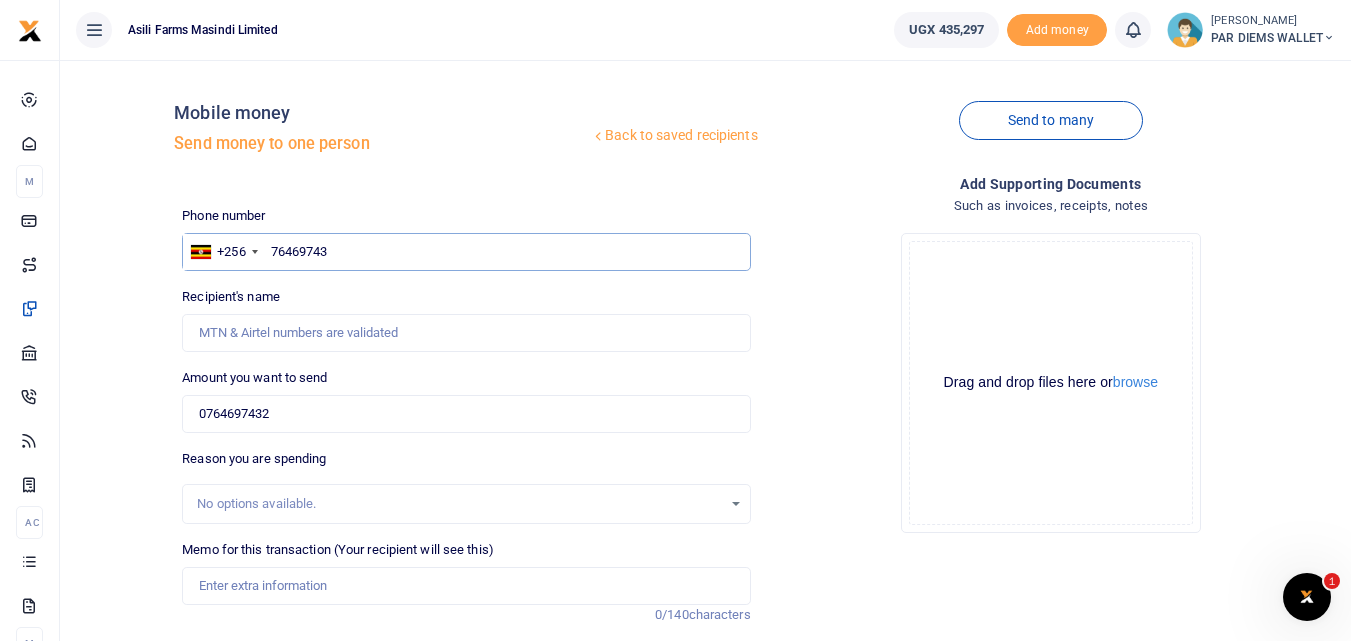 type on "764697432" 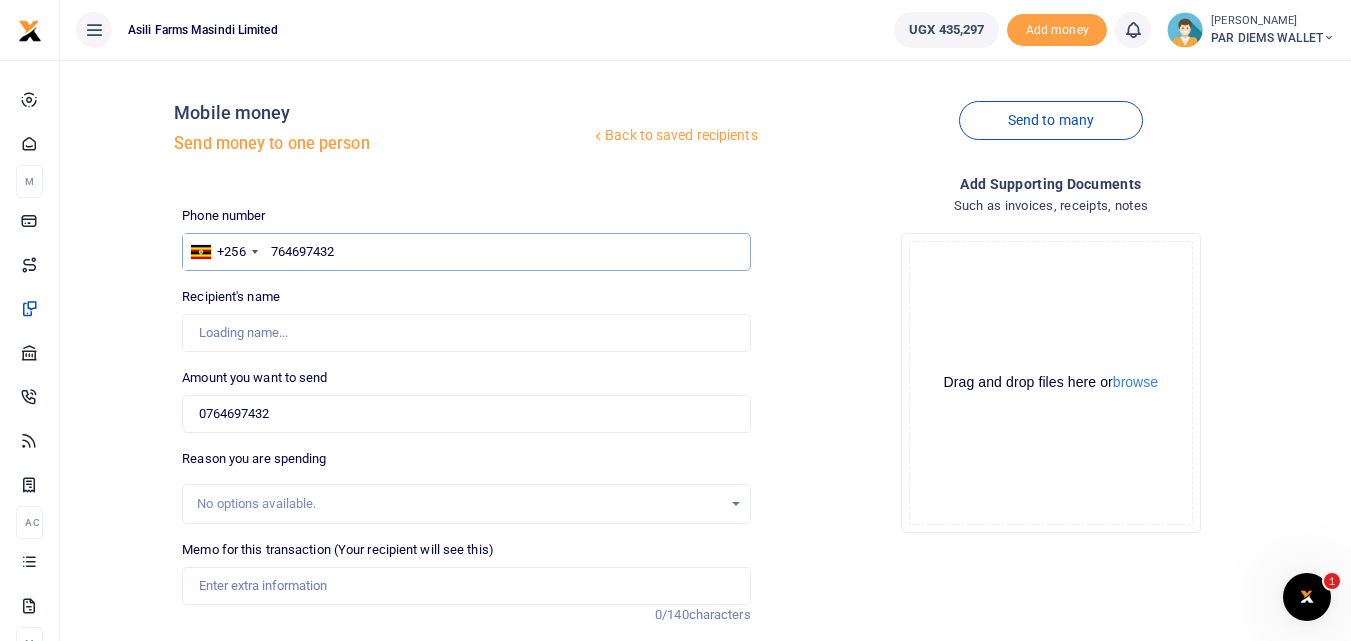 type on "Daniel Kalulu" 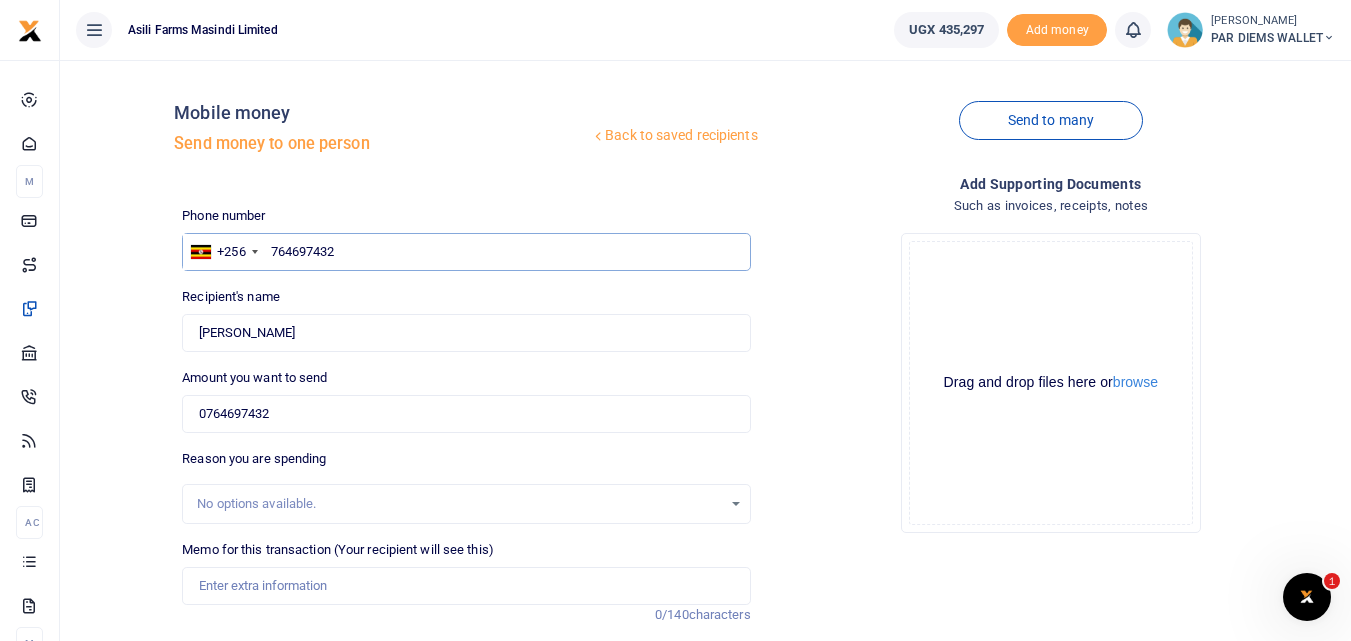 type on "764697432" 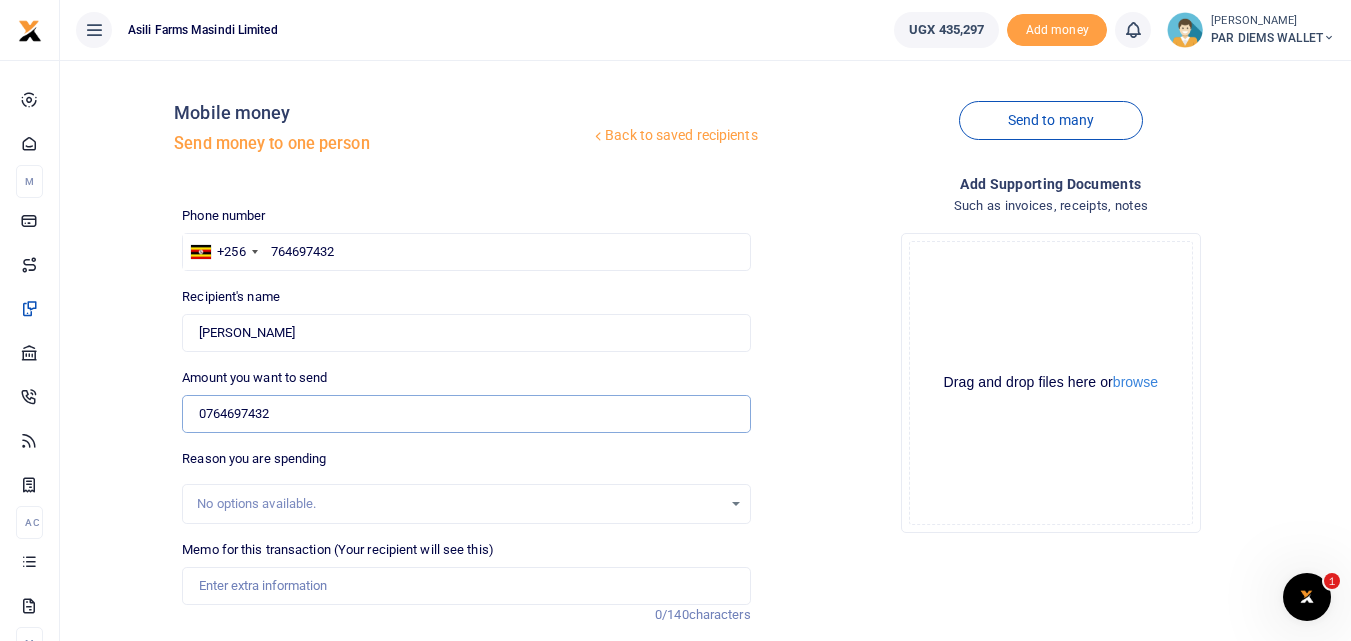 click on "0764697432" at bounding box center (466, 414) 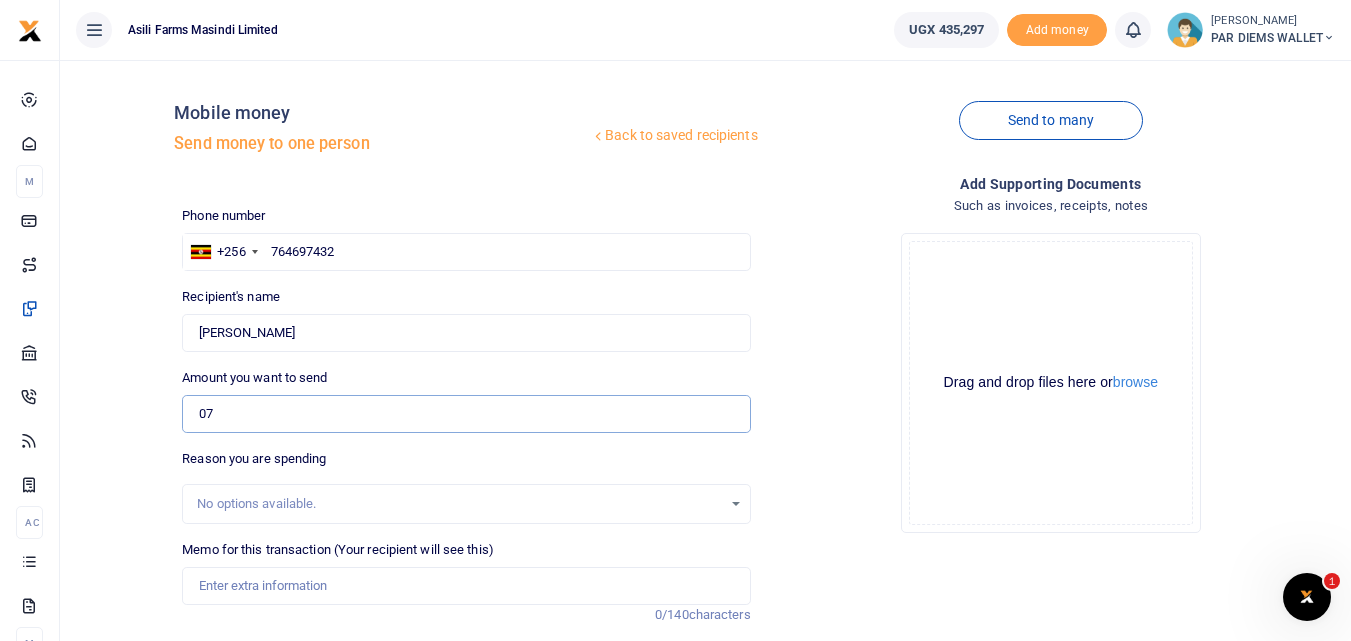 type on "0" 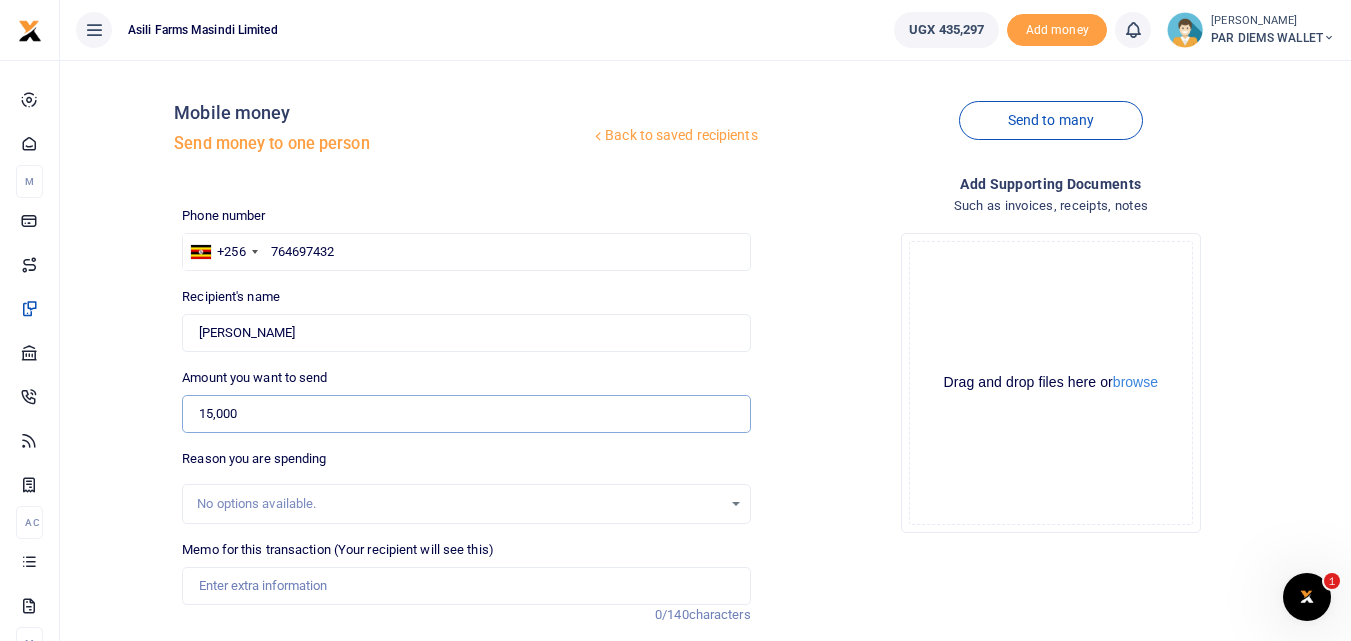 scroll, scrollTop: 189, scrollLeft: 0, axis: vertical 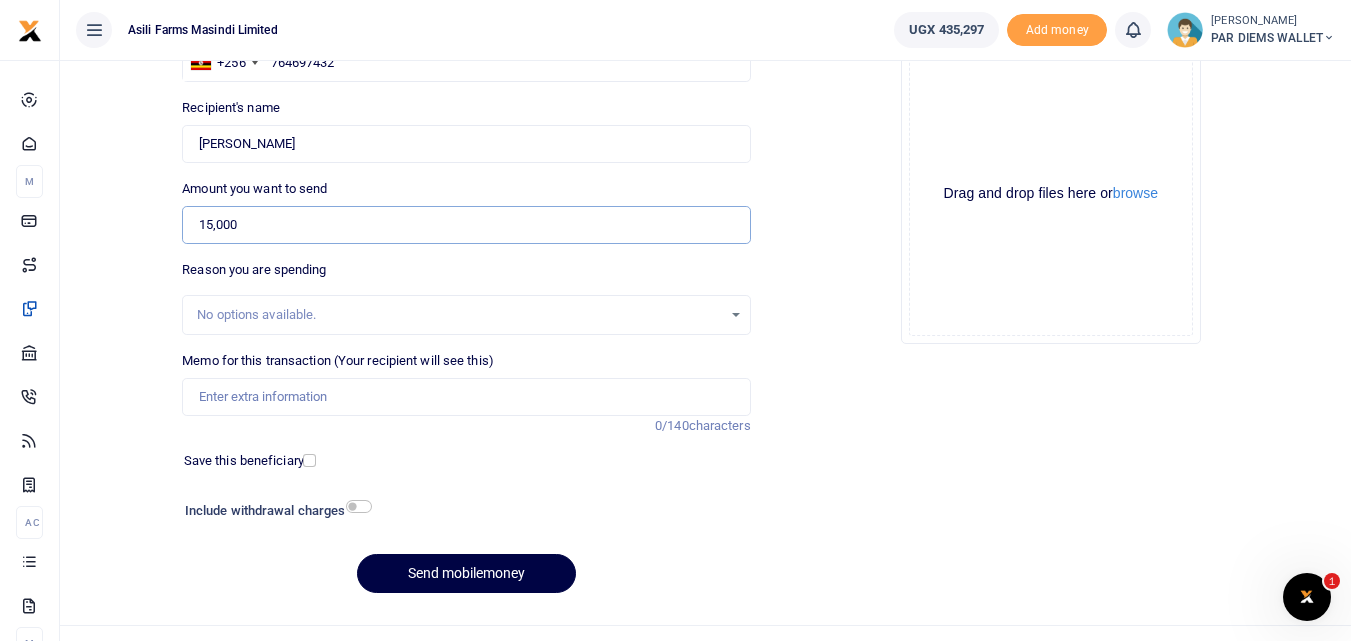 type on "15,000" 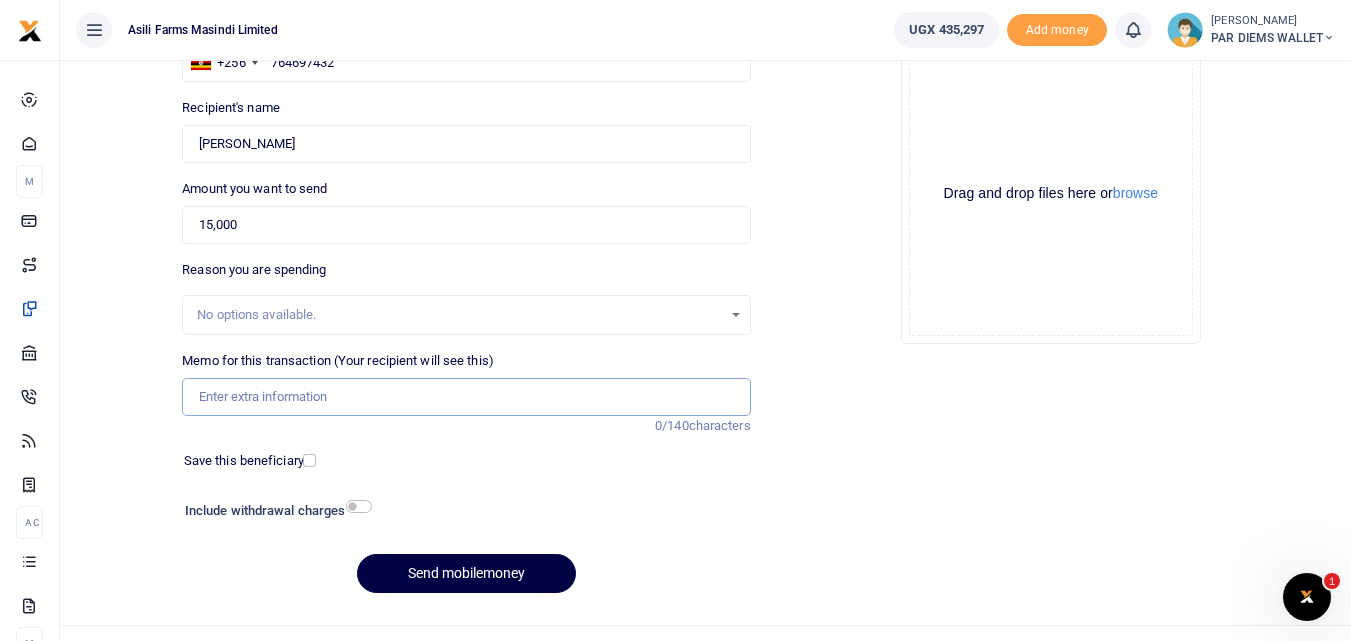 click on "Memo for this transaction (Your recipient will see this)" at bounding box center [466, 397] 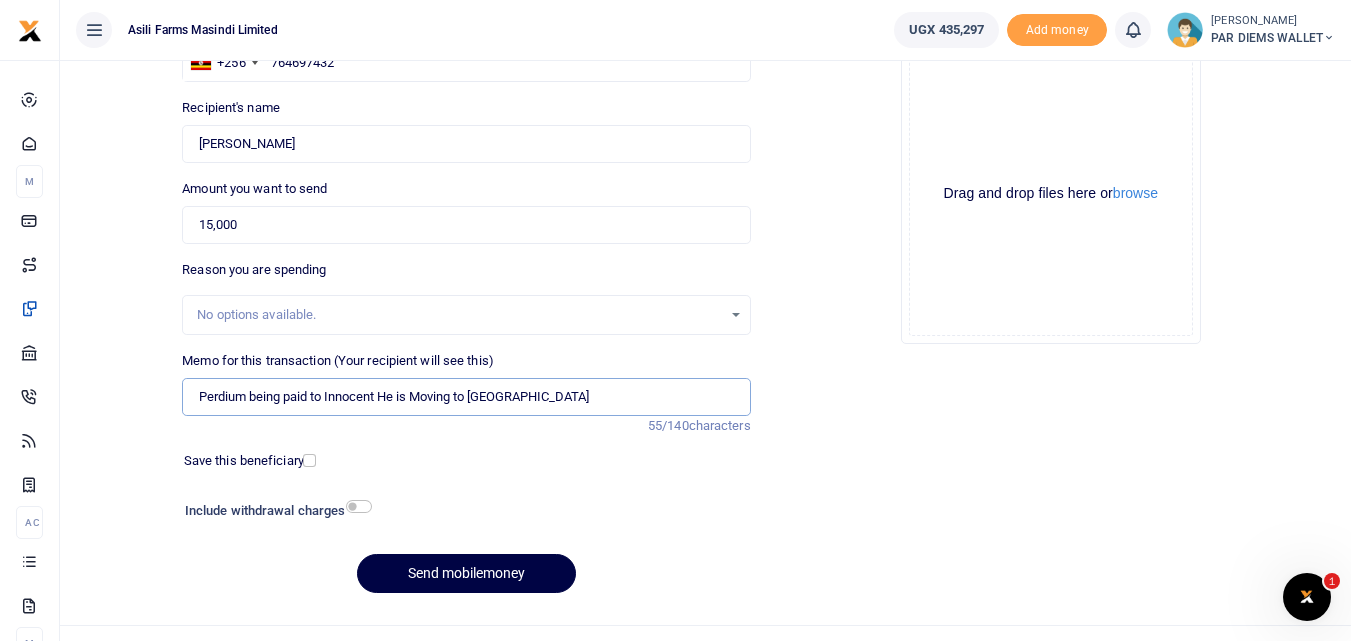 paste 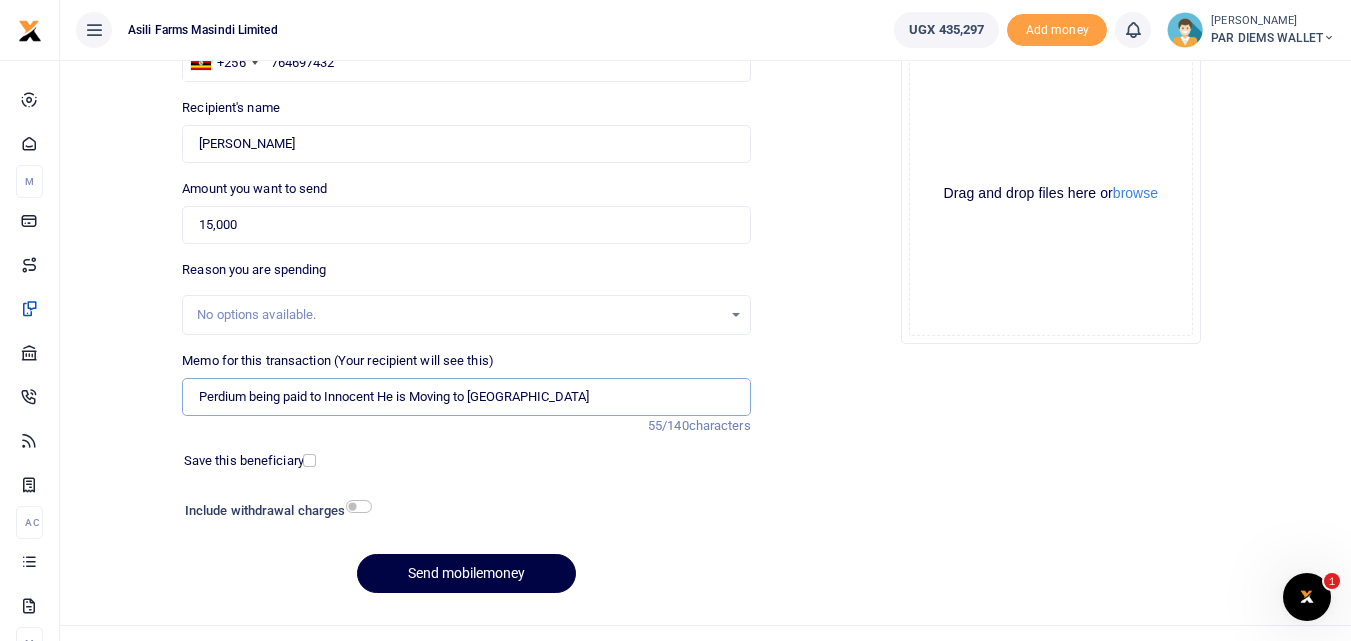 paste on "v" 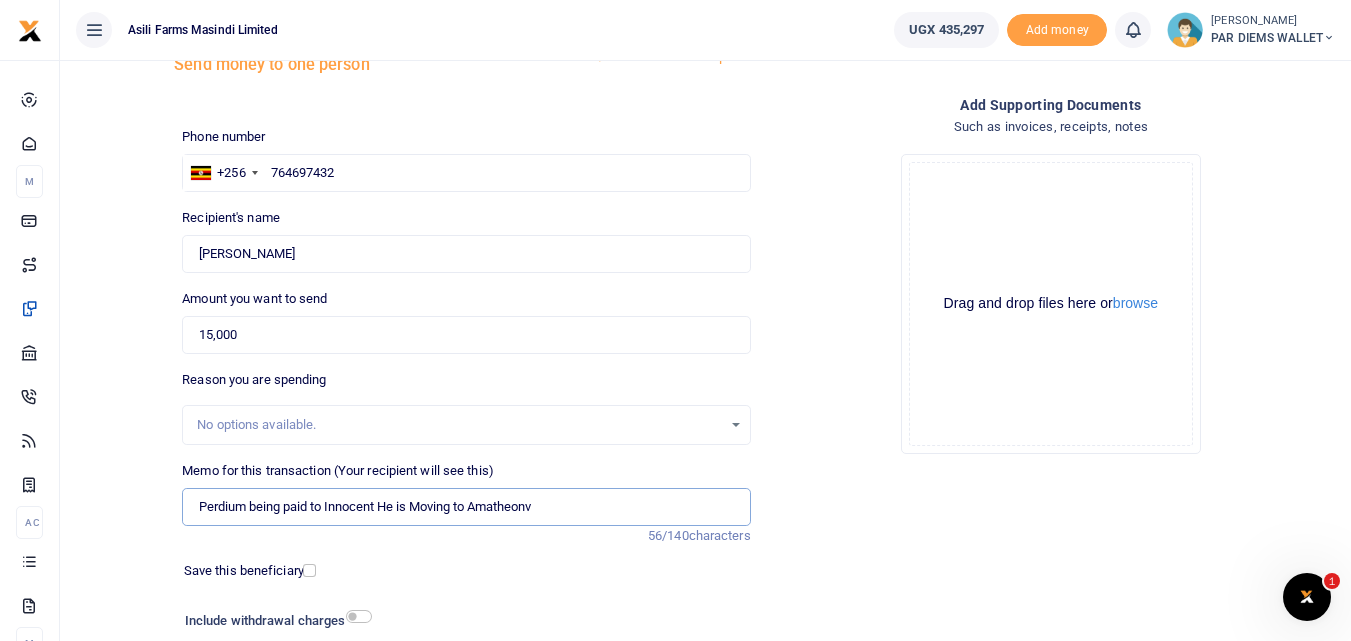 scroll, scrollTop: 76, scrollLeft: 0, axis: vertical 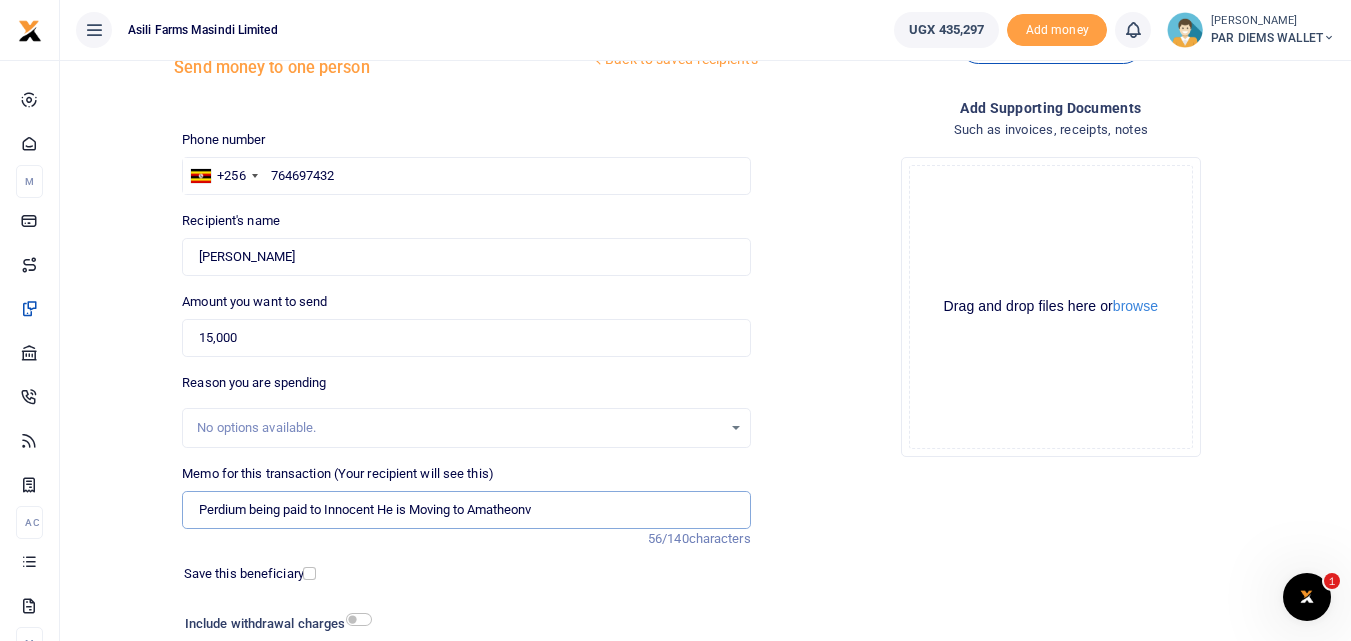 click on "Perdium being paid to Innocent He is Moving to Amatheonv" at bounding box center [466, 510] 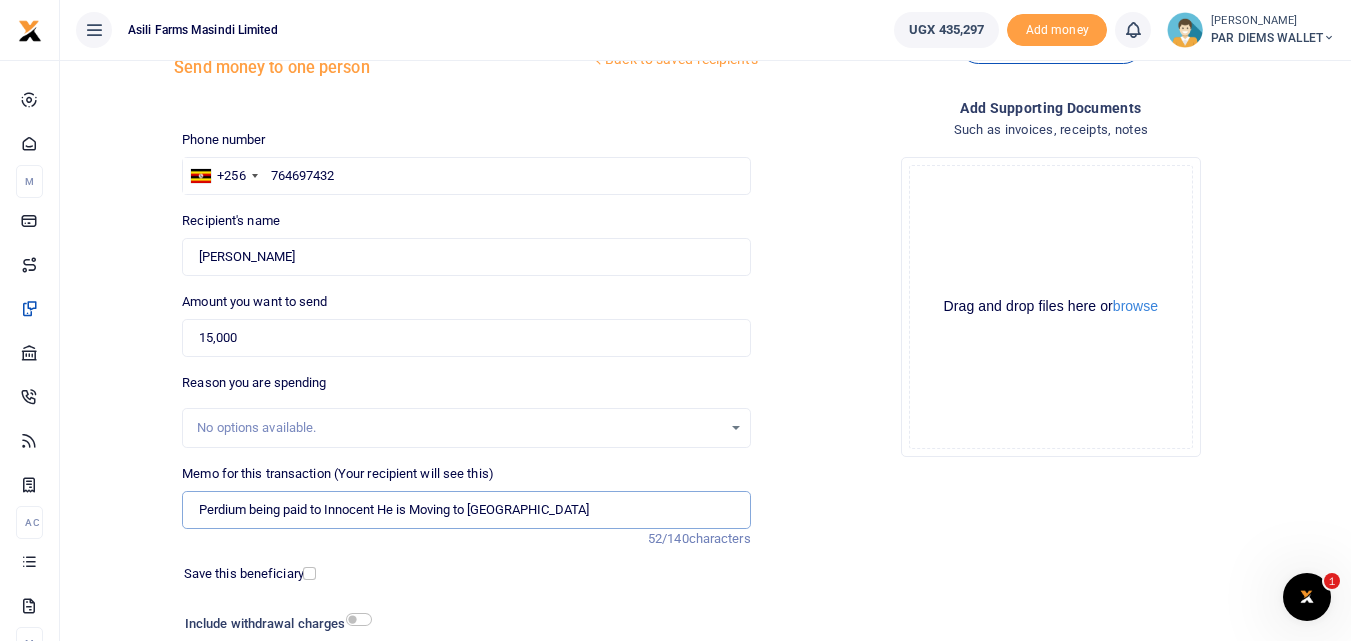 type on "Perdium being paid to Innocent He is Moving to [GEOGRAPHIC_DATA]" 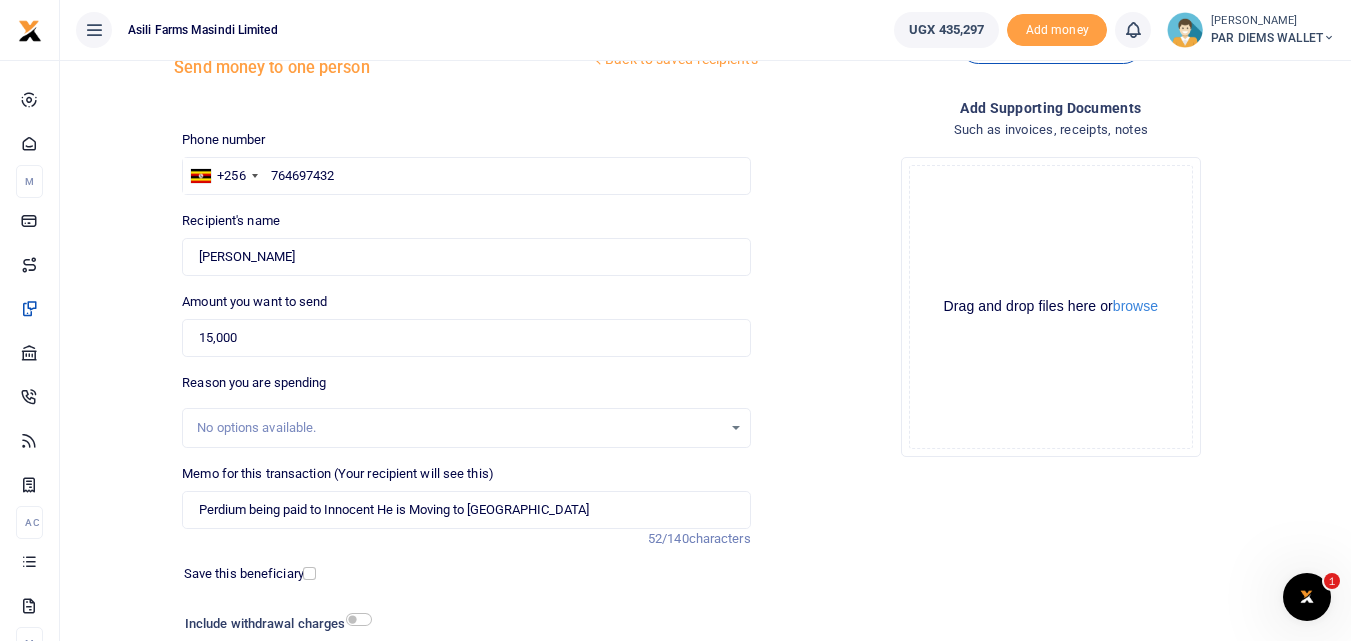 click on "Drag and drop files here or  browse Powered by  Uppy" 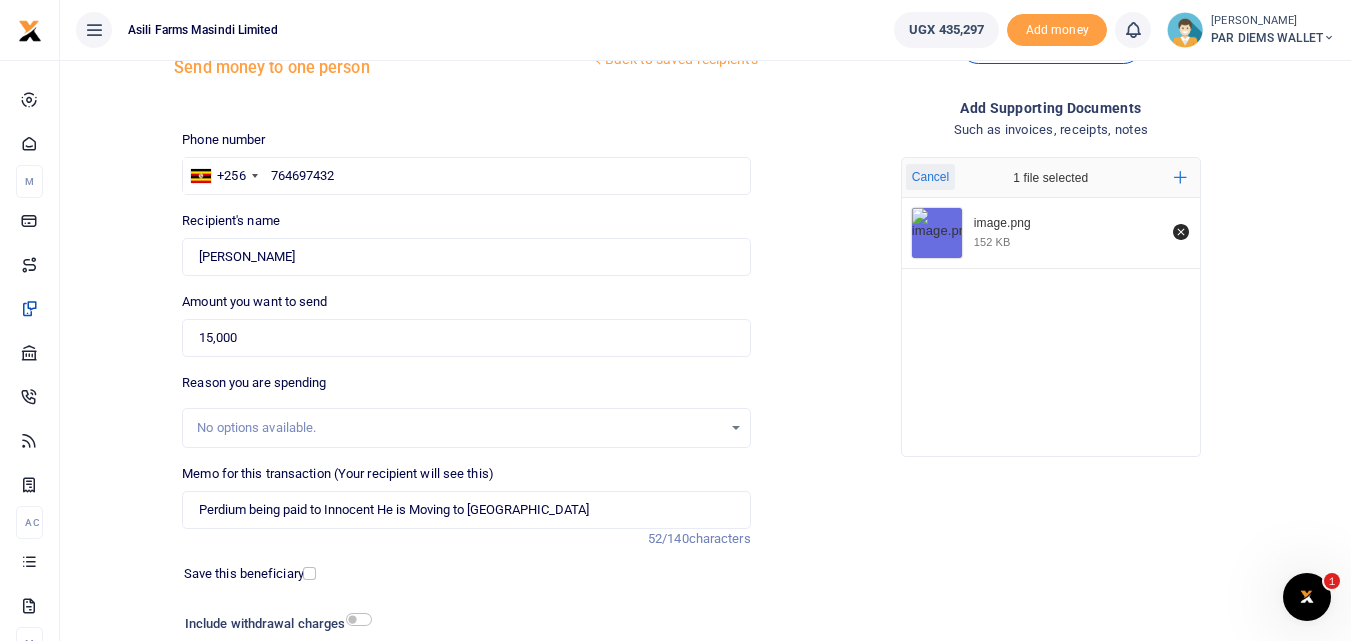 scroll, scrollTop: 225, scrollLeft: 0, axis: vertical 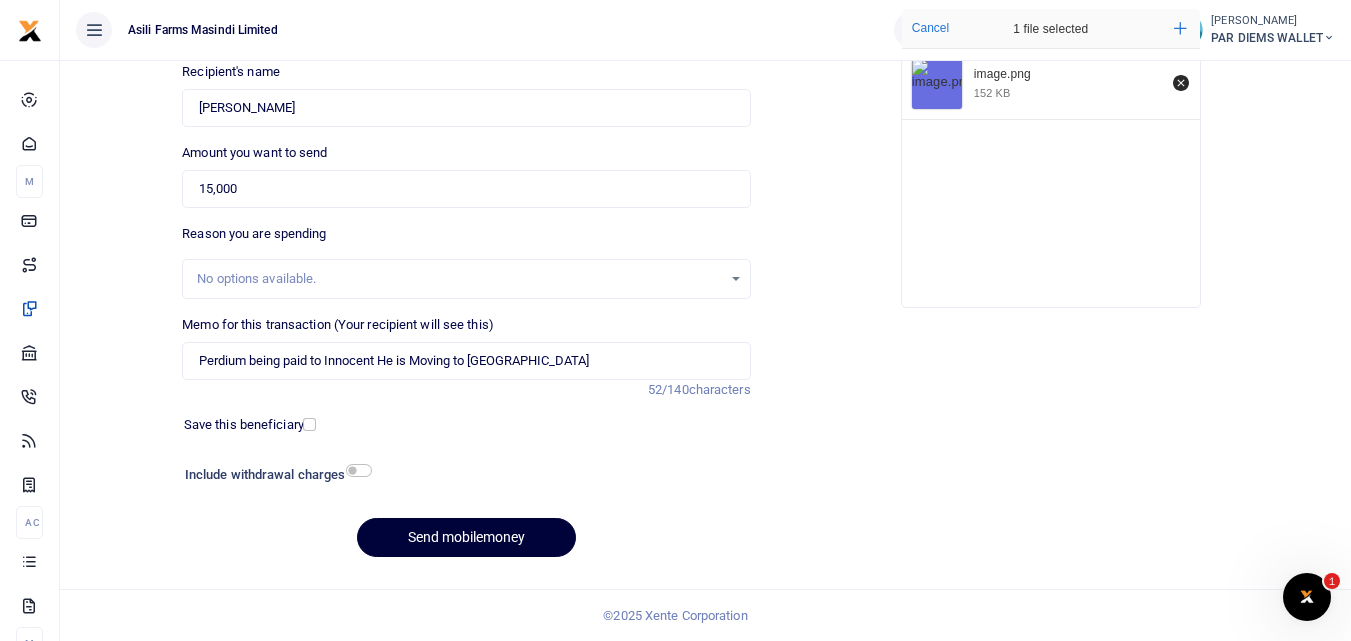 click on "Send mobilemoney" at bounding box center [466, 537] 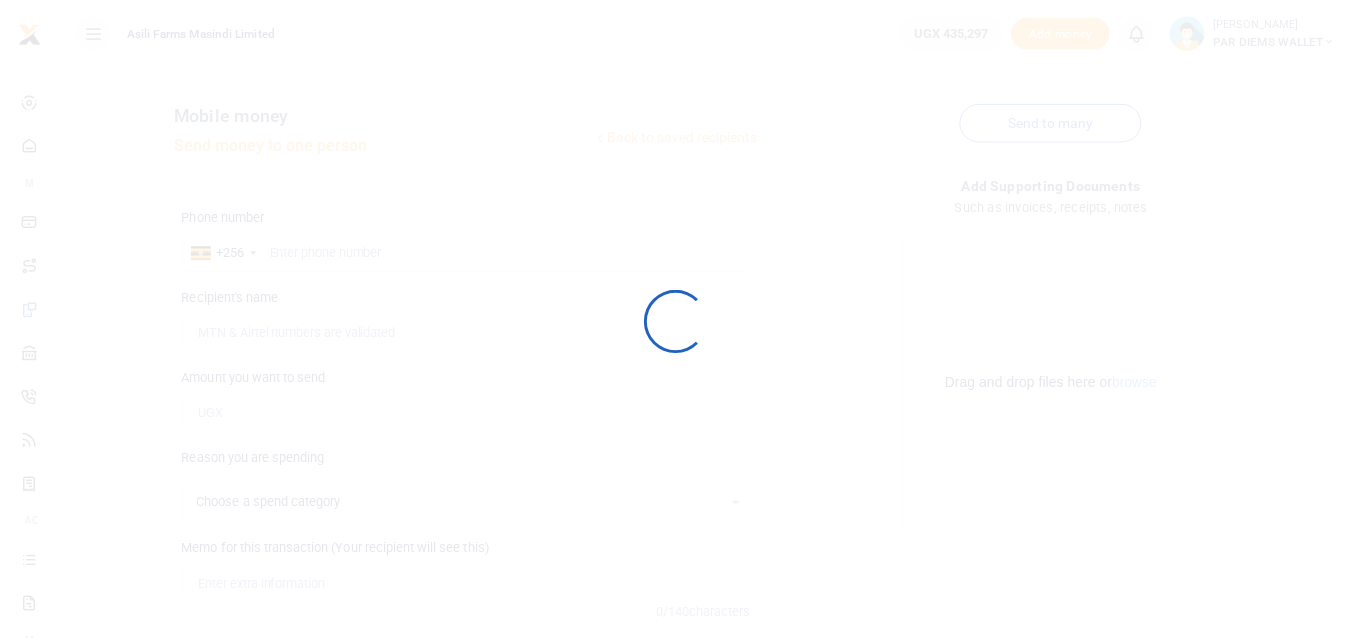 scroll, scrollTop: 225, scrollLeft: 0, axis: vertical 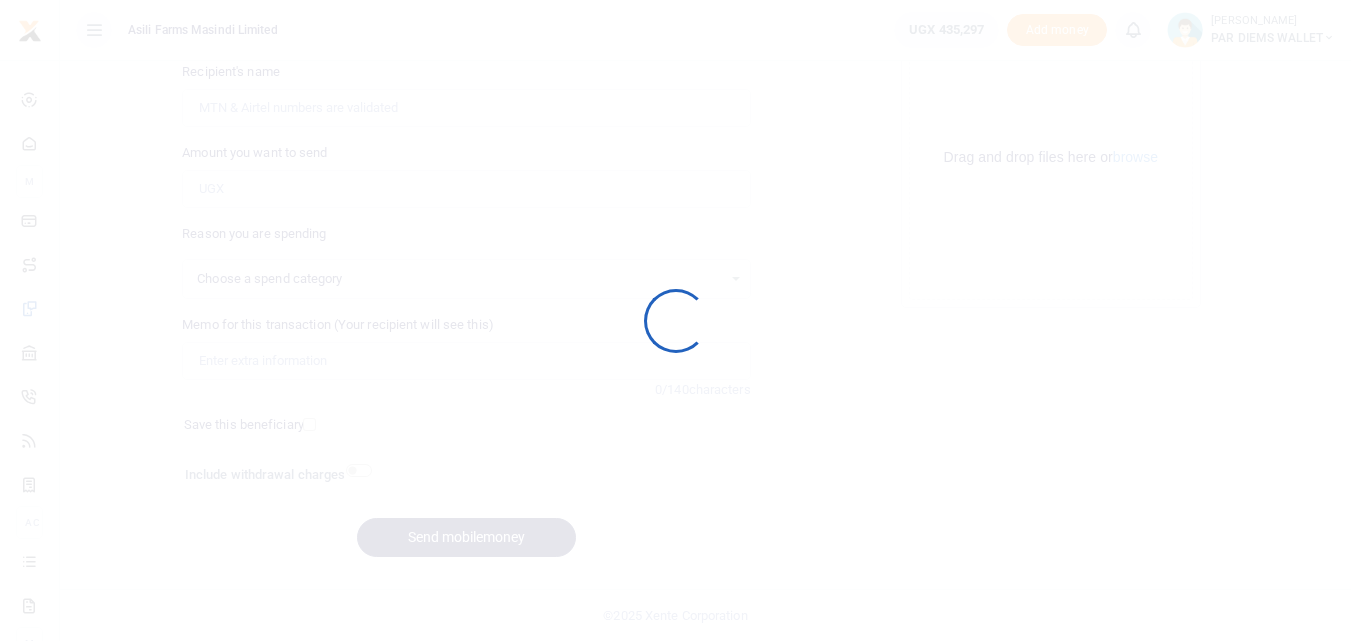 select 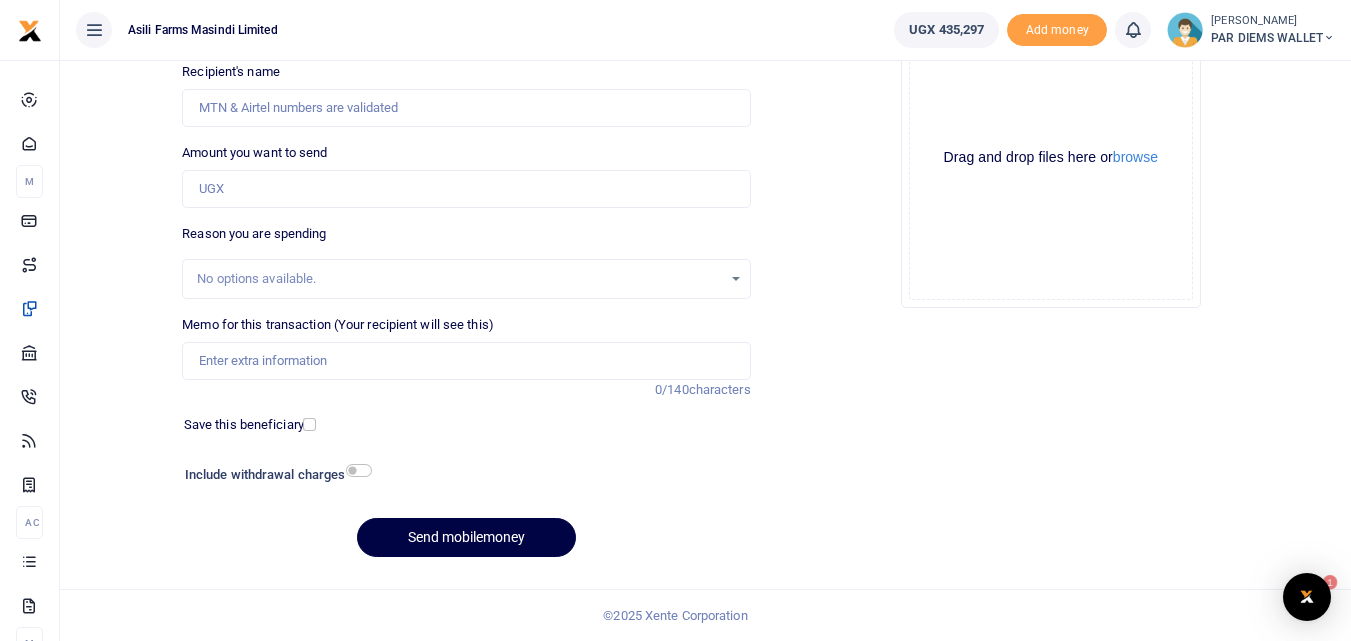 scroll, scrollTop: 0, scrollLeft: 0, axis: both 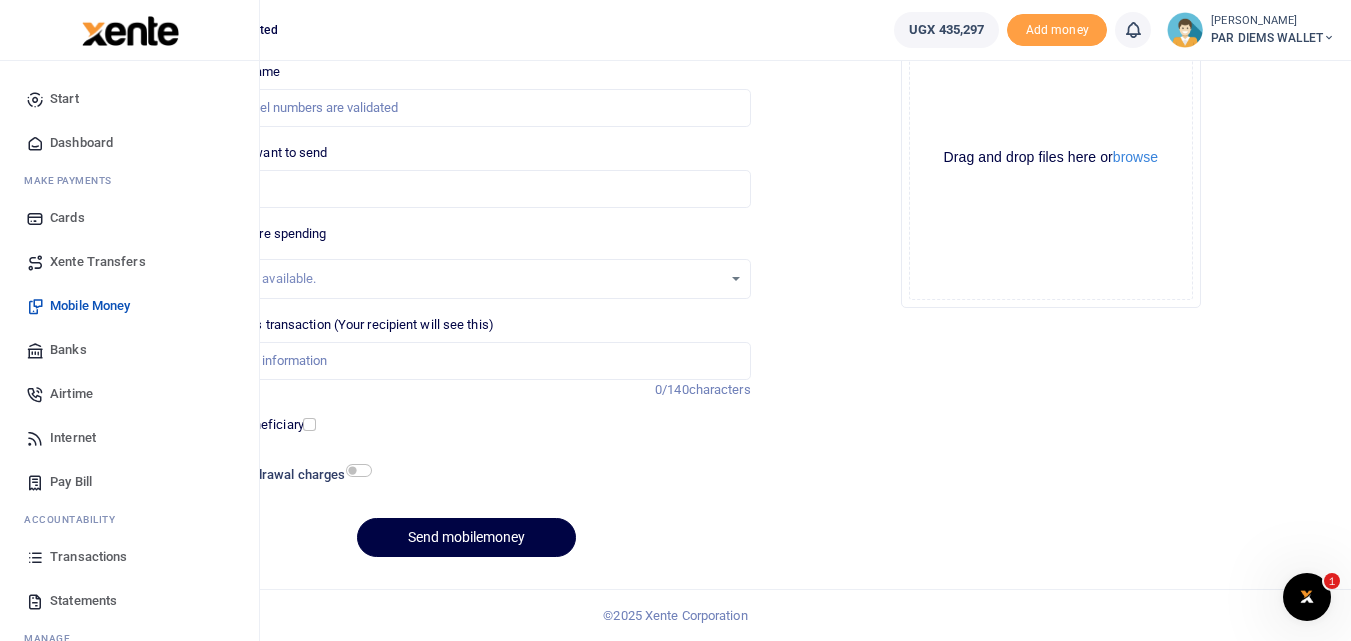 click at bounding box center [35, 557] 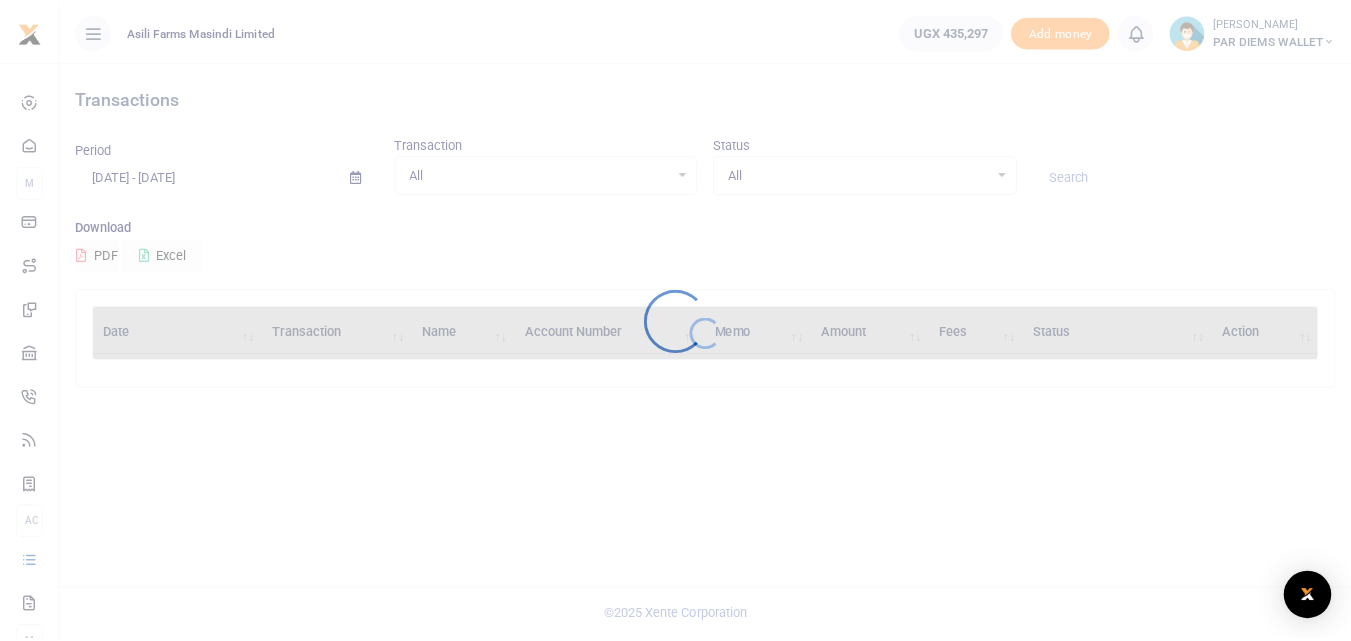 scroll, scrollTop: 0, scrollLeft: 0, axis: both 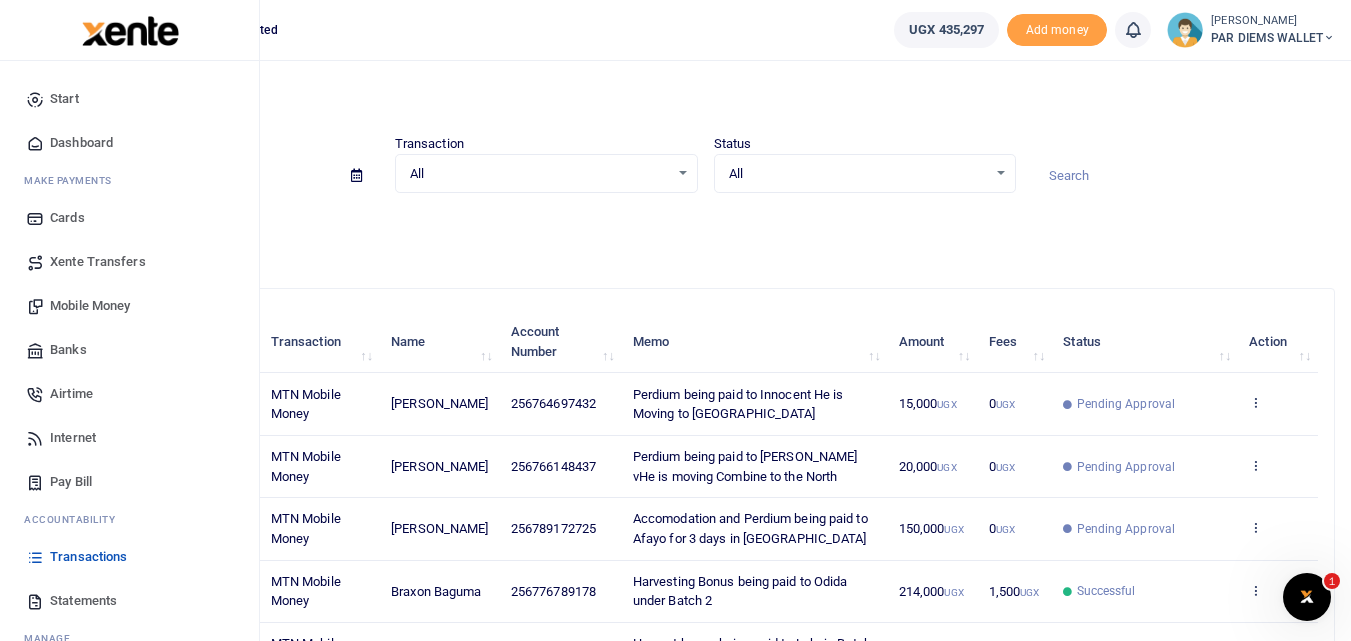 click on "Mobile Money" at bounding box center [129, 306] 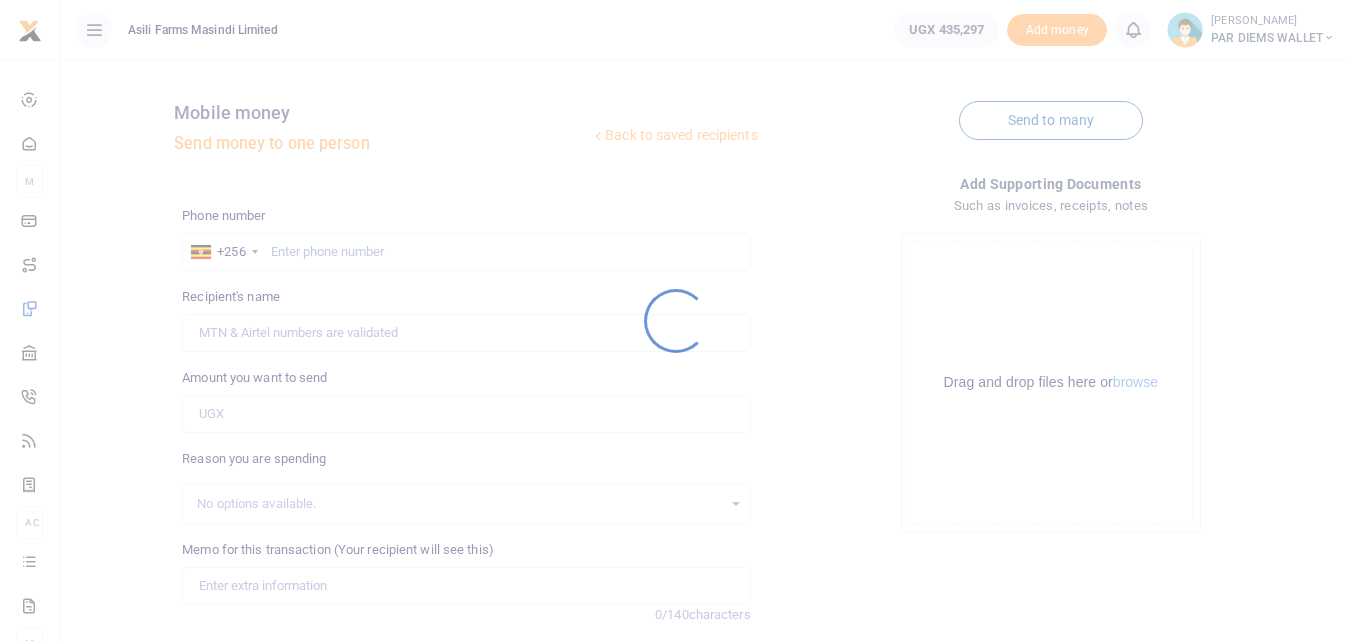 scroll, scrollTop: 0, scrollLeft: 0, axis: both 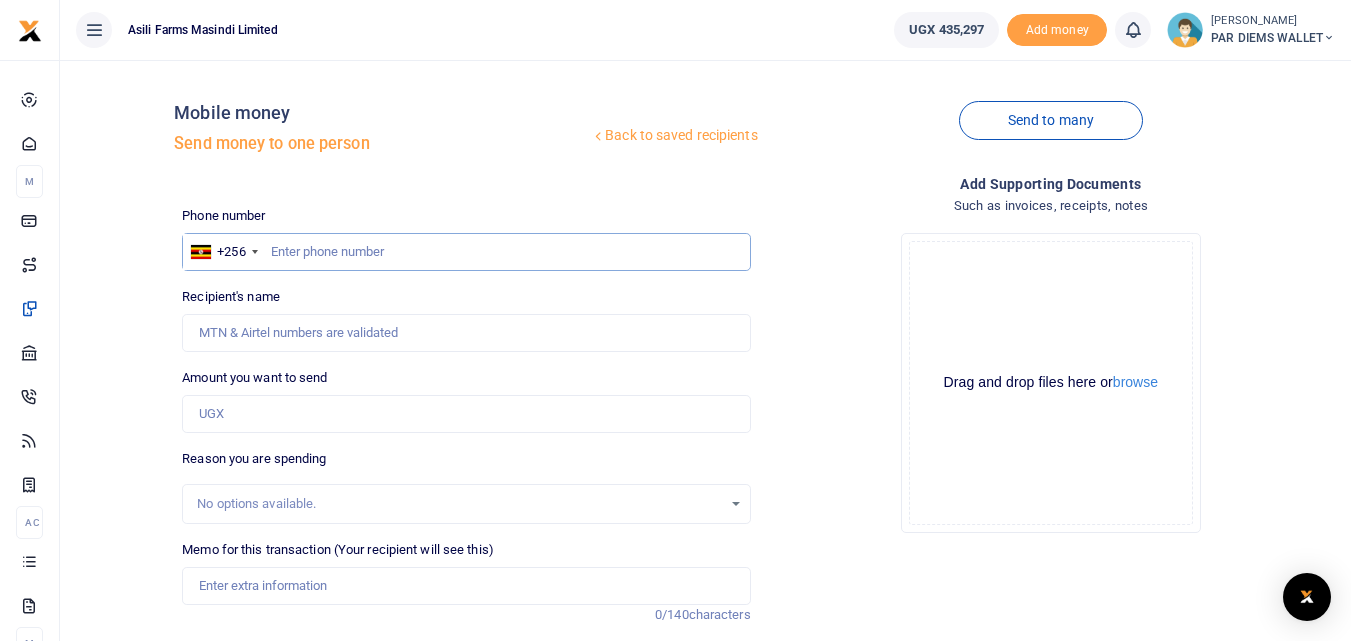 click at bounding box center [466, 252] 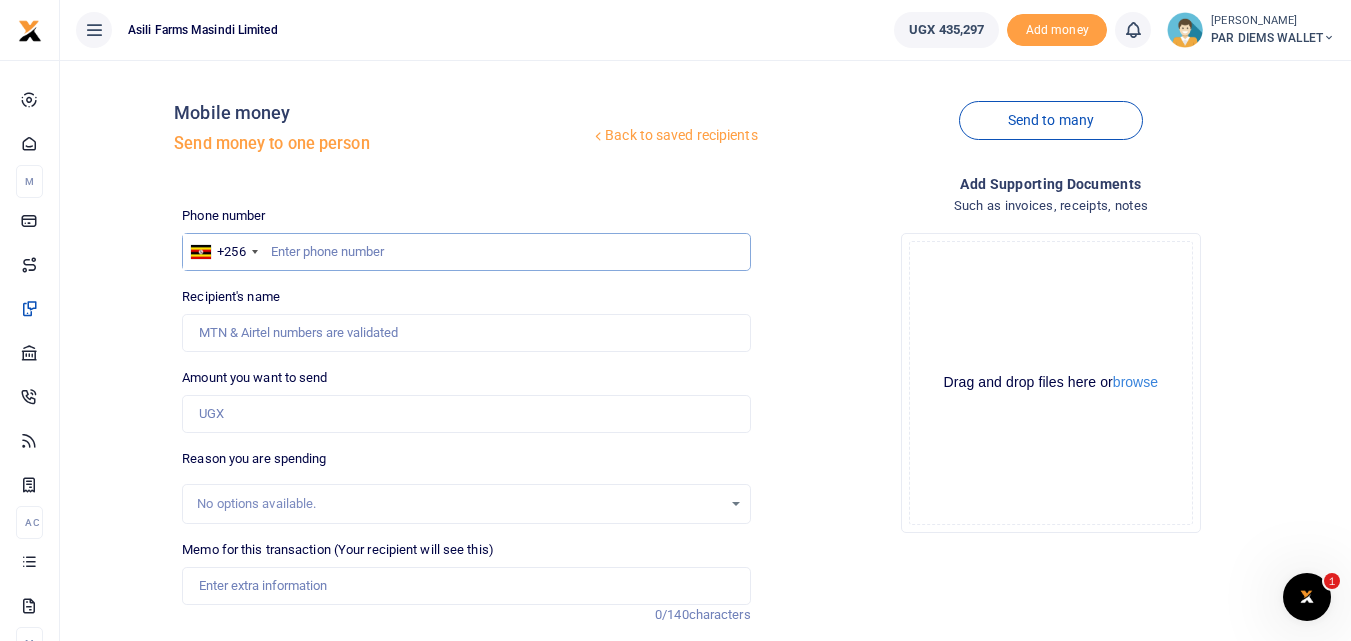 scroll, scrollTop: 0, scrollLeft: 0, axis: both 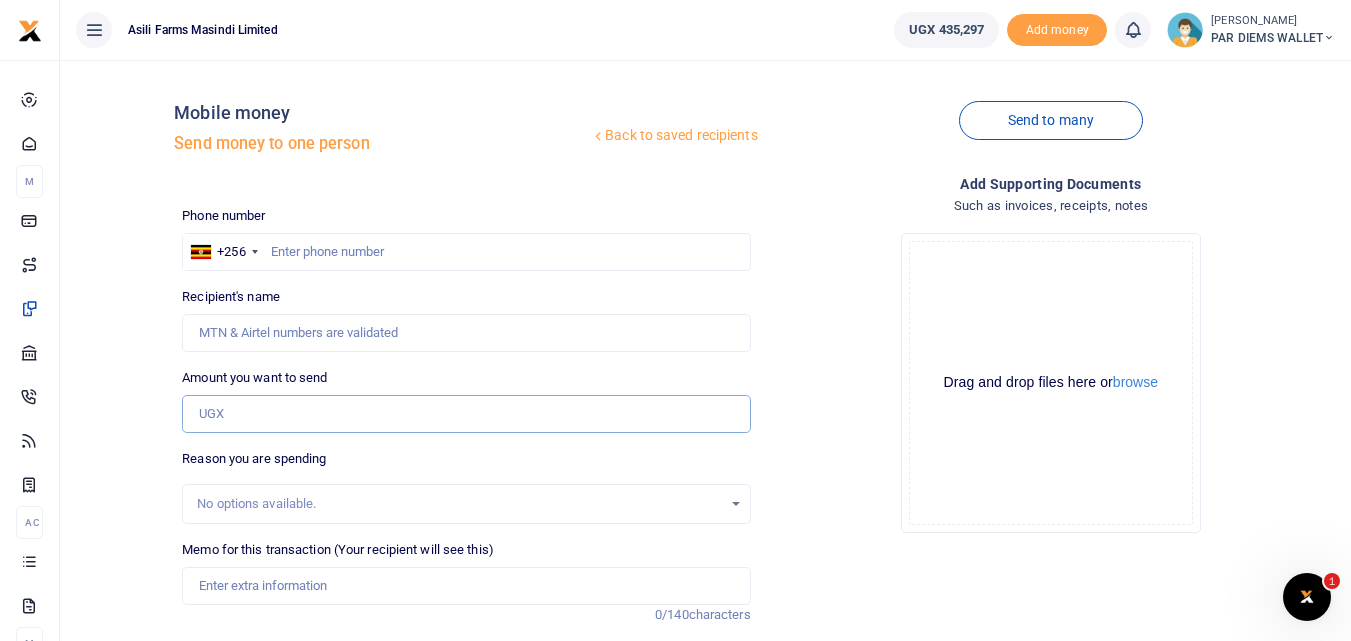 click on "Amount you want to send" at bounding box center [466, 414] 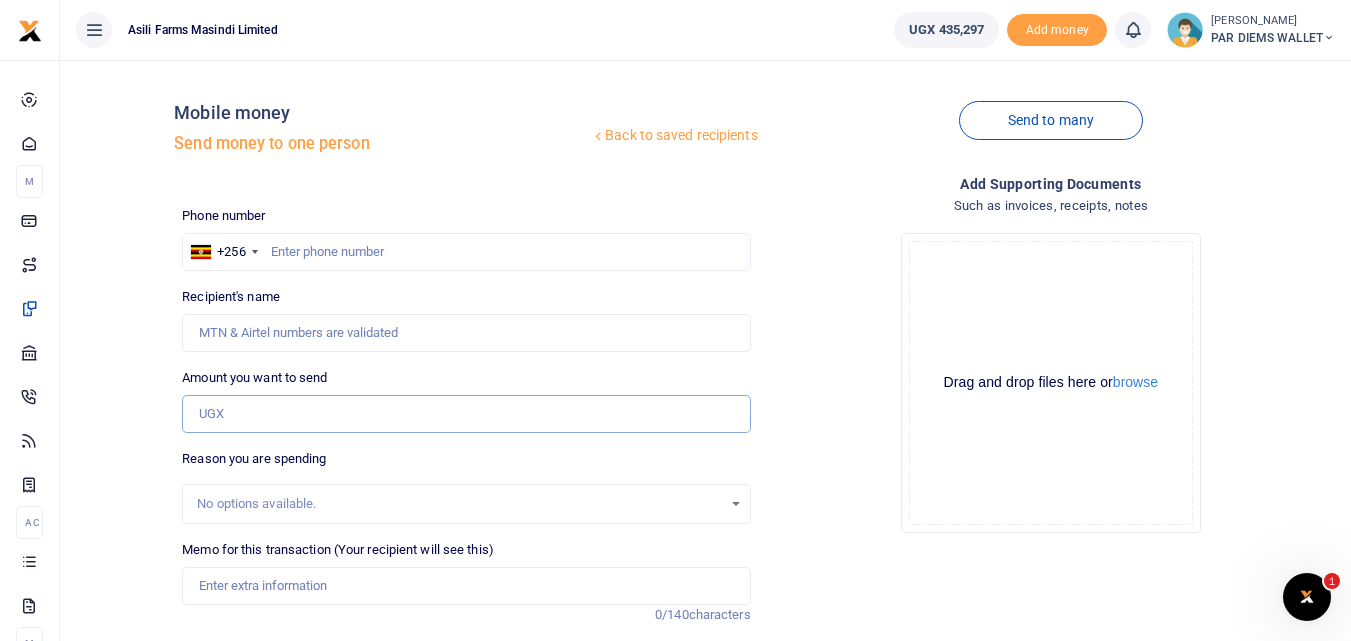 paste on "0764697432" 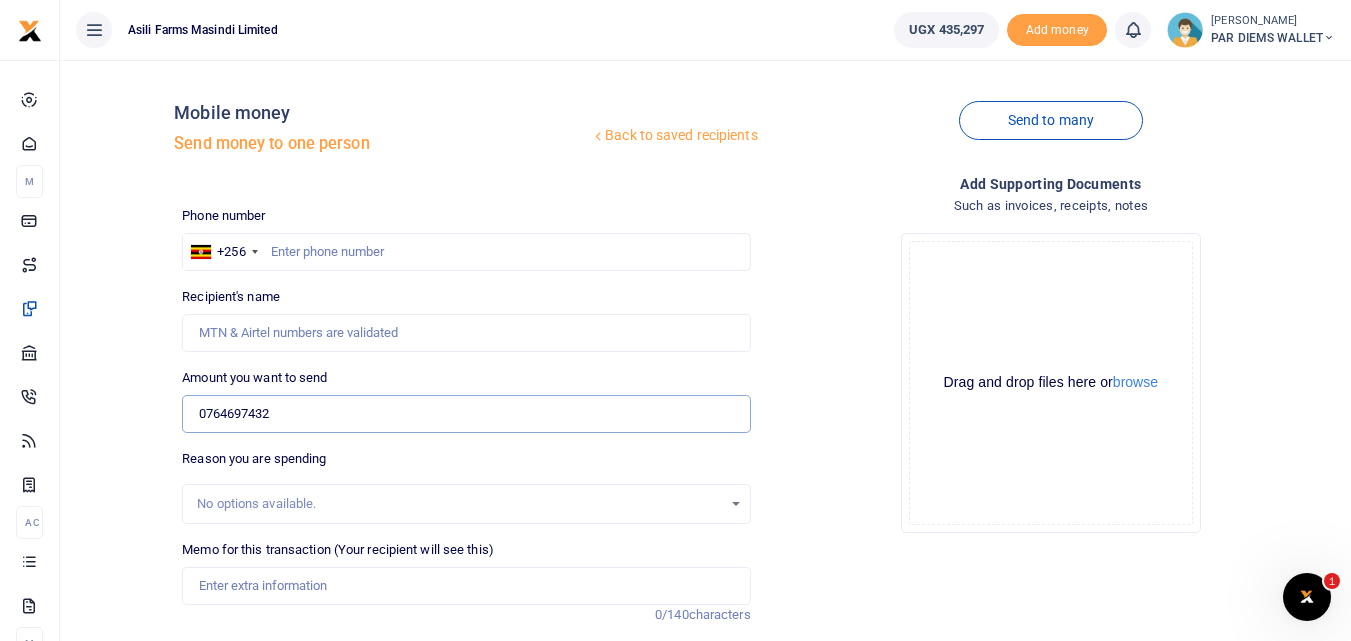 type on "0764697432" 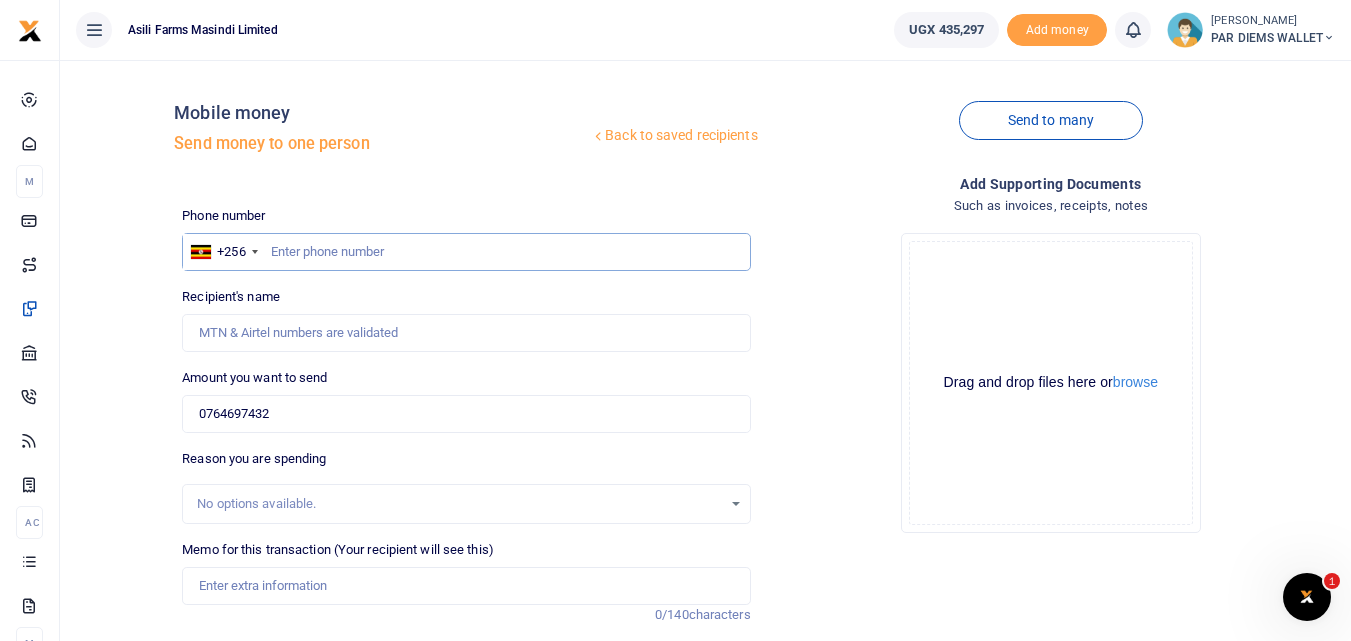 click at bounding box center (466, 252) 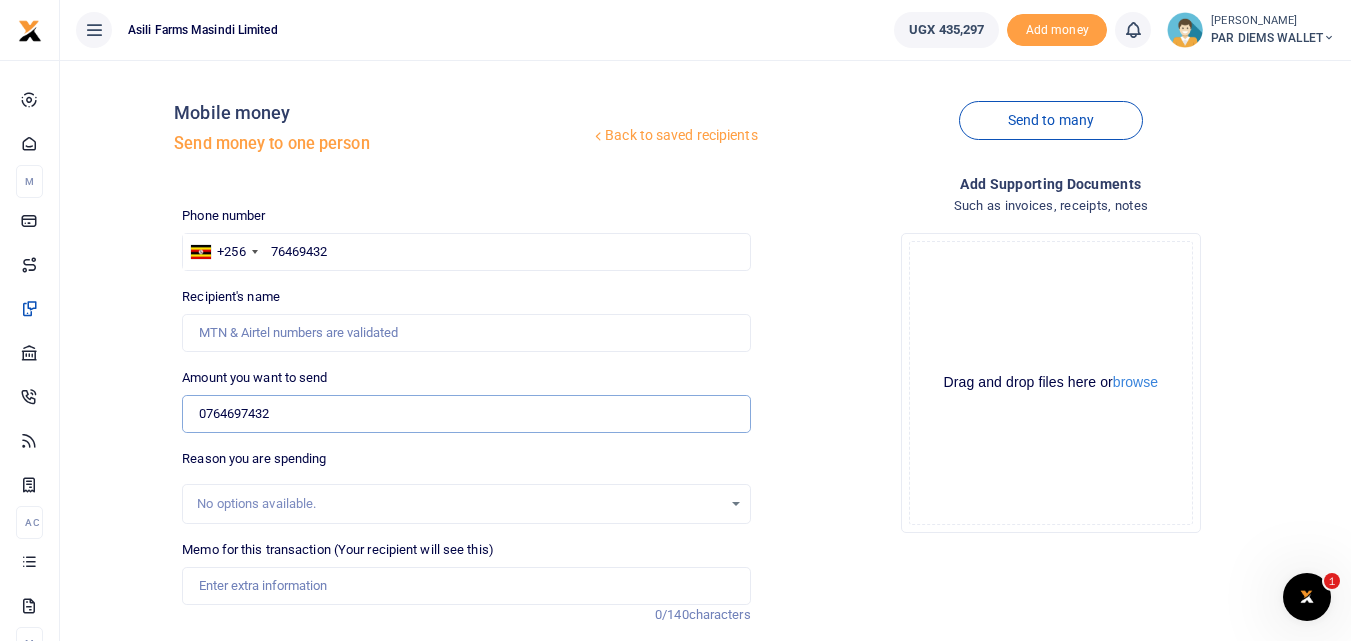 click on "0764697432" at bounding box center (466, 414) 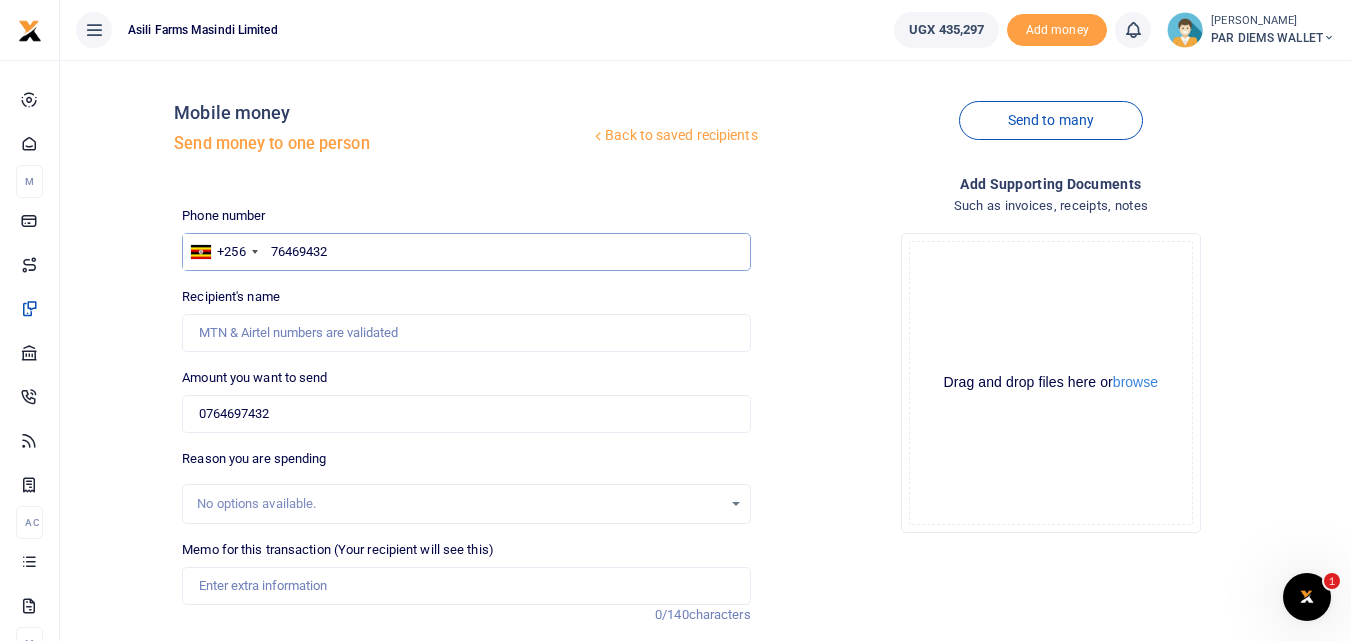 click on "76469432" at bounding box center (466, 252) 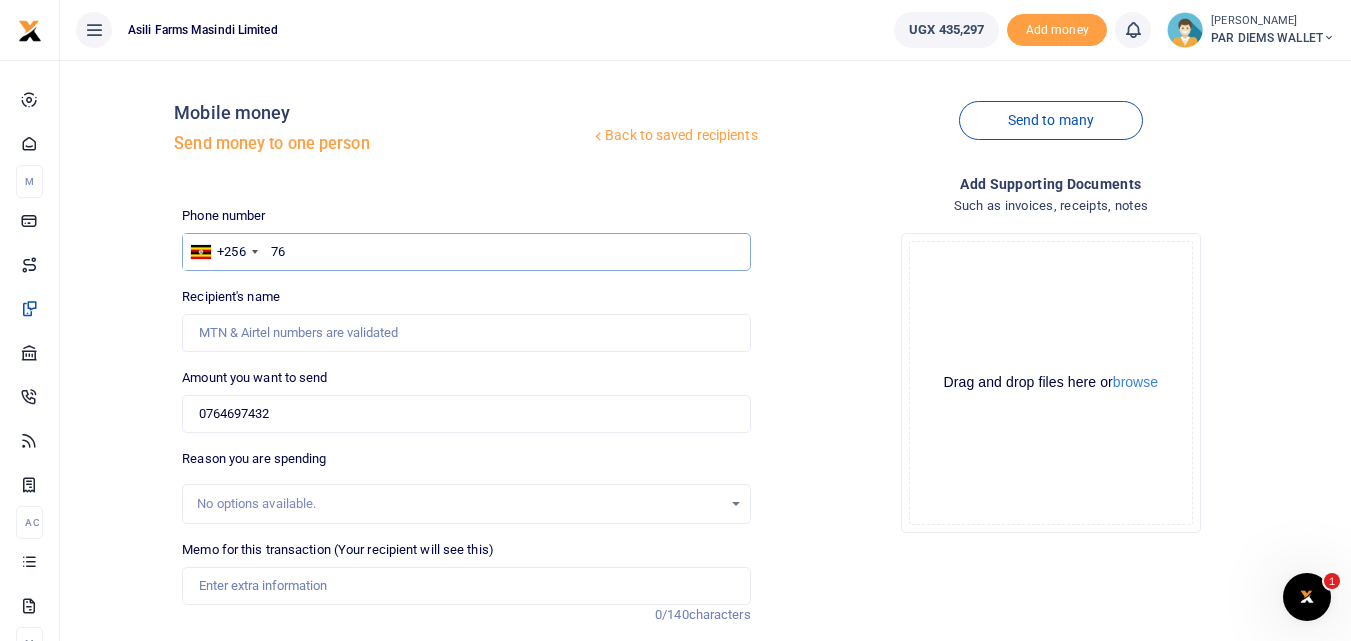 type on "7" 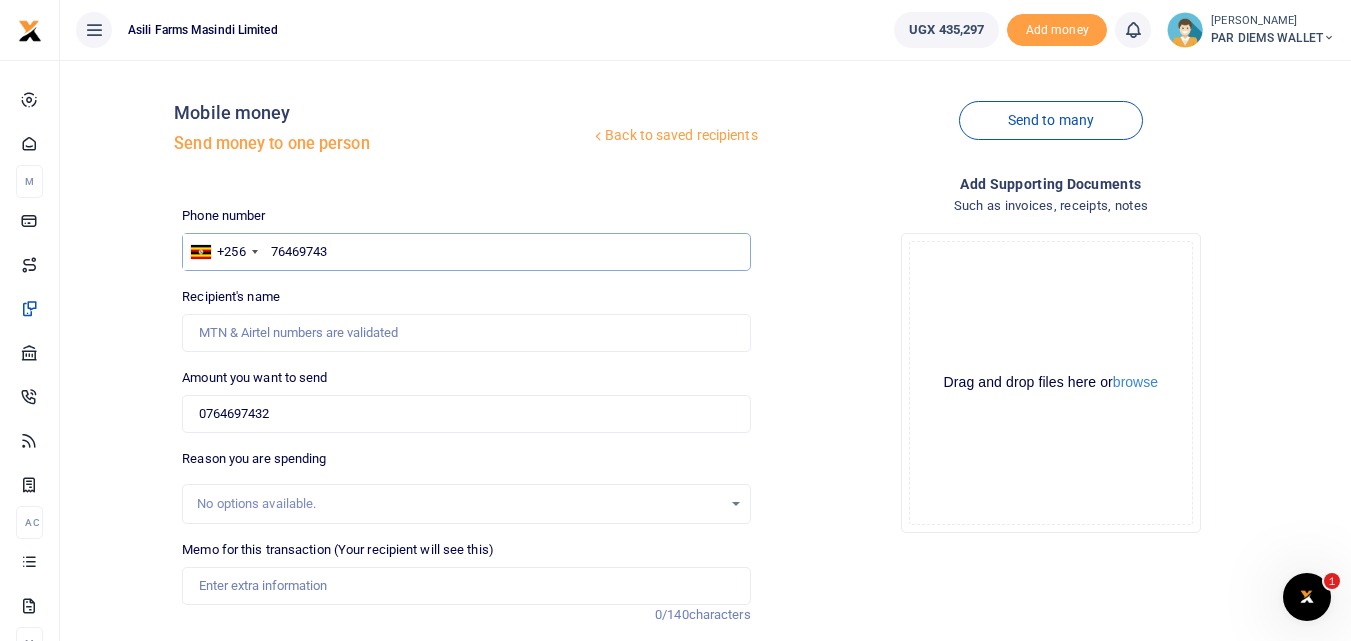 type on "764697432" 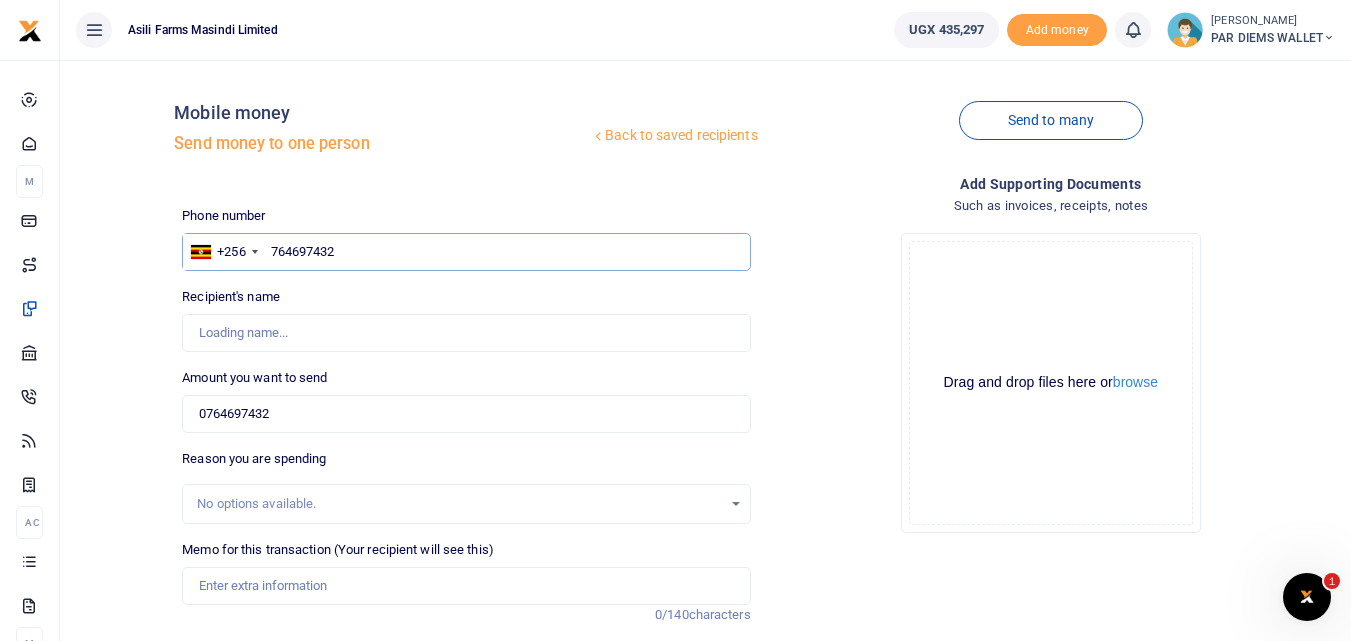 type on "[PERSON_NAME]" 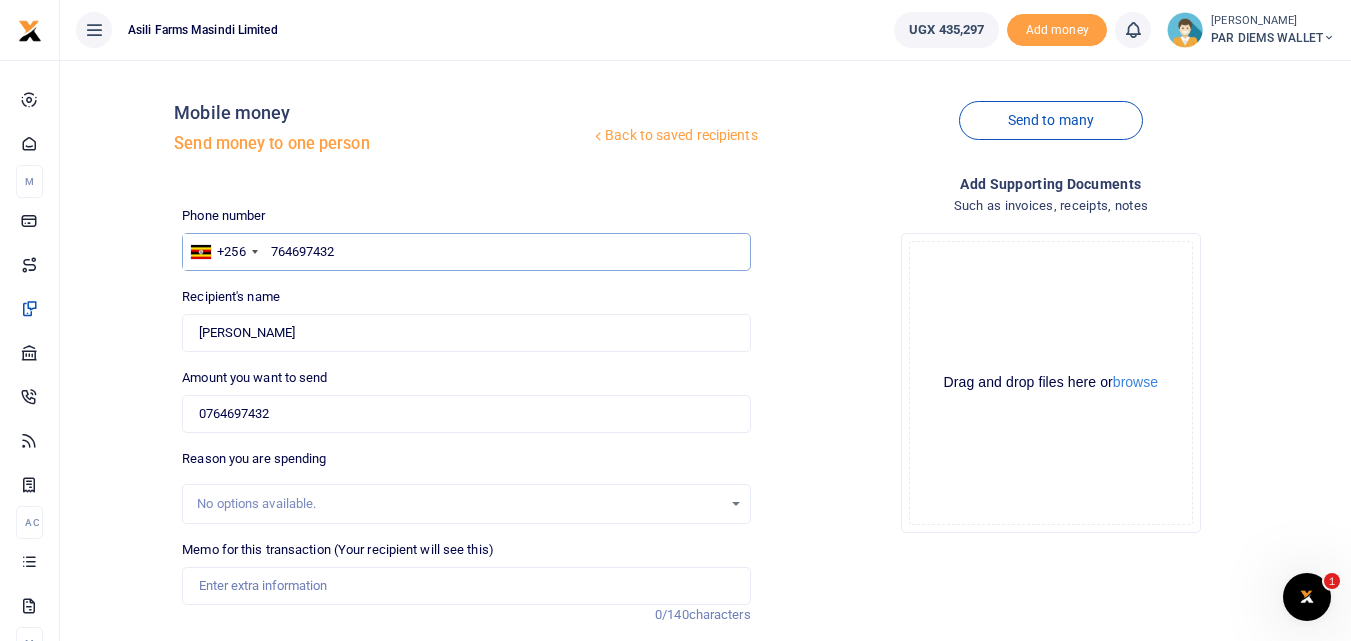 type on "764697432" 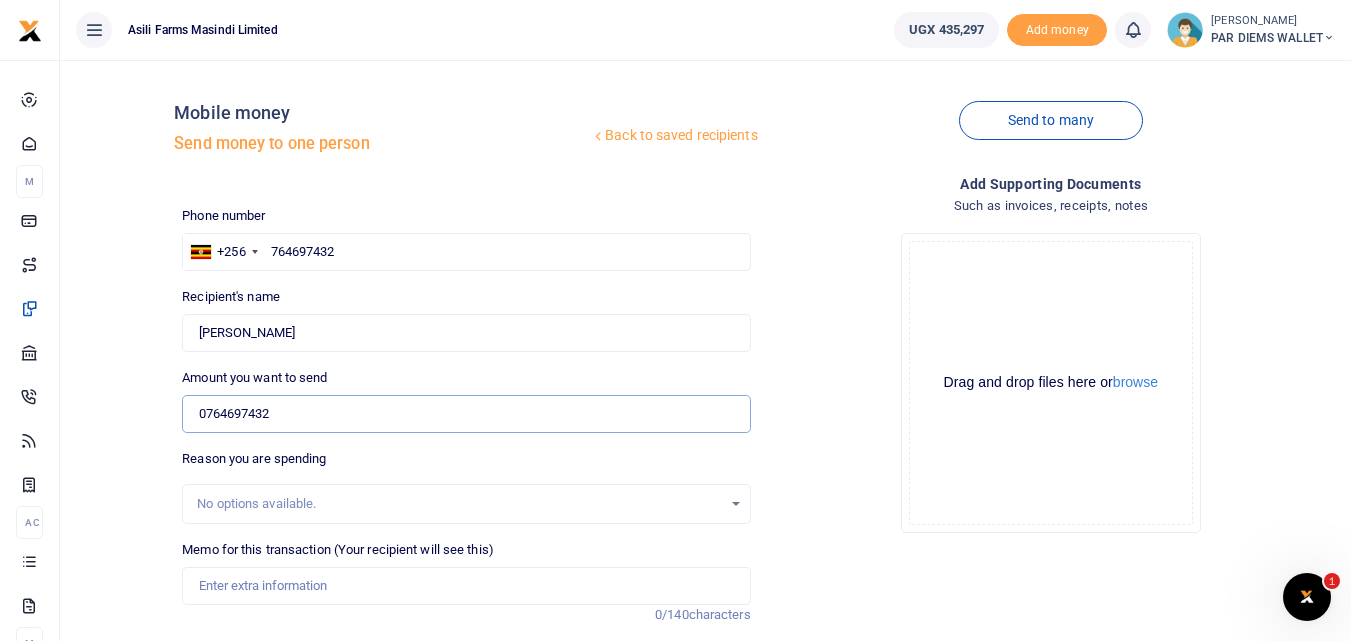 click on "0764697432" at bounding box center [466, 414] 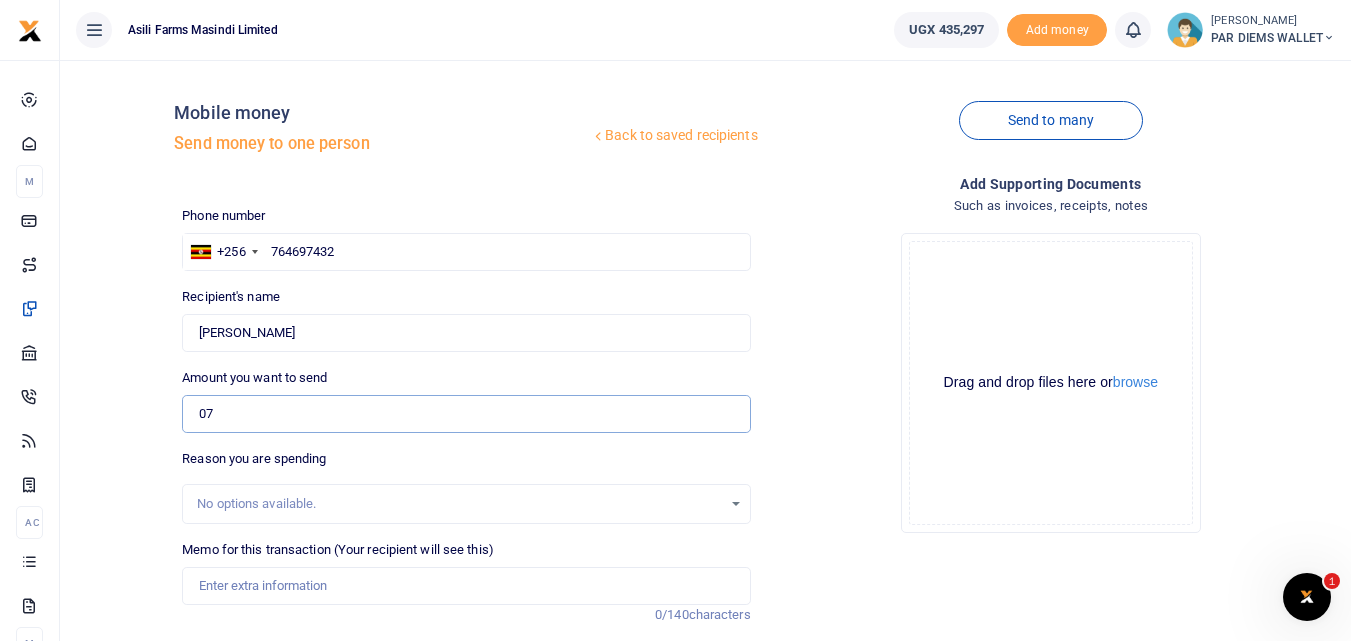 type on "0" 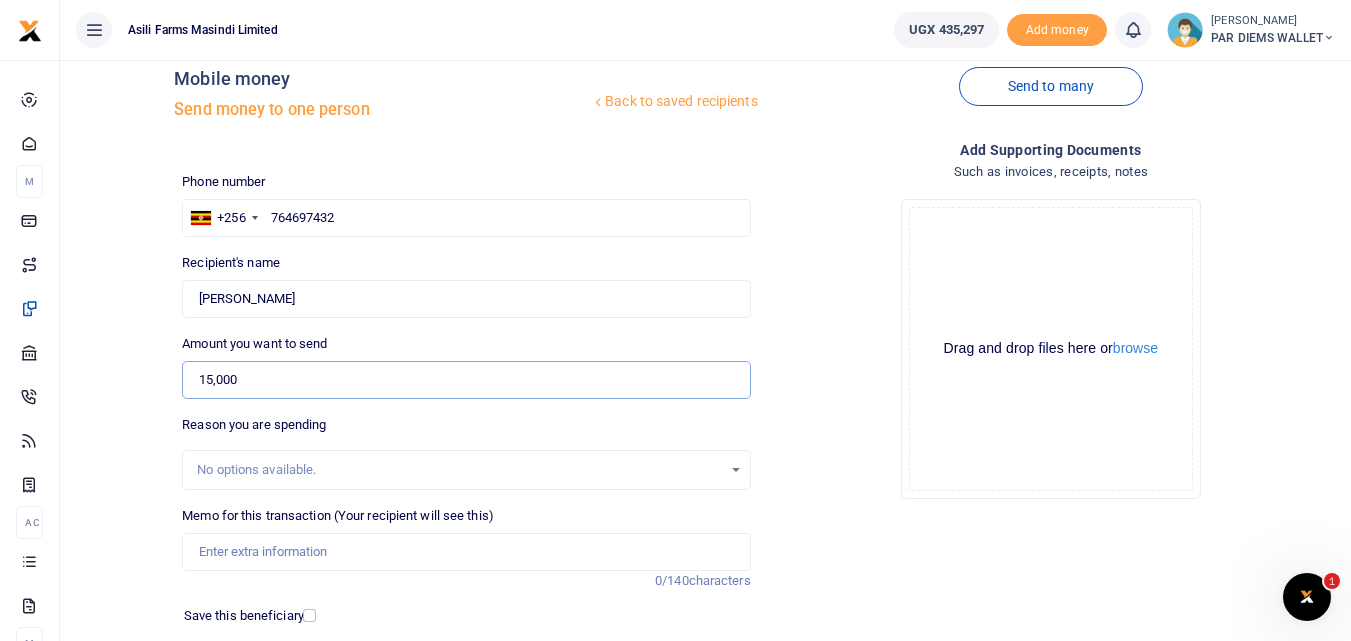 scroll, scrollTop: 225, scrollLeft: 0, axis: vertical 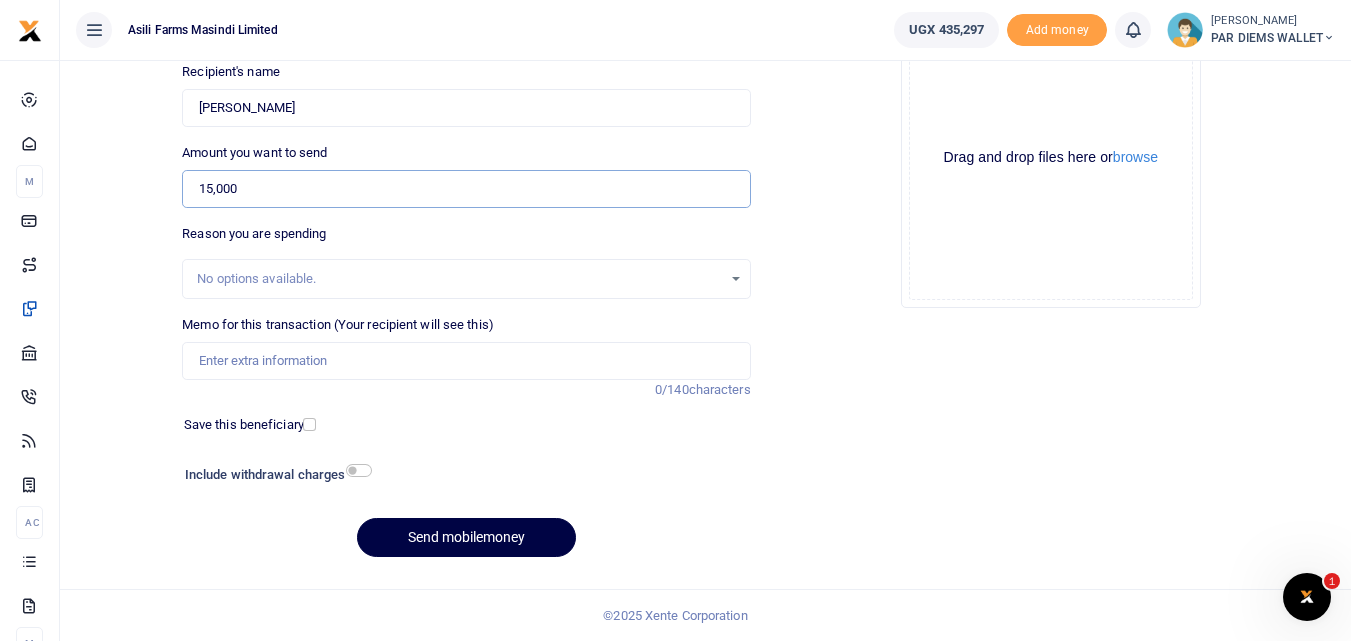 type on "15,000" 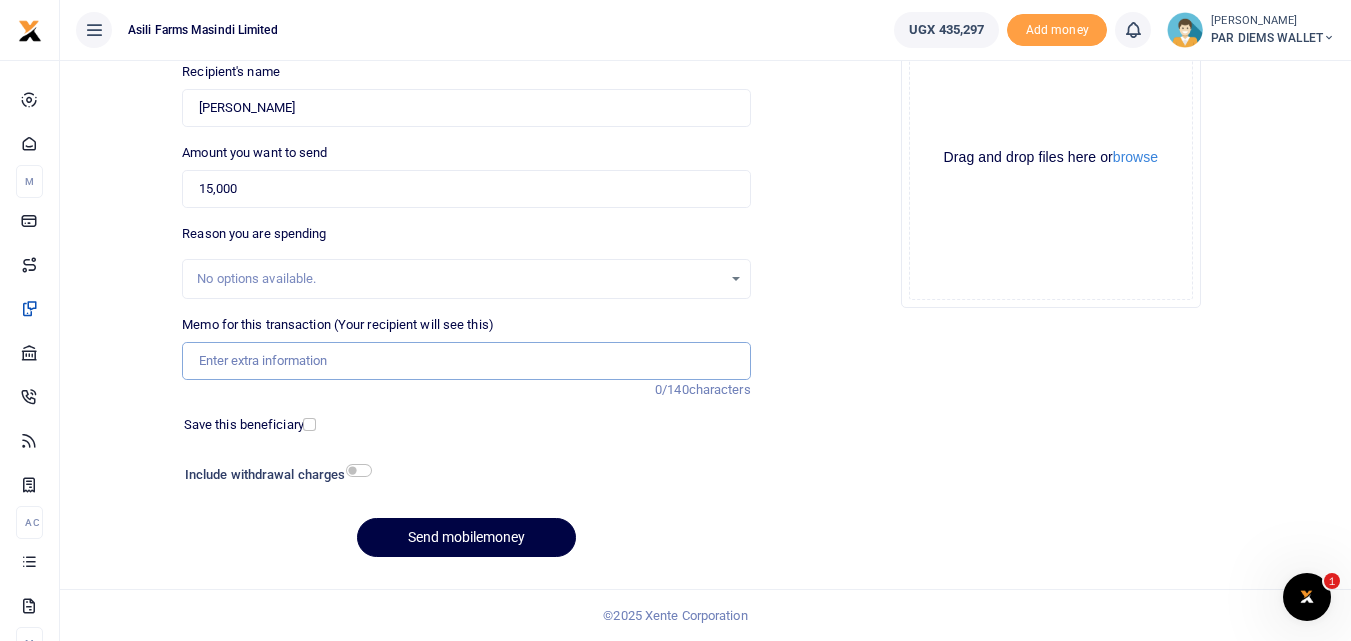 click on "Memo for this transaction (Your recipient will see this)" at bounding box center (466, 361) 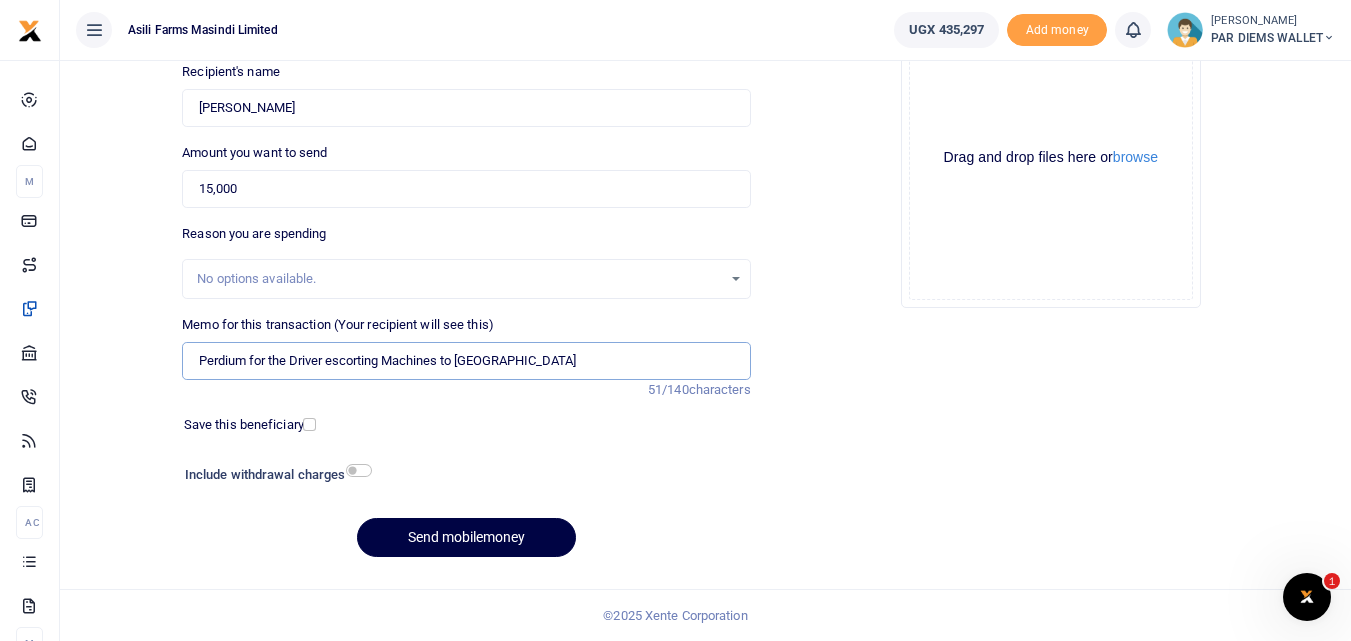 type on "Perdium for the Driver escorting Machines to [GEOGRAPHIC_DATA]" 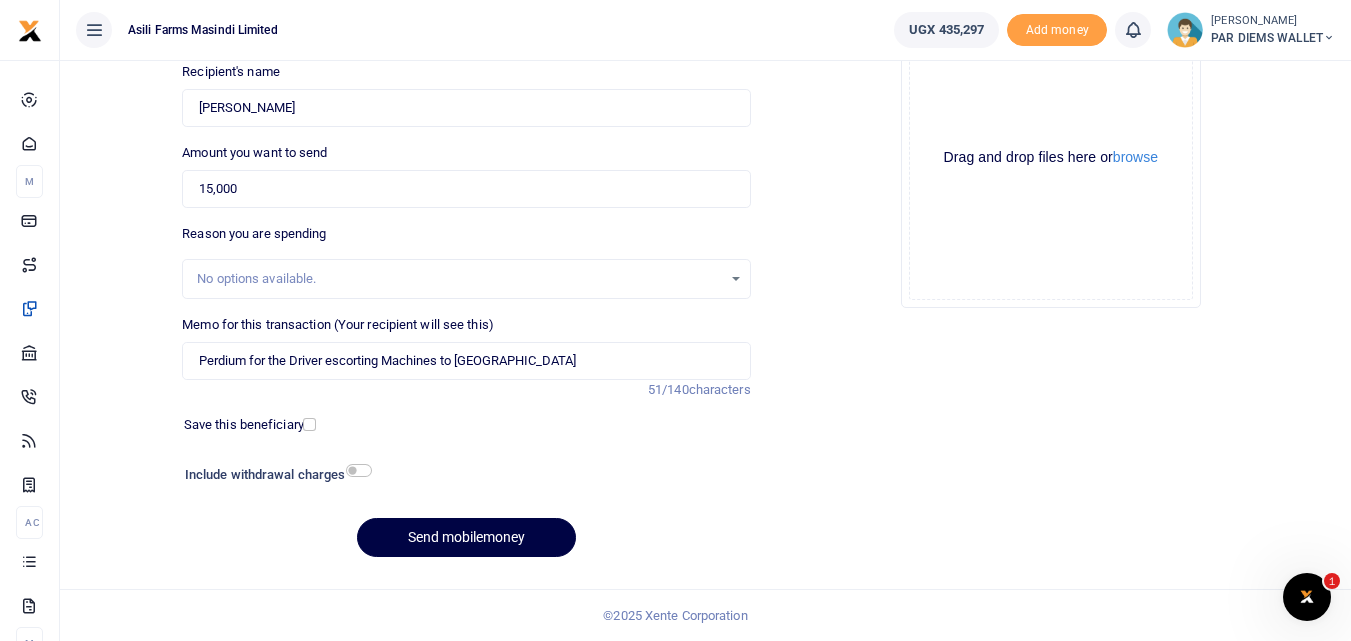 click on "Drag and drop files here or  browse Powered by  Uppy" 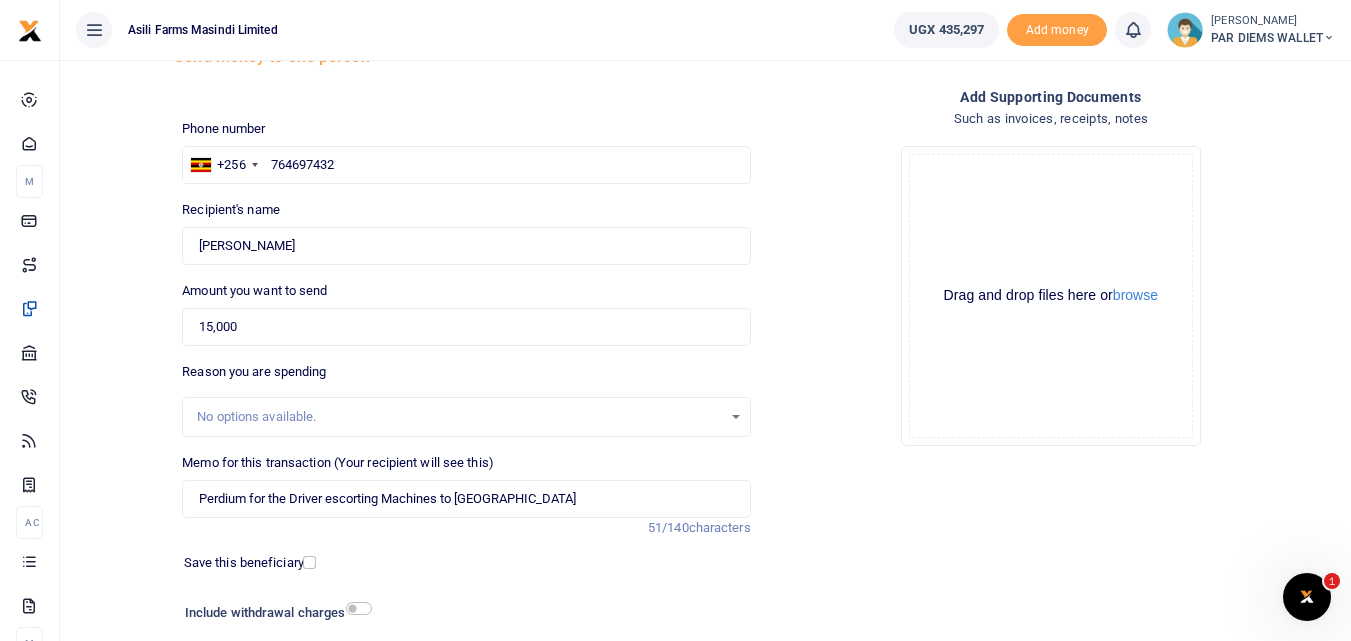 scroll, scrollTop: 90, scrollLeft: 0, axis: vertical 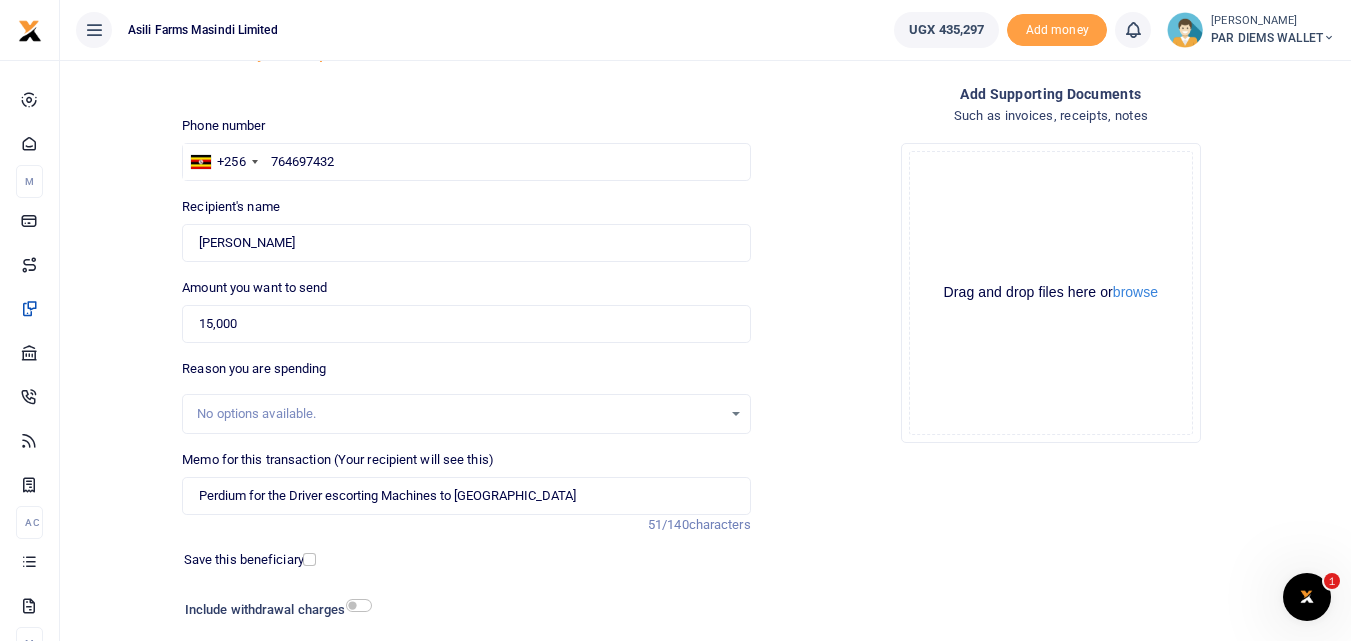 click on "Drag and drop files here or  browse Powered by  Uppy" 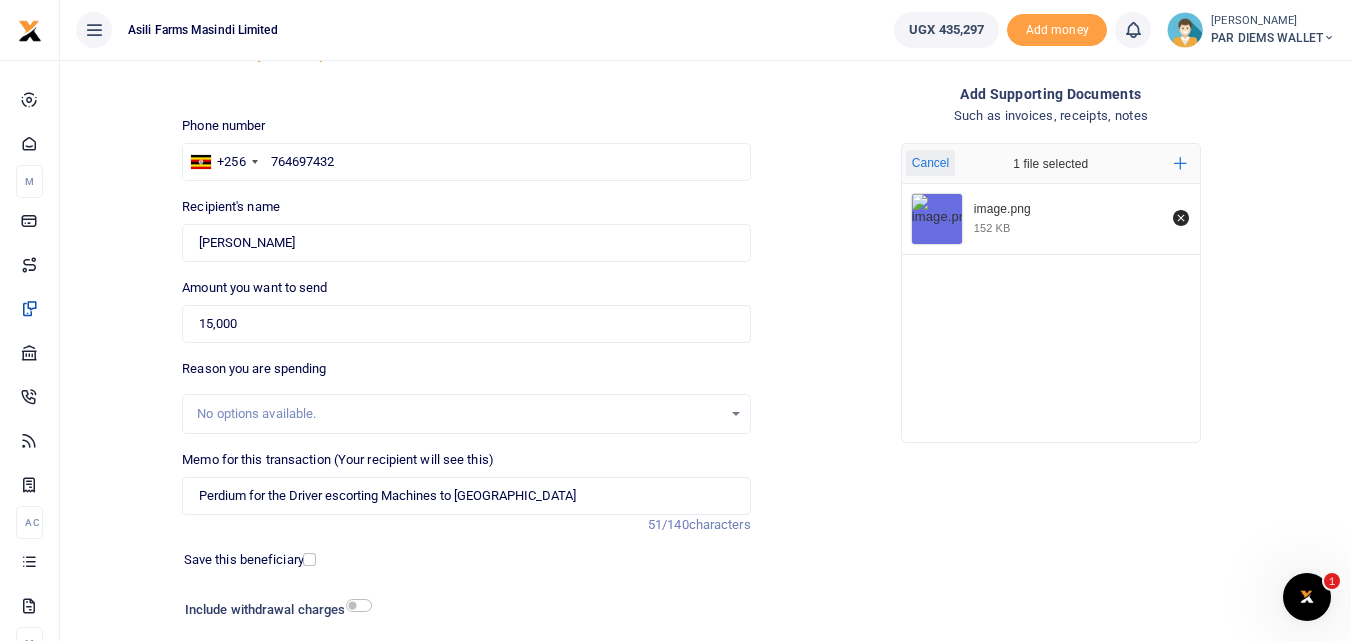 scroll, scrollTop: 225, scrollLeft: 0, axis: vertical 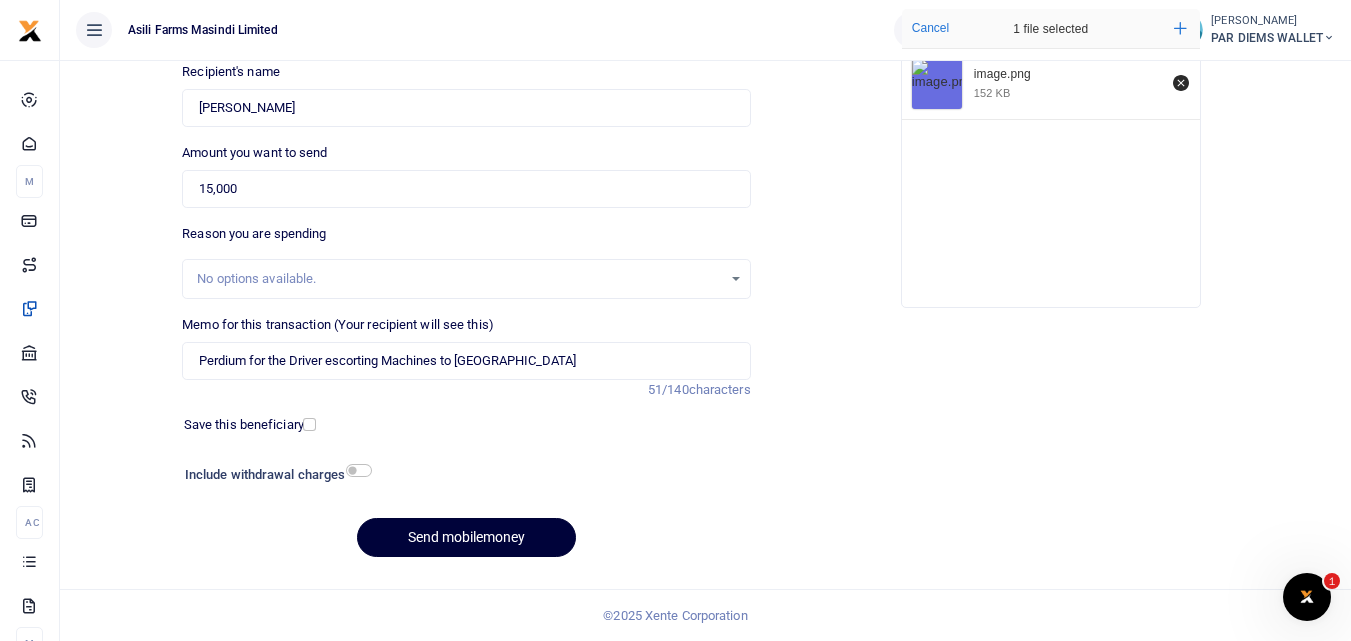 click on "Send mobilemoney" 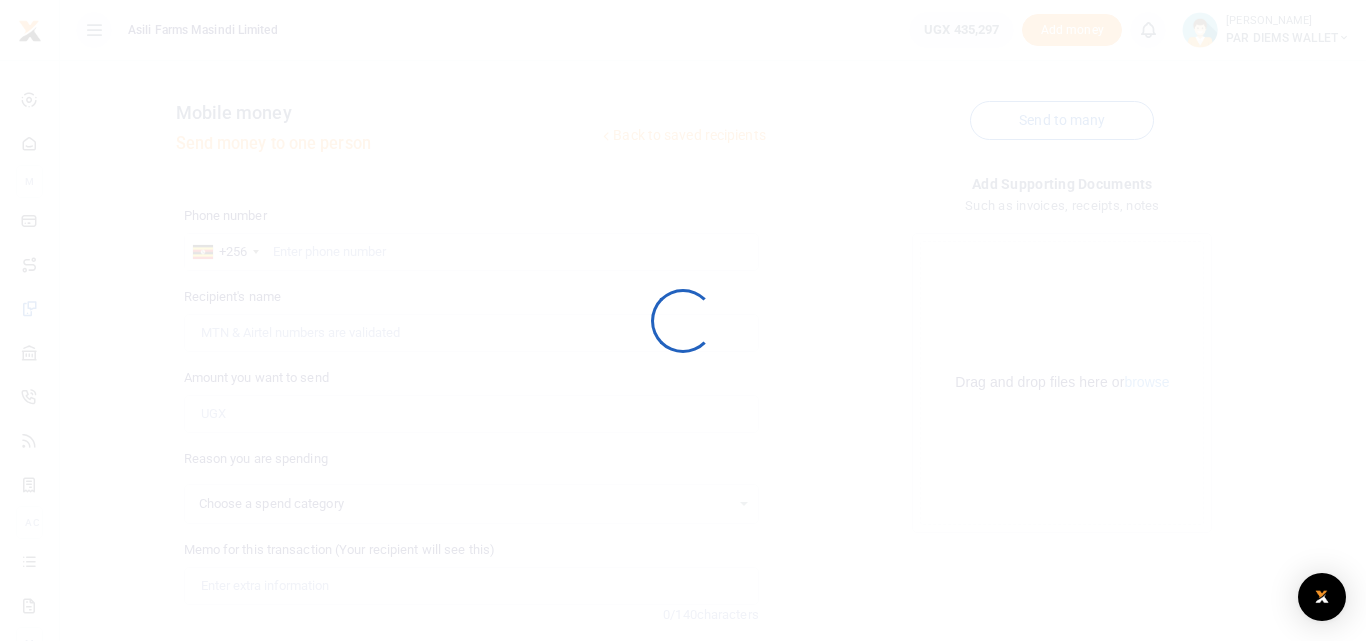 select 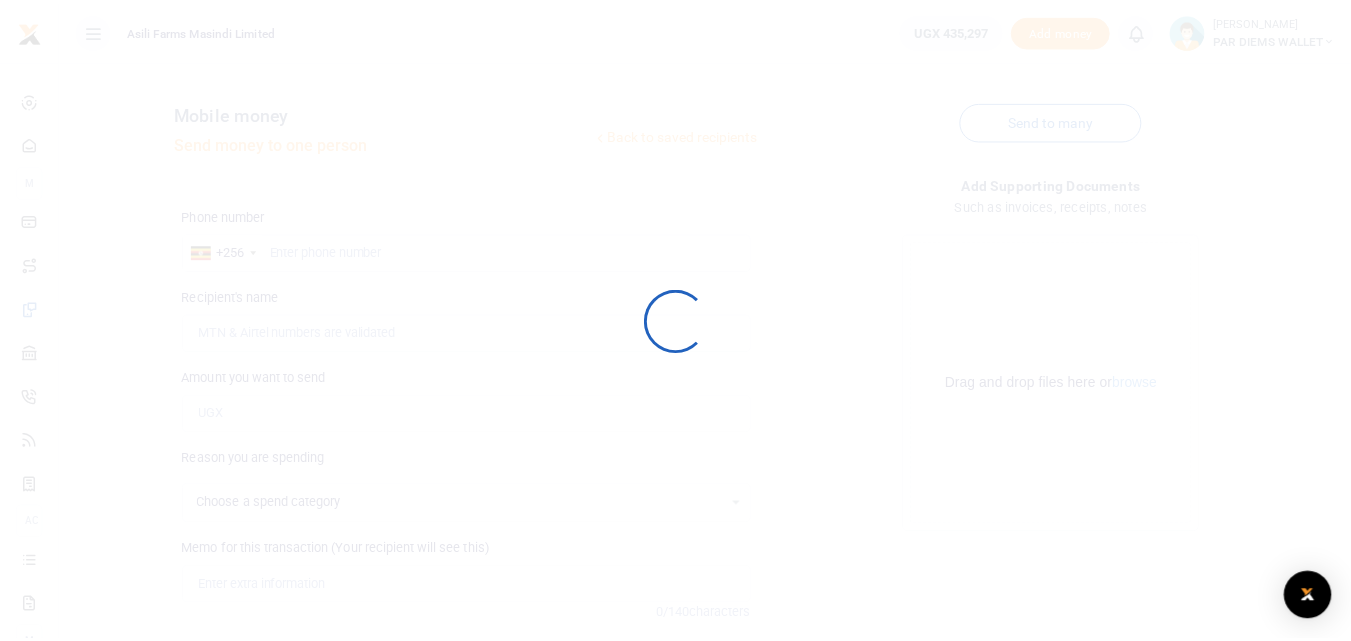 scroll, scrollTop: 225, scrollLeft: 0, axis: vertical 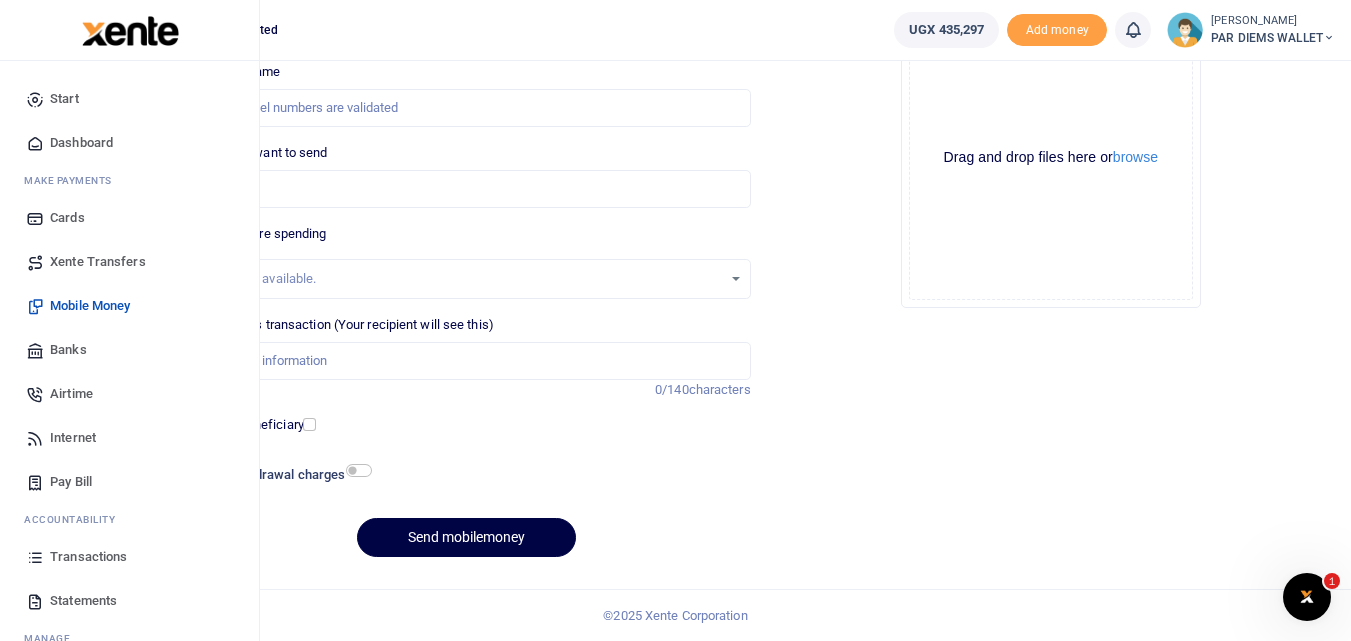 click at bounding box center [35, 557] 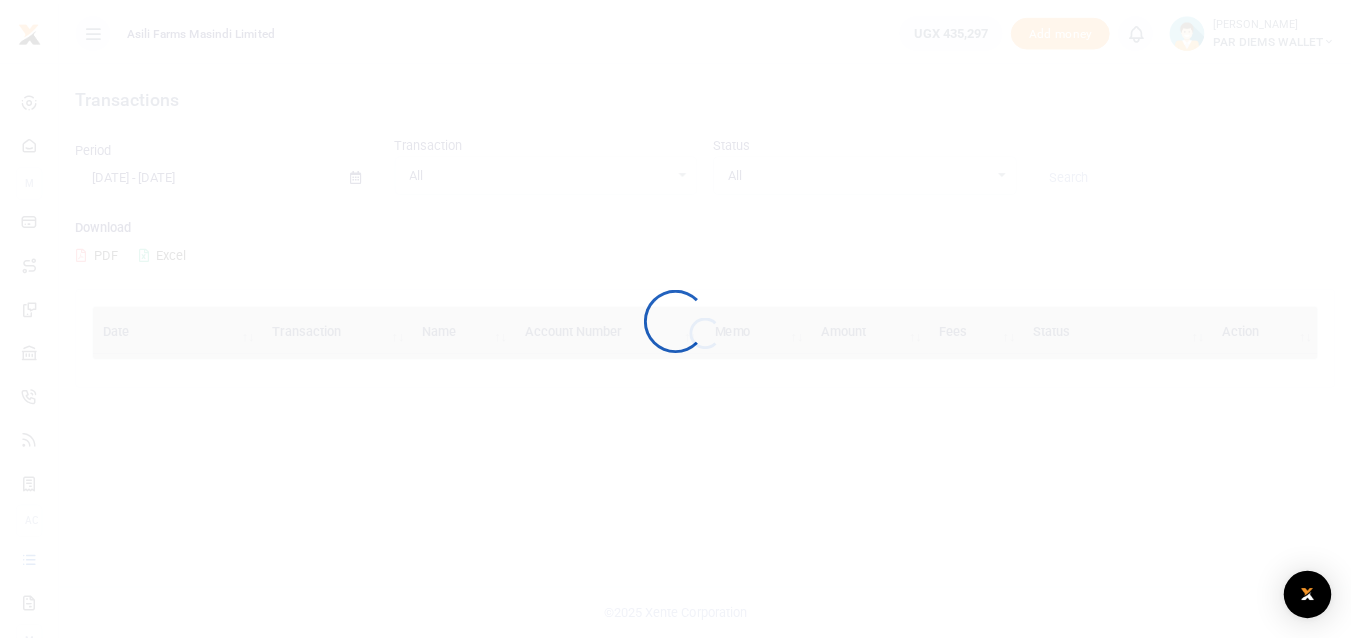 scroll, scrollTop: 0, scrollLeft: 0, axis: both 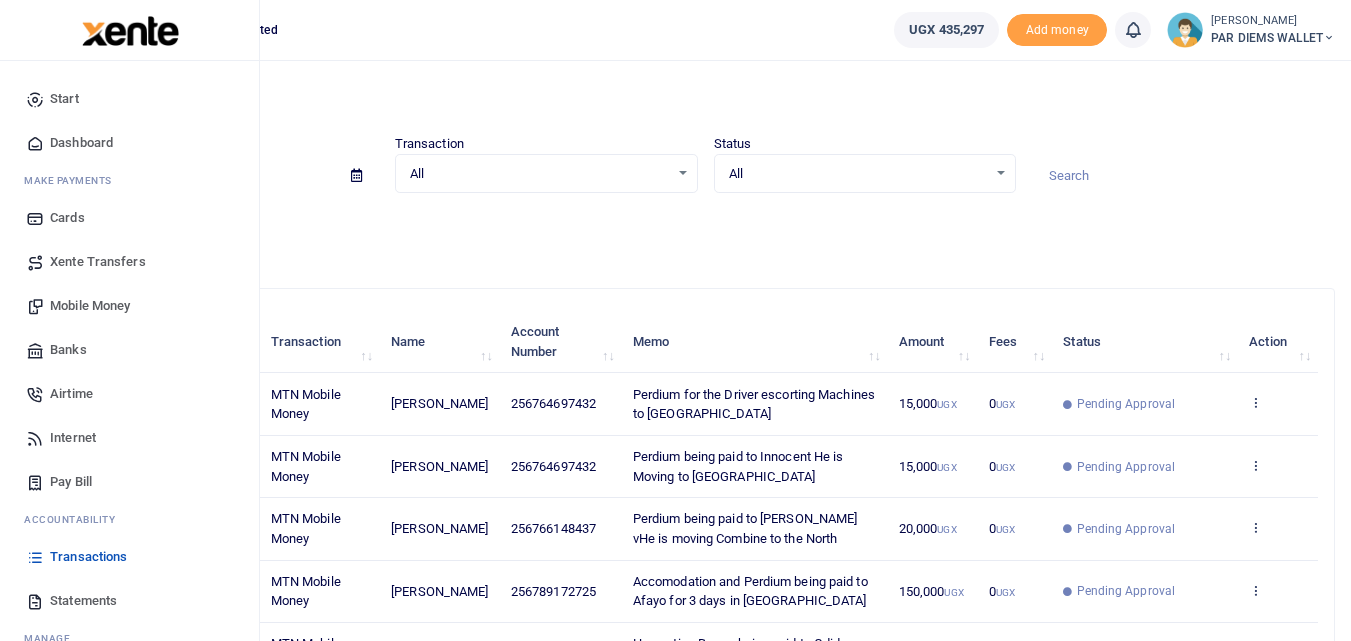 click on "Mobile Money" at bounding box center (90, 306) 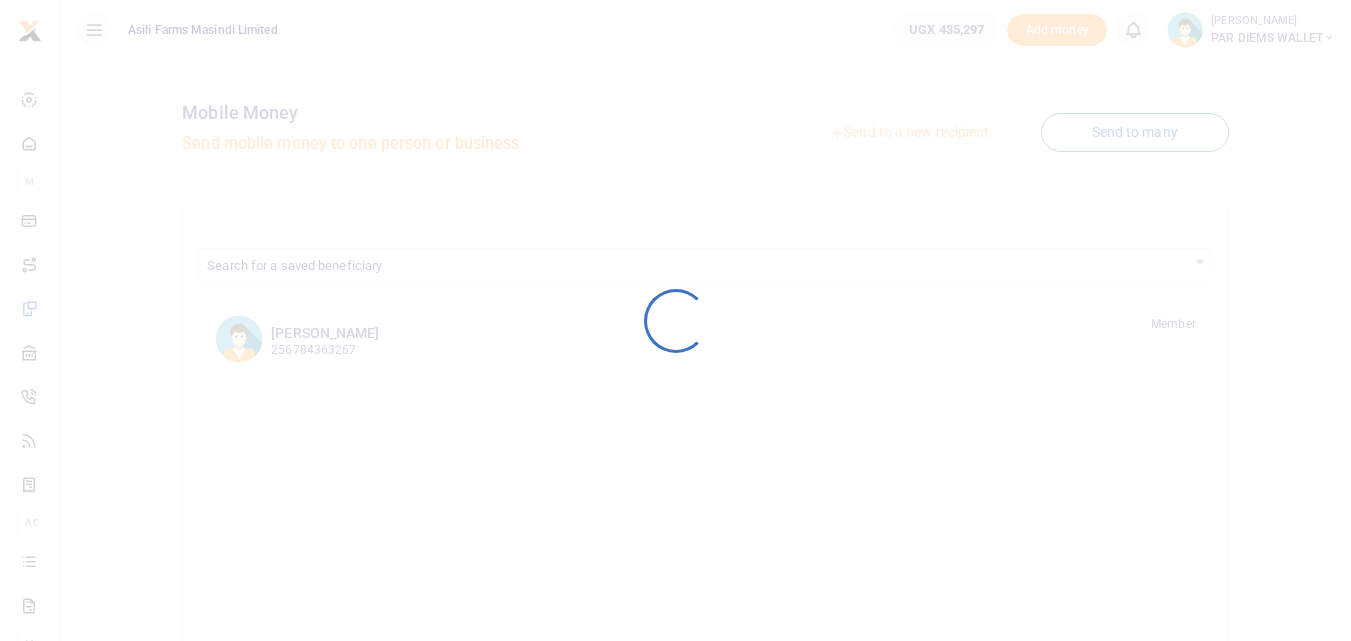 scroll, scrollTop: 0, scrollLeft: 0, axis: both 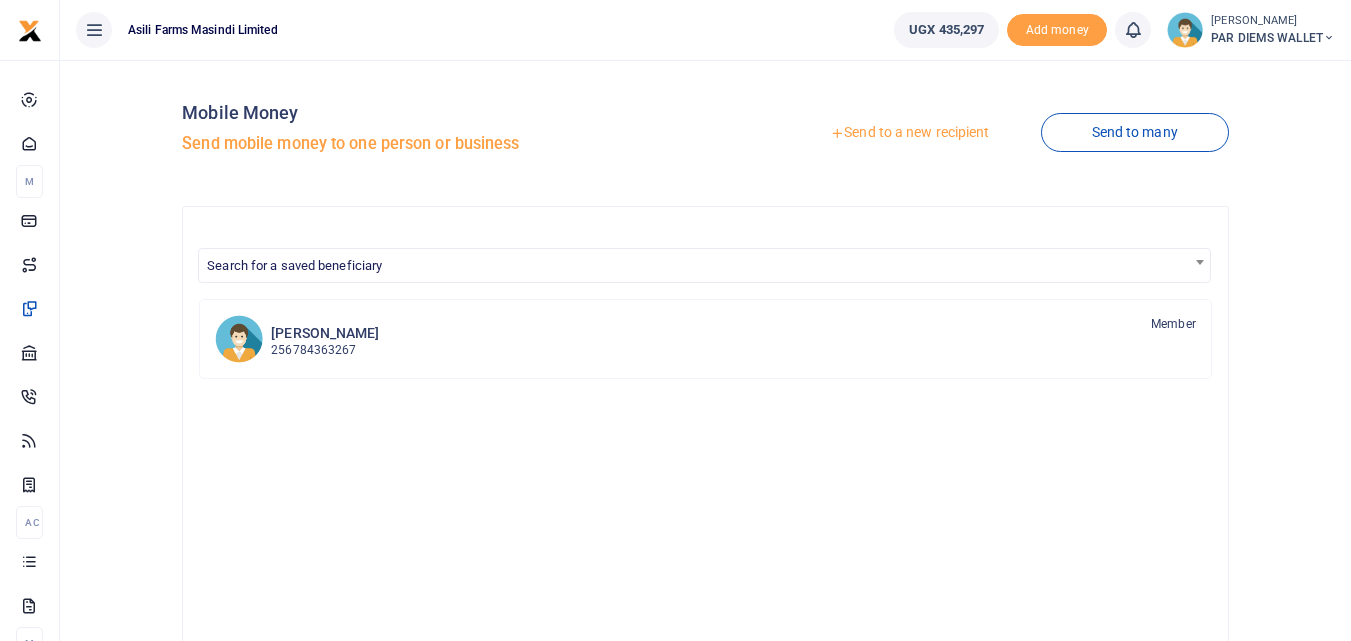 click on "Send to a new recipient" at bounding box center [909, 133] 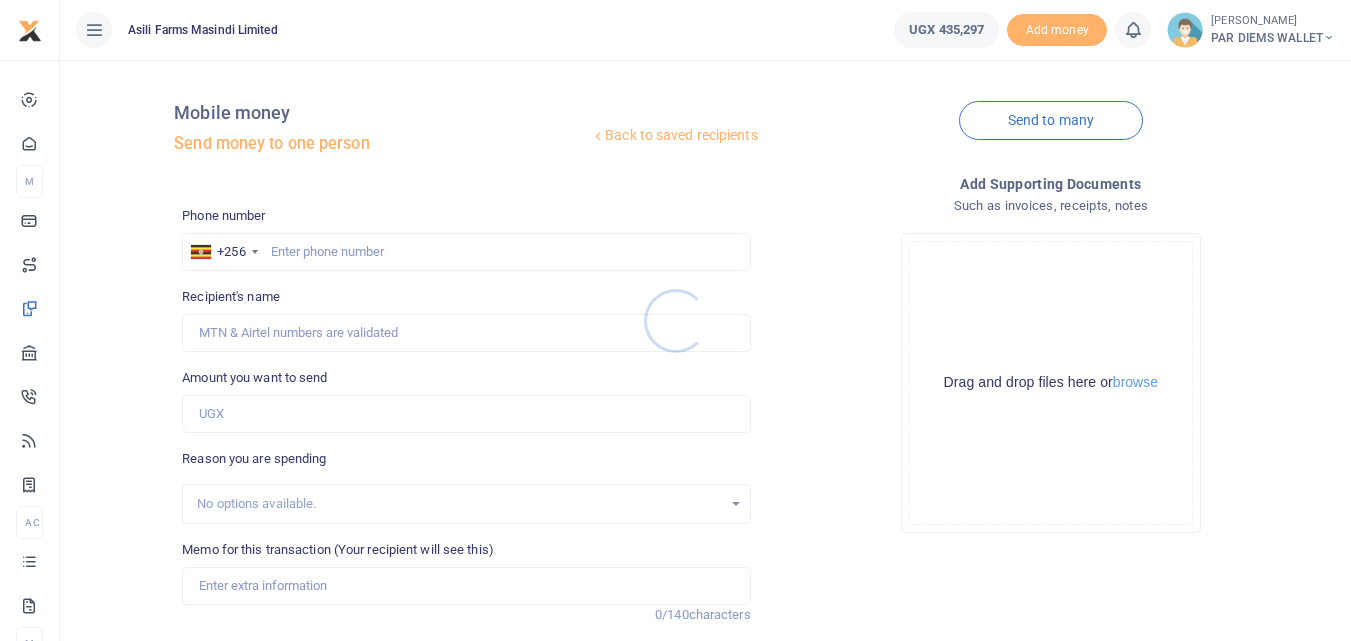 scroll, scrollTop: 0, scrollLeft: 0, axis: both 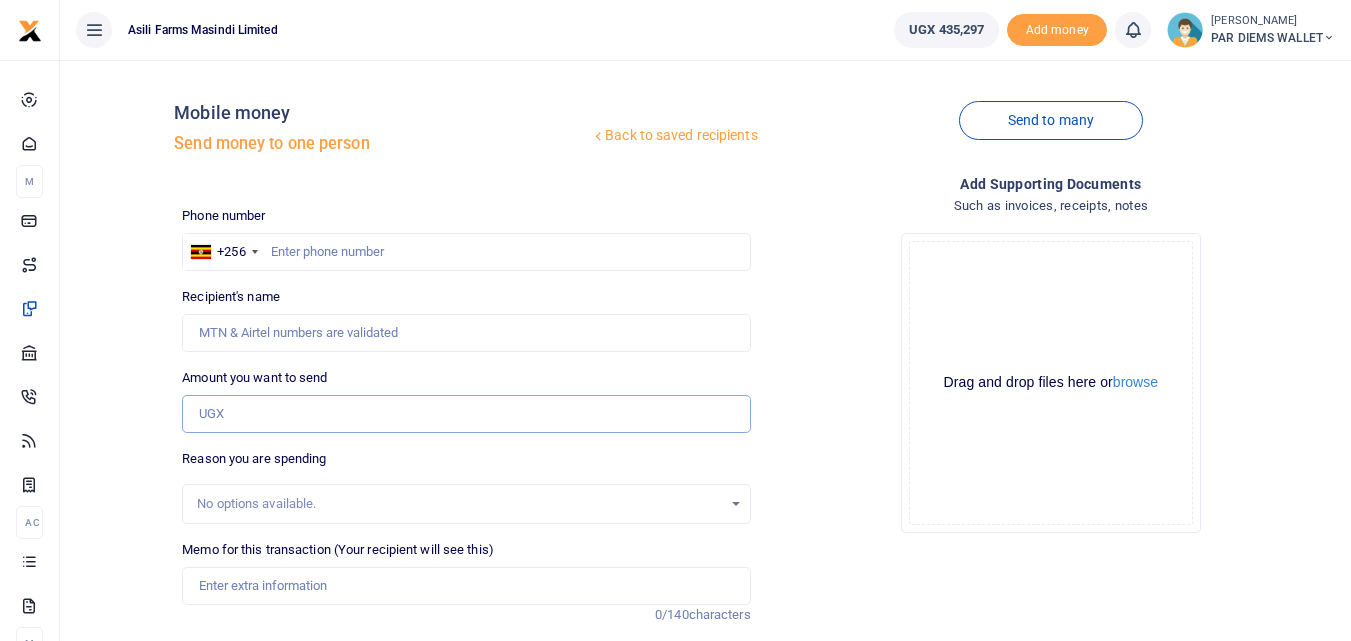click on "Amount you want to send" at bounding box center (466, 414) 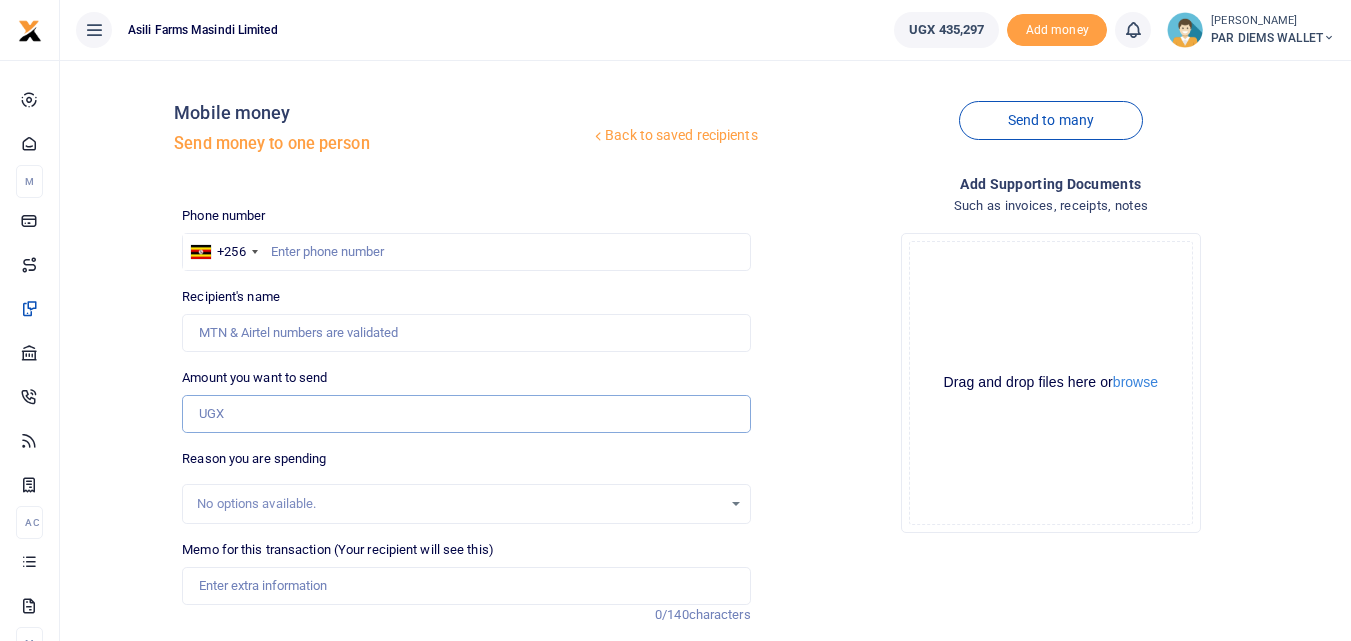 paste on "0779245577" 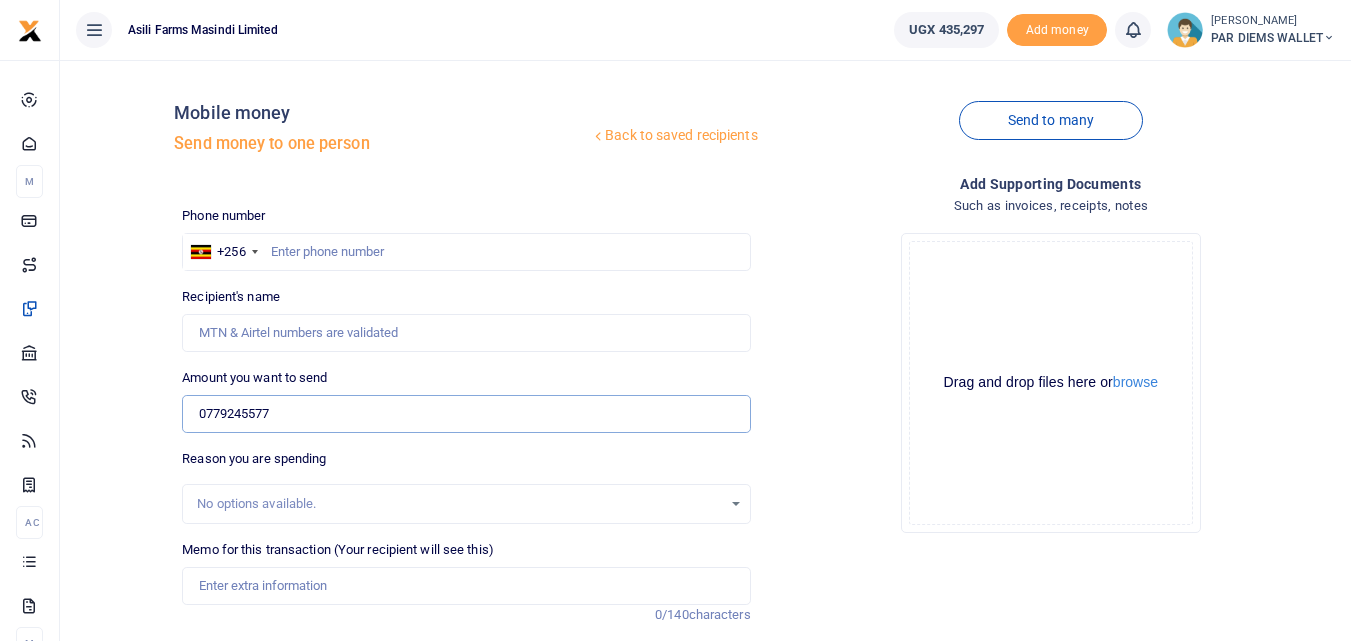 type on "0779245577" 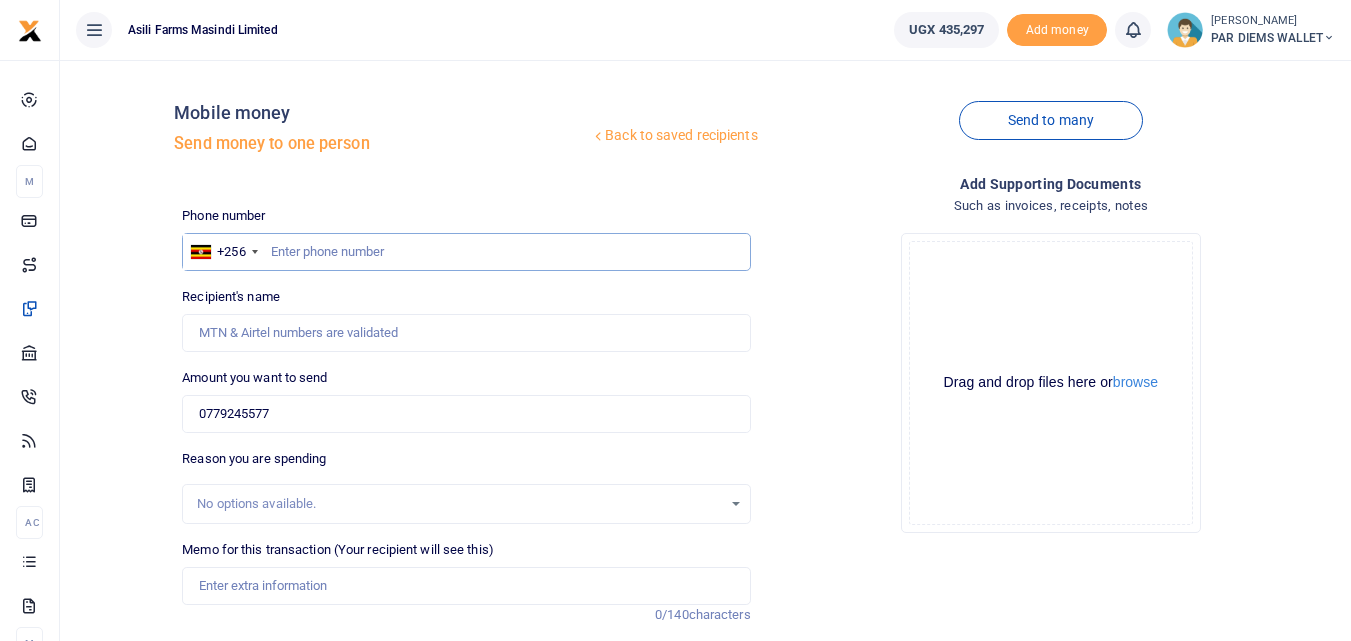 click at bounding box center (466, 252) 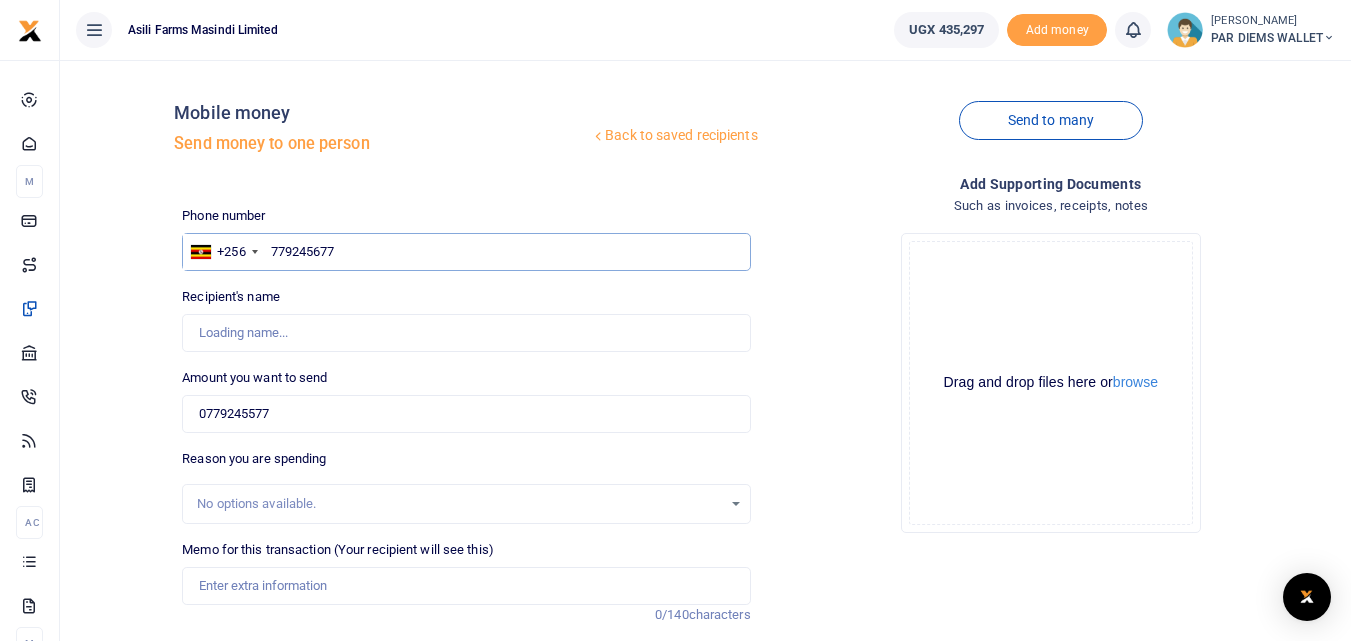 type on "779245677" 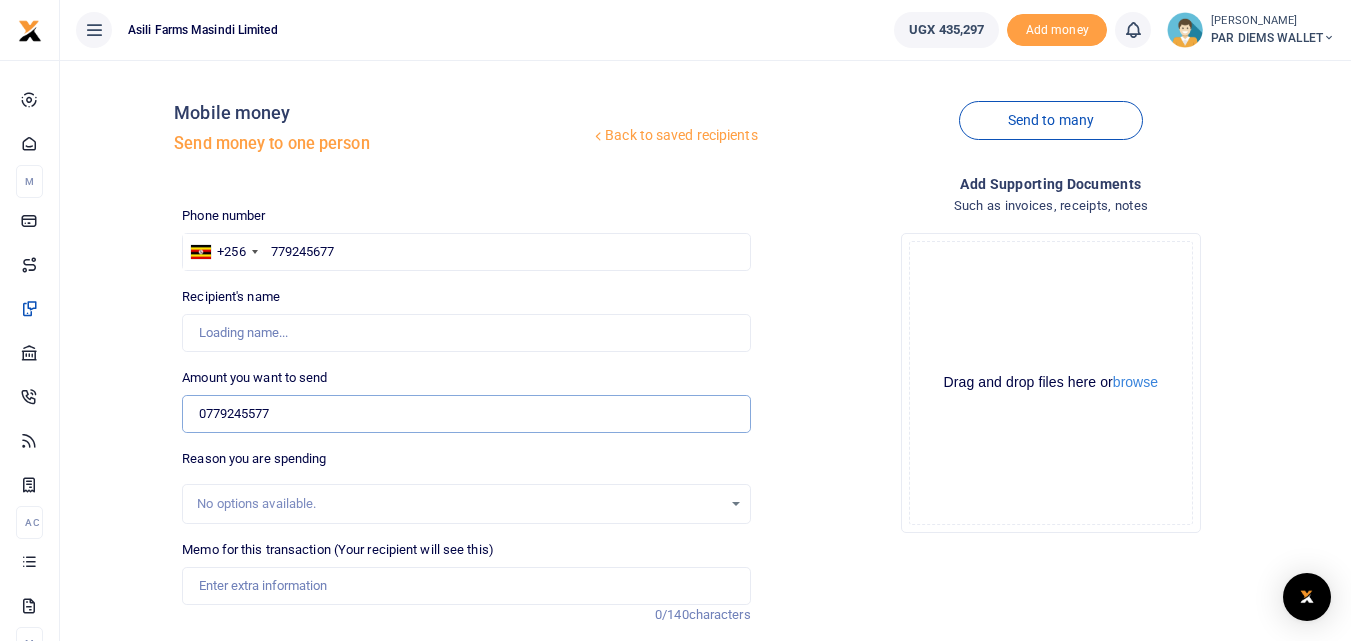 click on "0779245577" at bounding box center (466, 414) 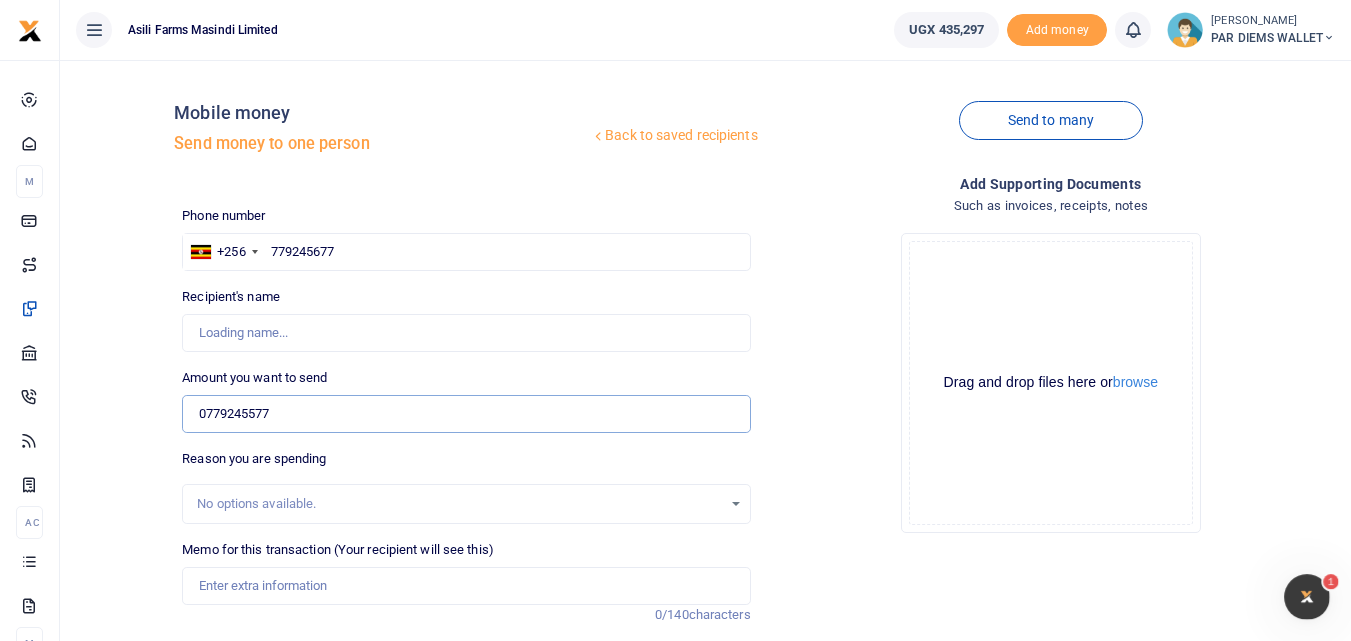 scroll, scrollTop: 0, scrollLeft: 0, axis: both 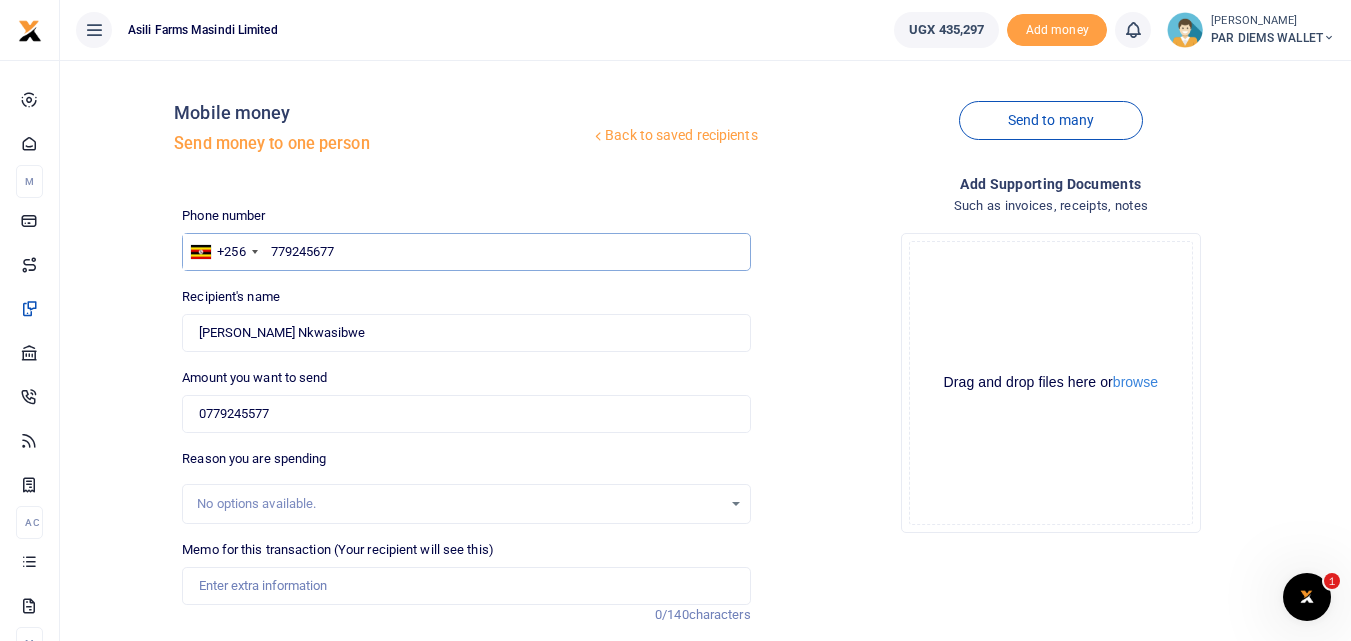 click on "779245677" at bounding box center (466, 252) 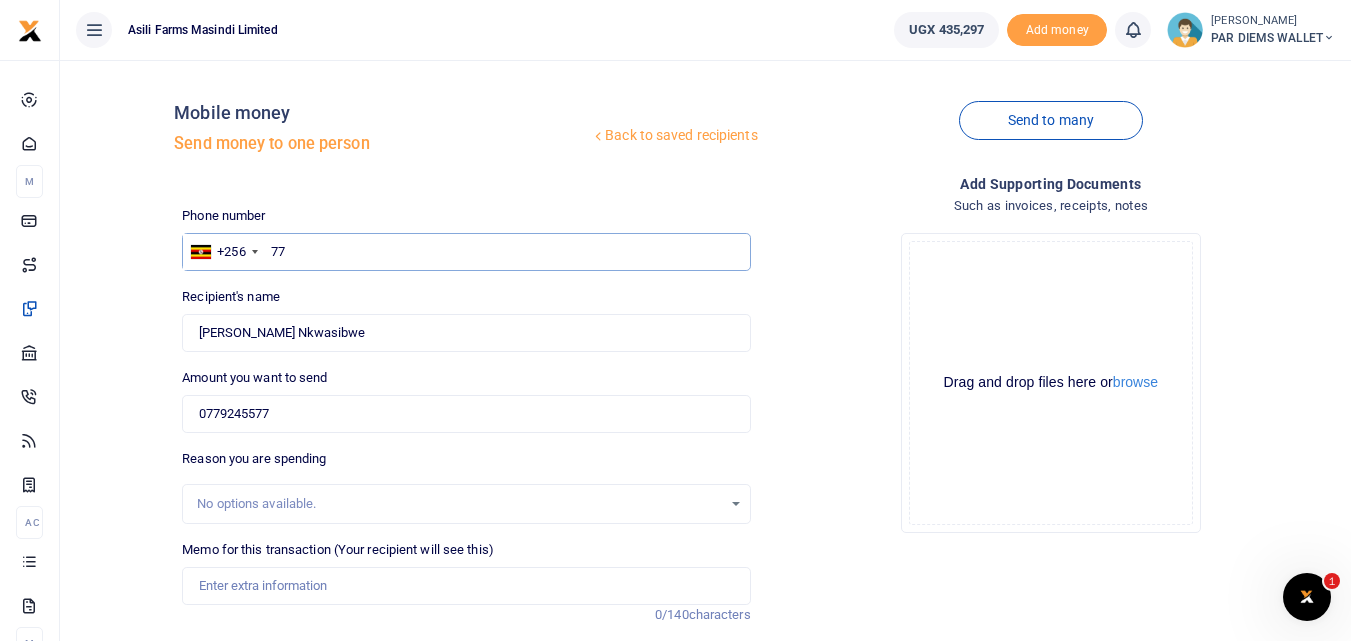 type on "7" 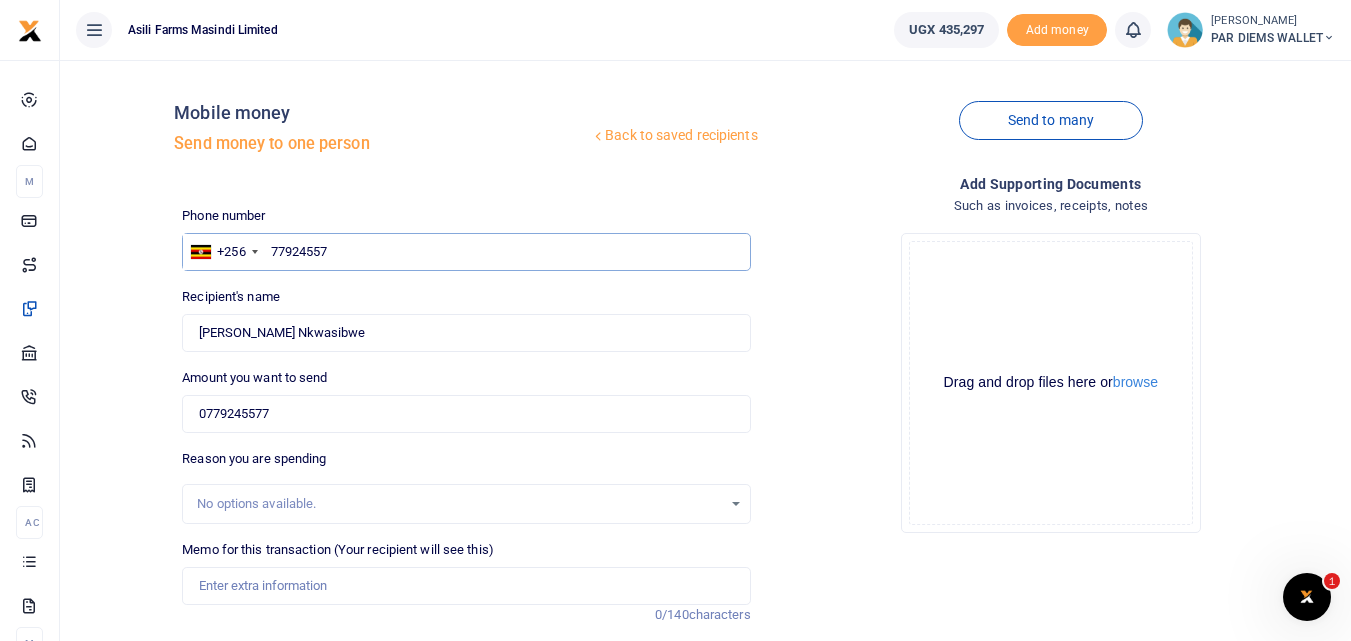 type on "779245577" 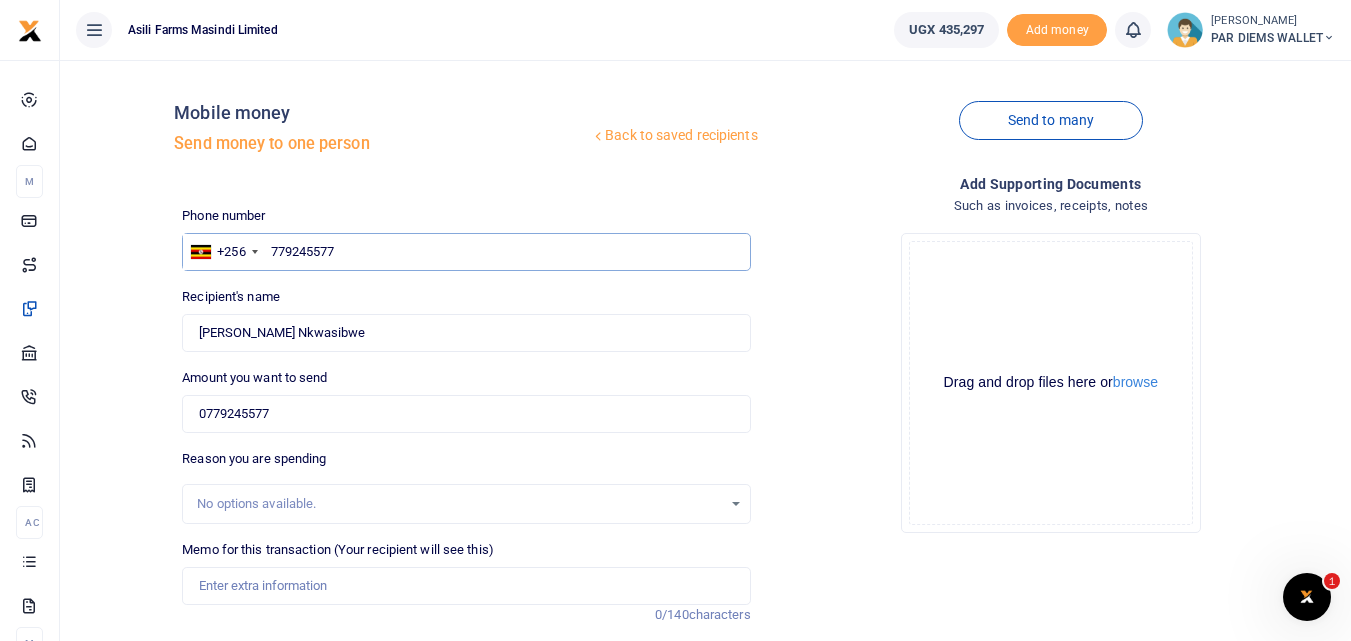 type on "Simon Olupot" 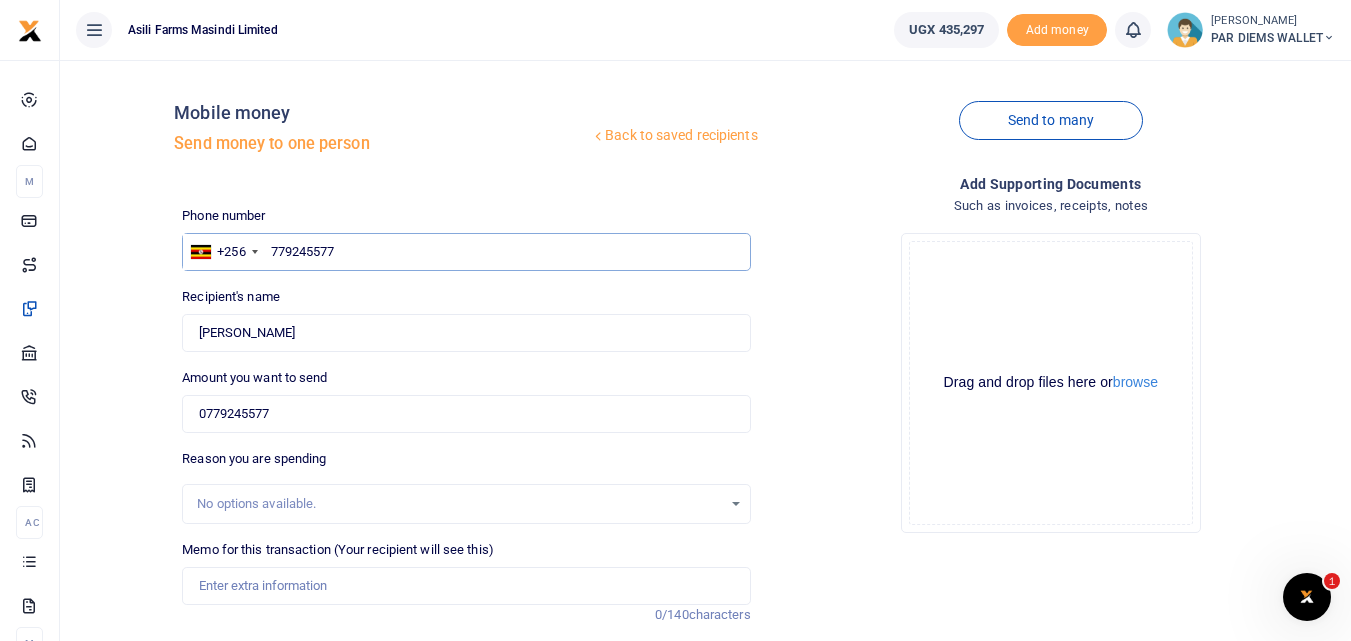 type on "779245577" 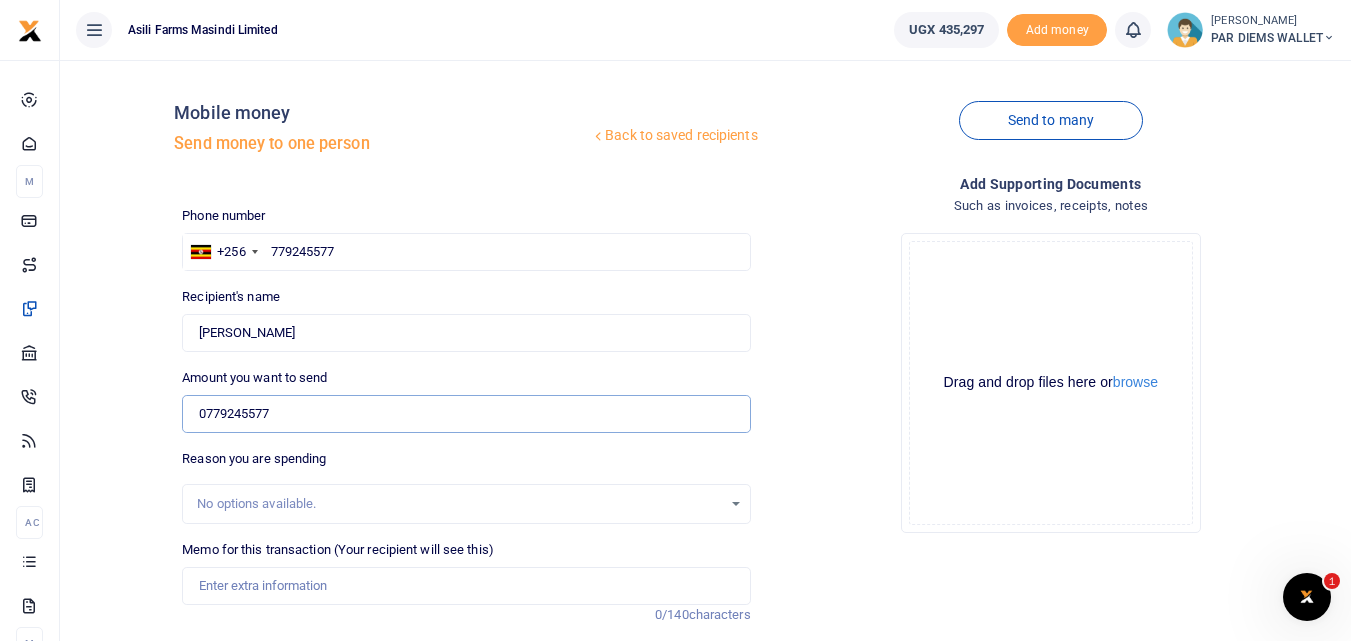 click on "0779245577" at bounding box center (466, 414) 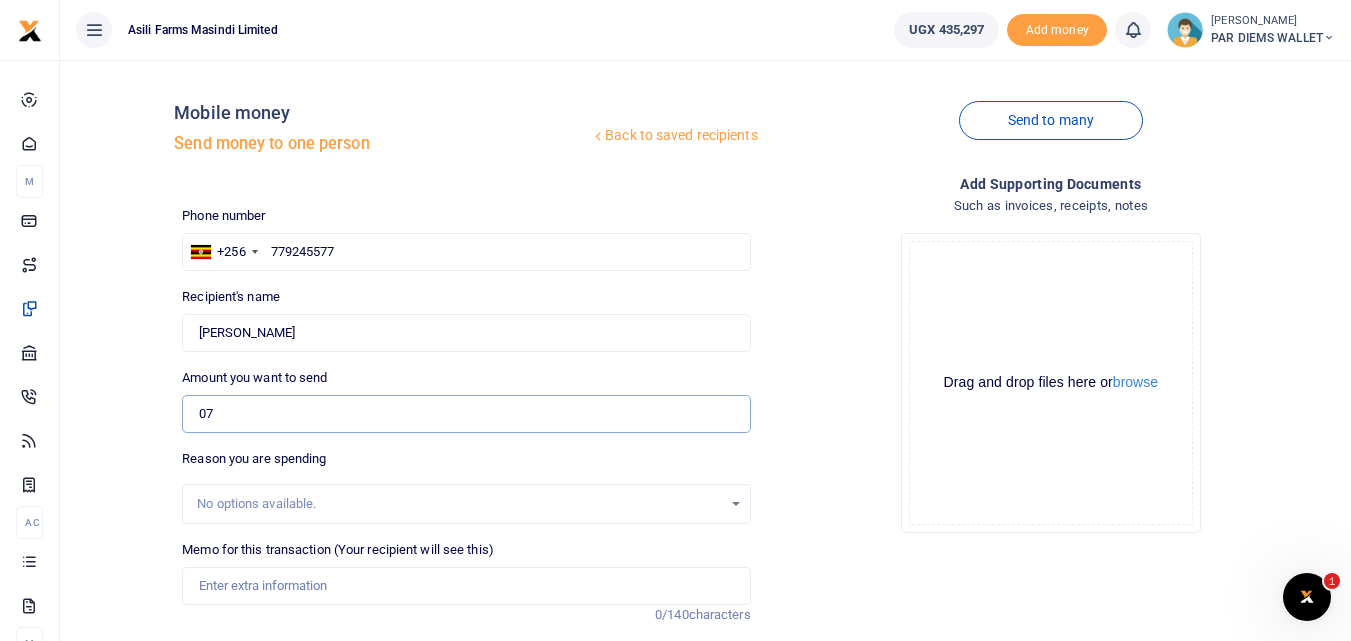 type on "0" 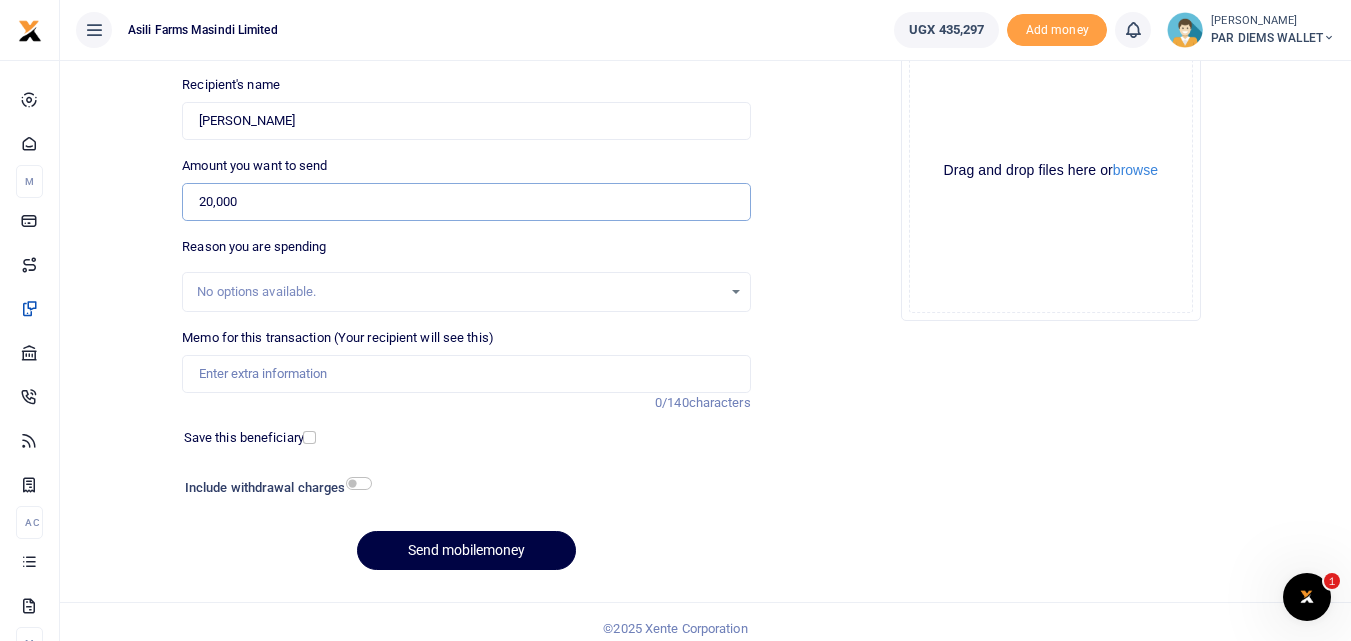 scroll, scrollTop: 225, scrollLeft: 0, axis: vertical 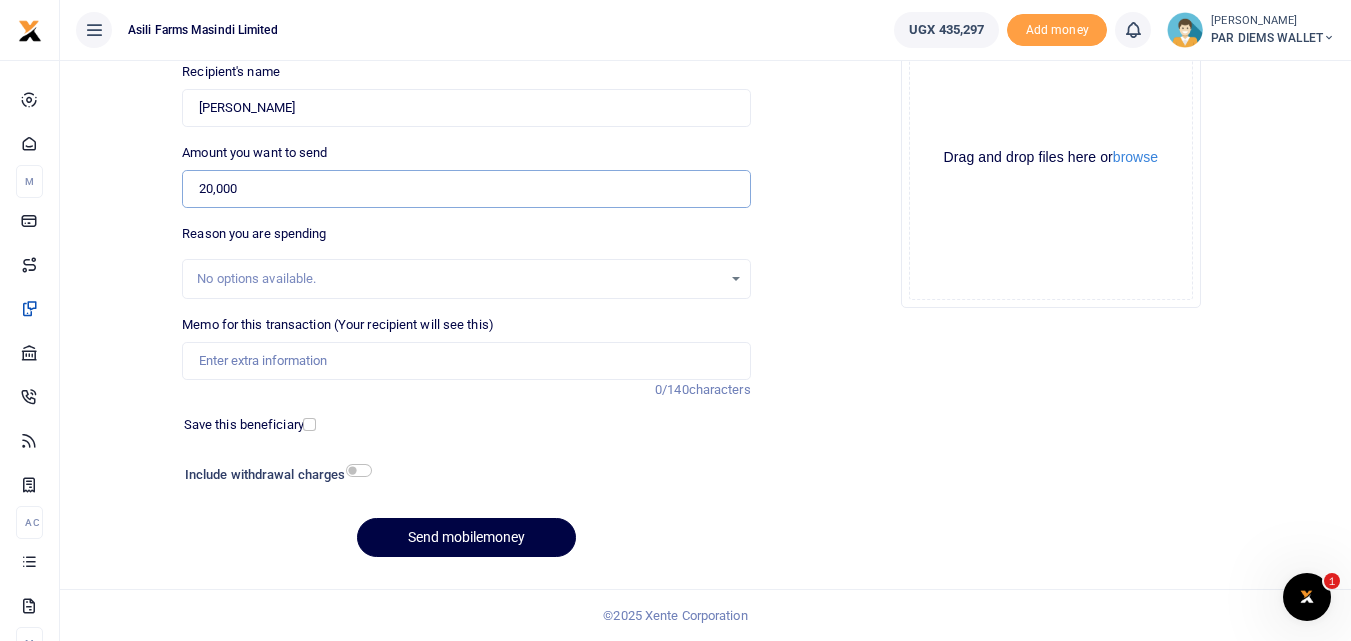 type on "20,000" 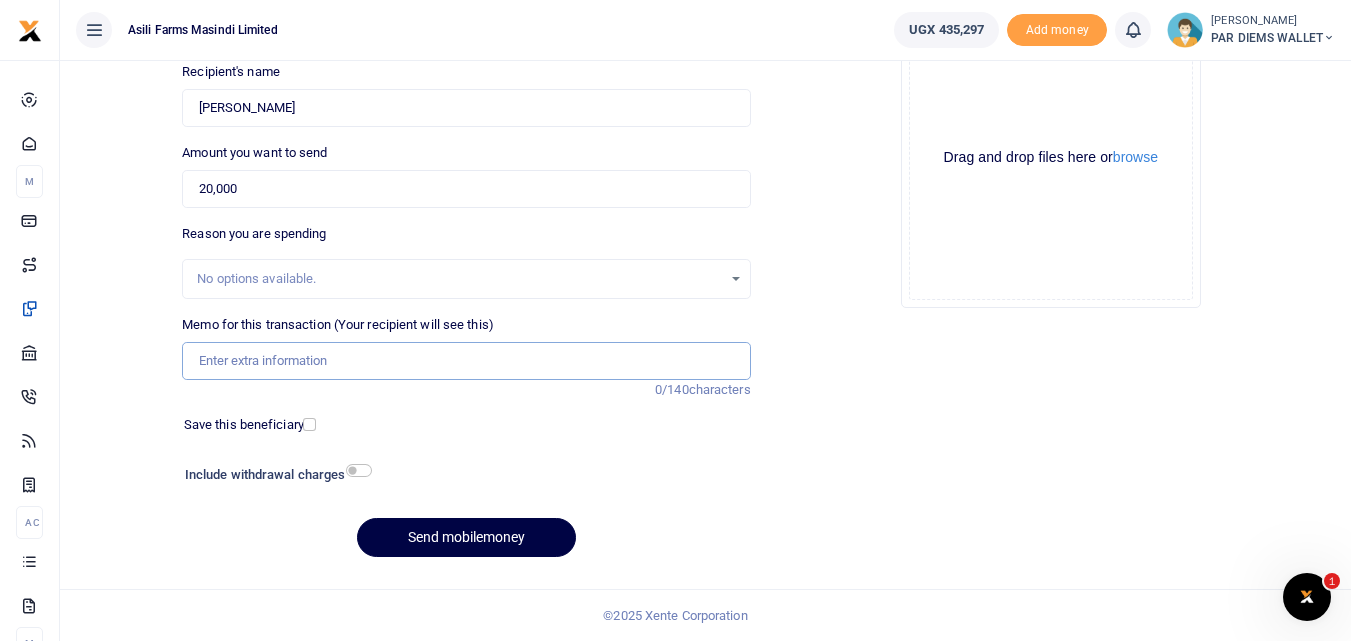 click on "Memo for this transaction (Your recipient will see this)" at bounding box center (466, 361) 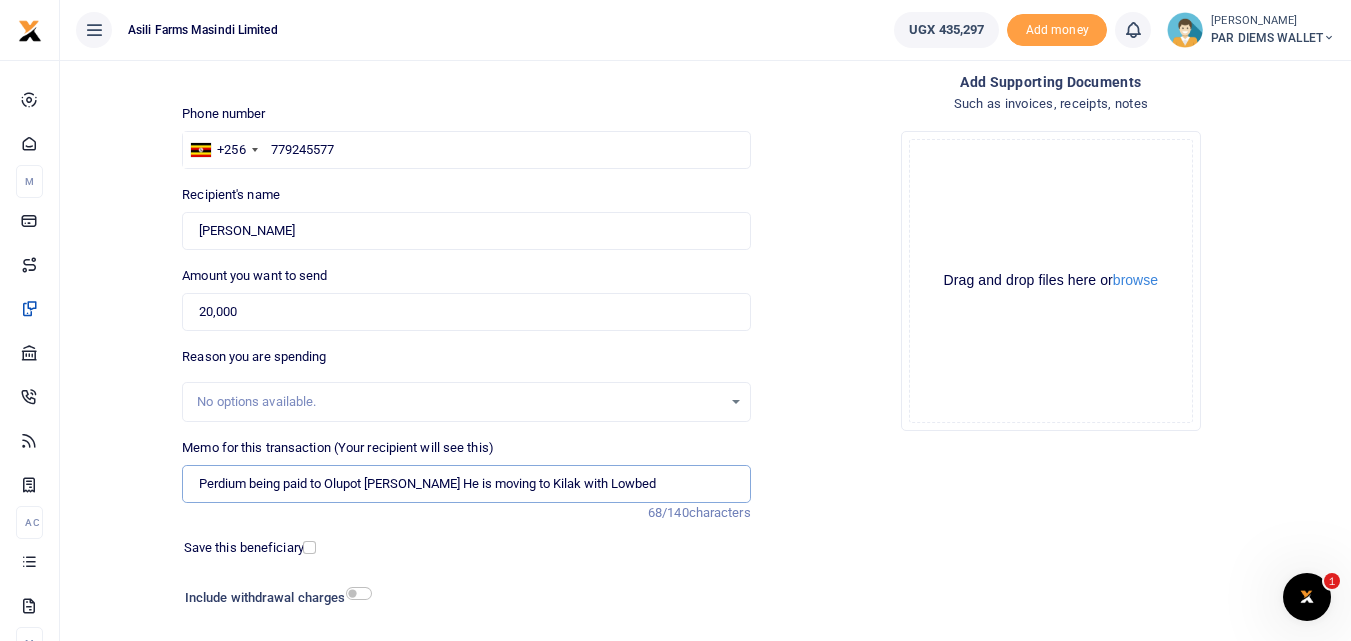 scroll, scrollTop: 97, scrollLeft: 0, axis: vertical 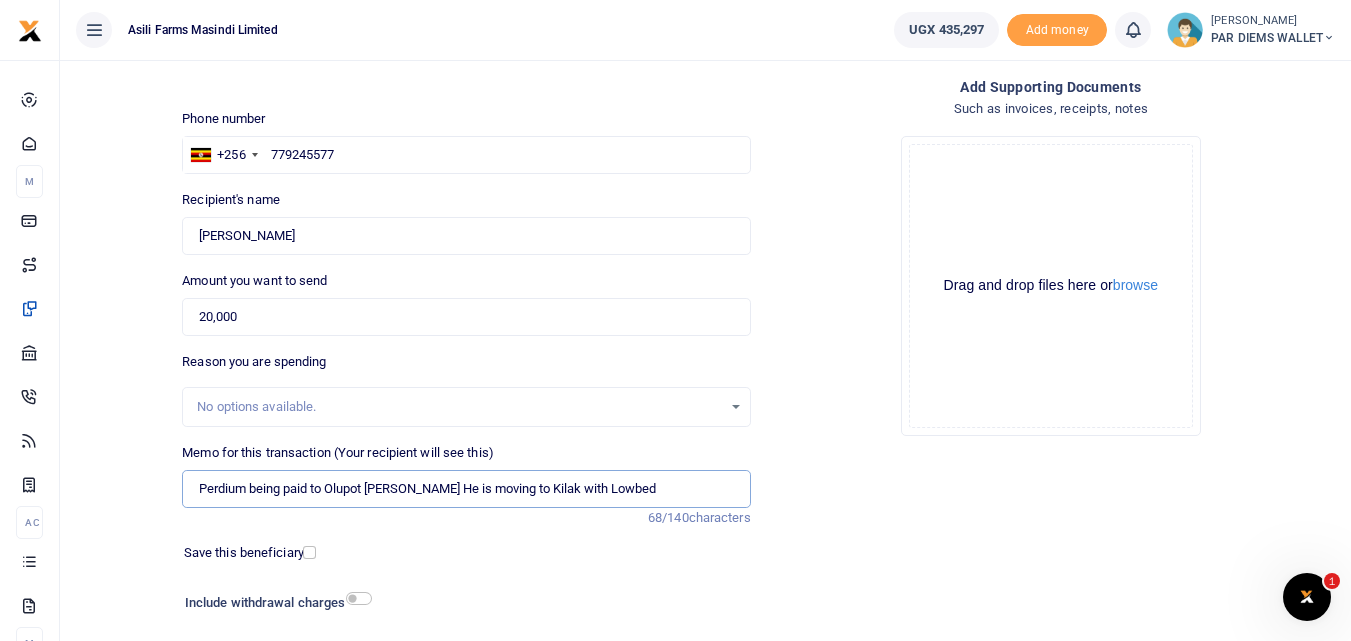 paste on "0779245577" 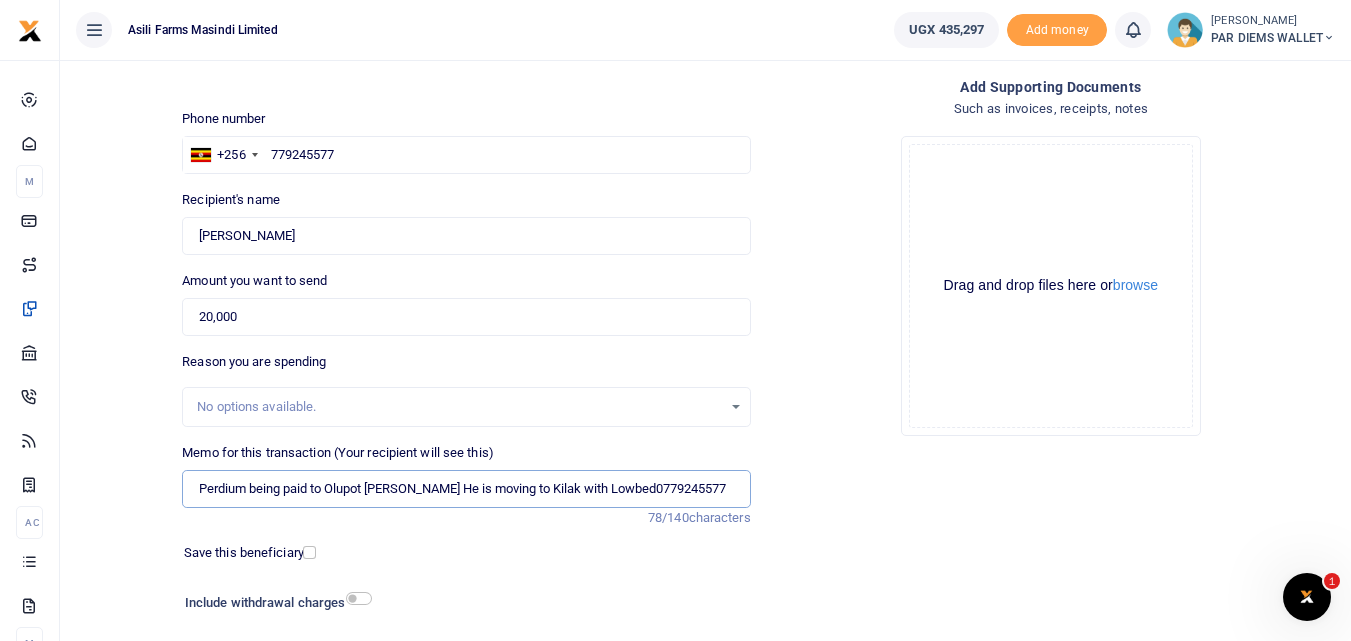 type on "Perdium being paid to Olupot Simon He is moving to Kilak with Lowbed0779245577" 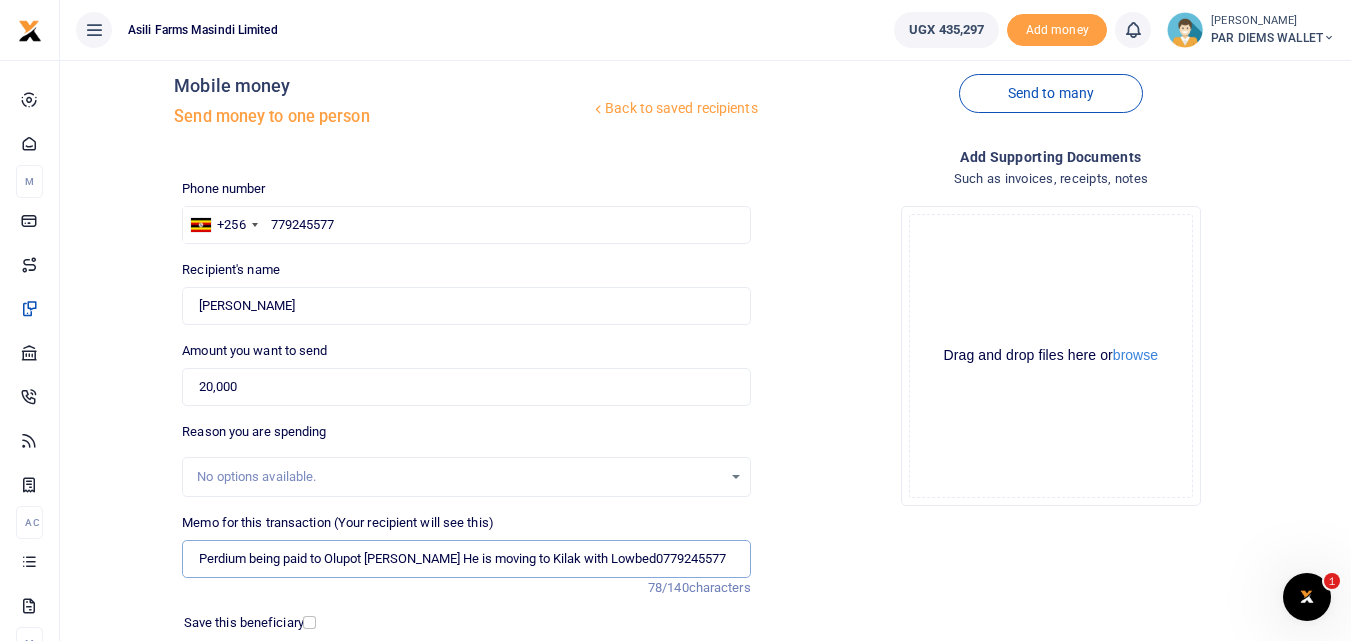 scroll, scrollTop: 26, scrollLeft: 0, axis: vertical 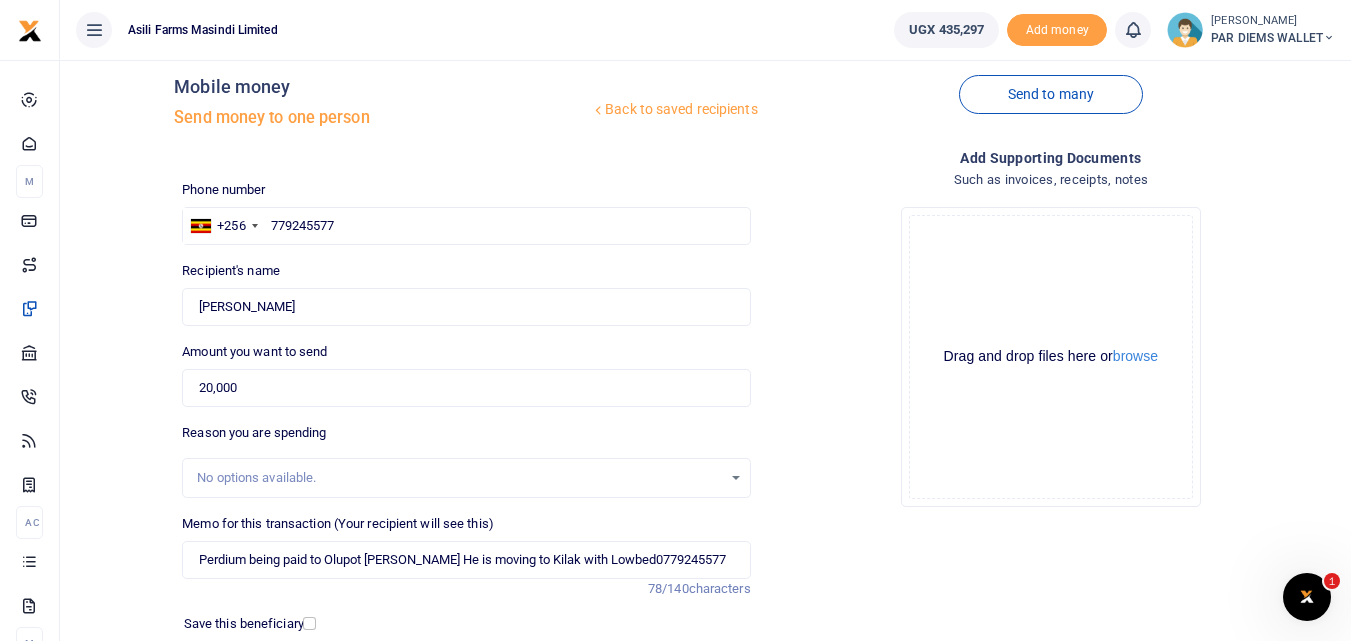 click on "Drag and drop files here or  browse Powered by  Uppy" 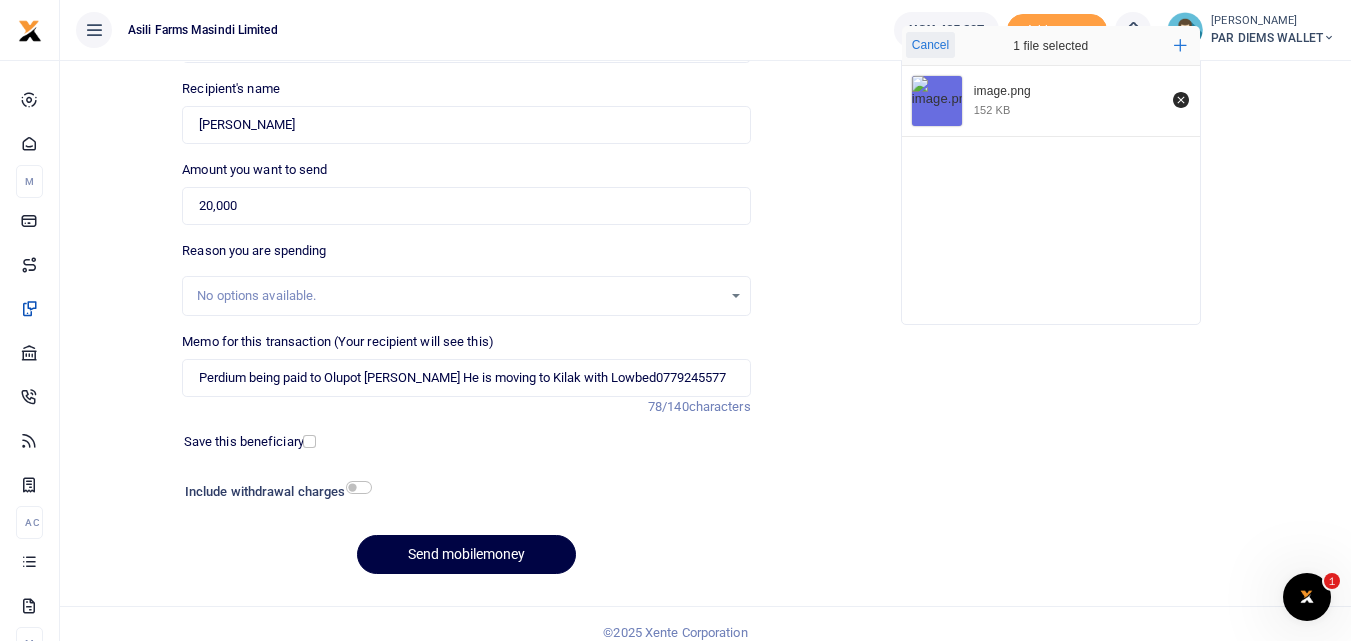 scroll, scrollTop: 211, scrollLeft: 0, axis: vertical 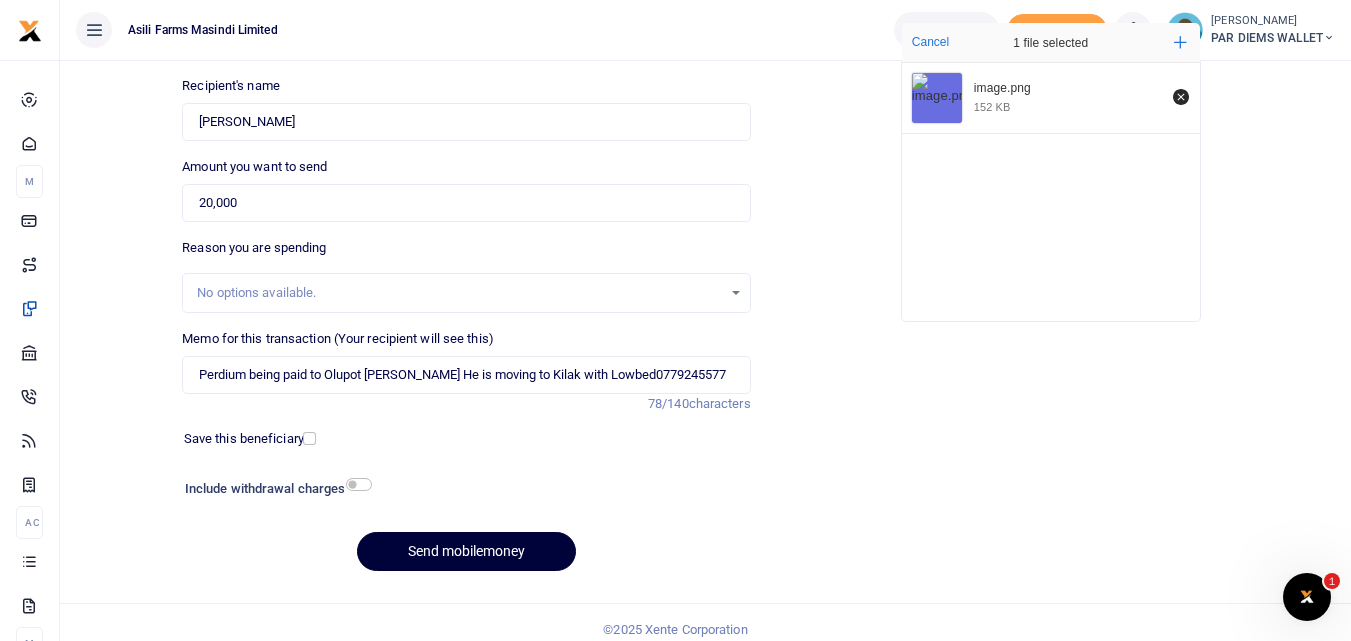 click on "Send mobilemoney" at bounding box center (466, 551) 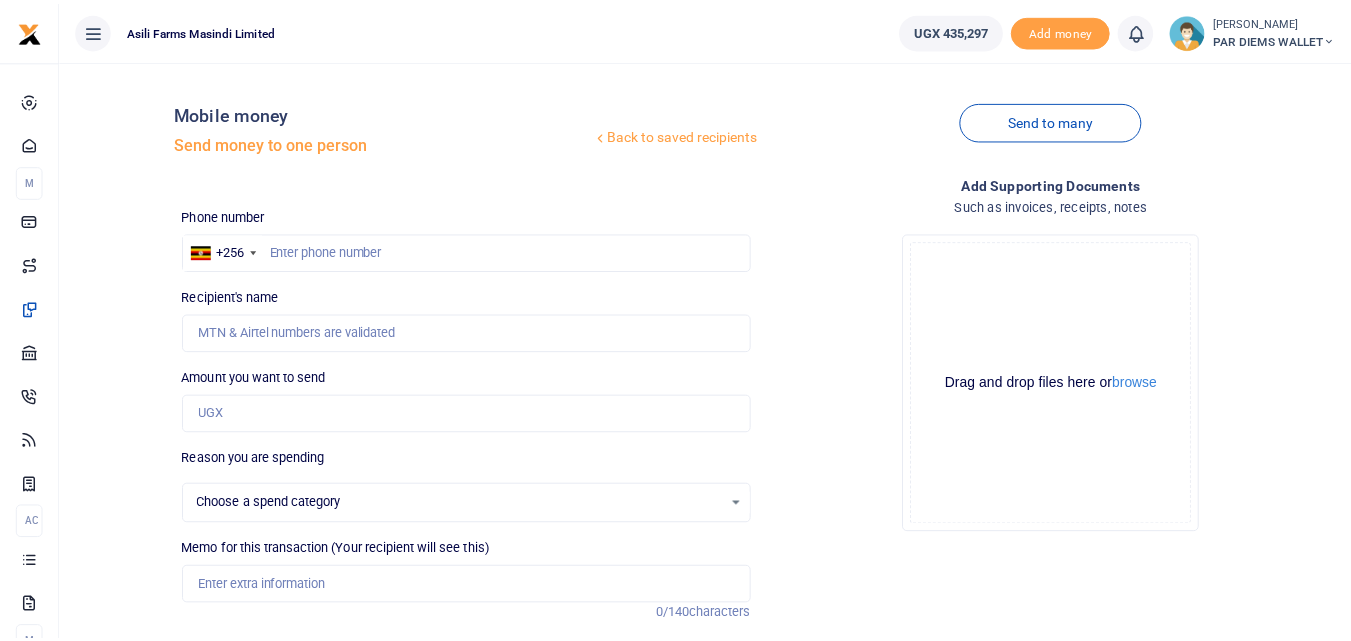 scroll, scrollTop: 209, scrollLeft: 0, axis: vertical 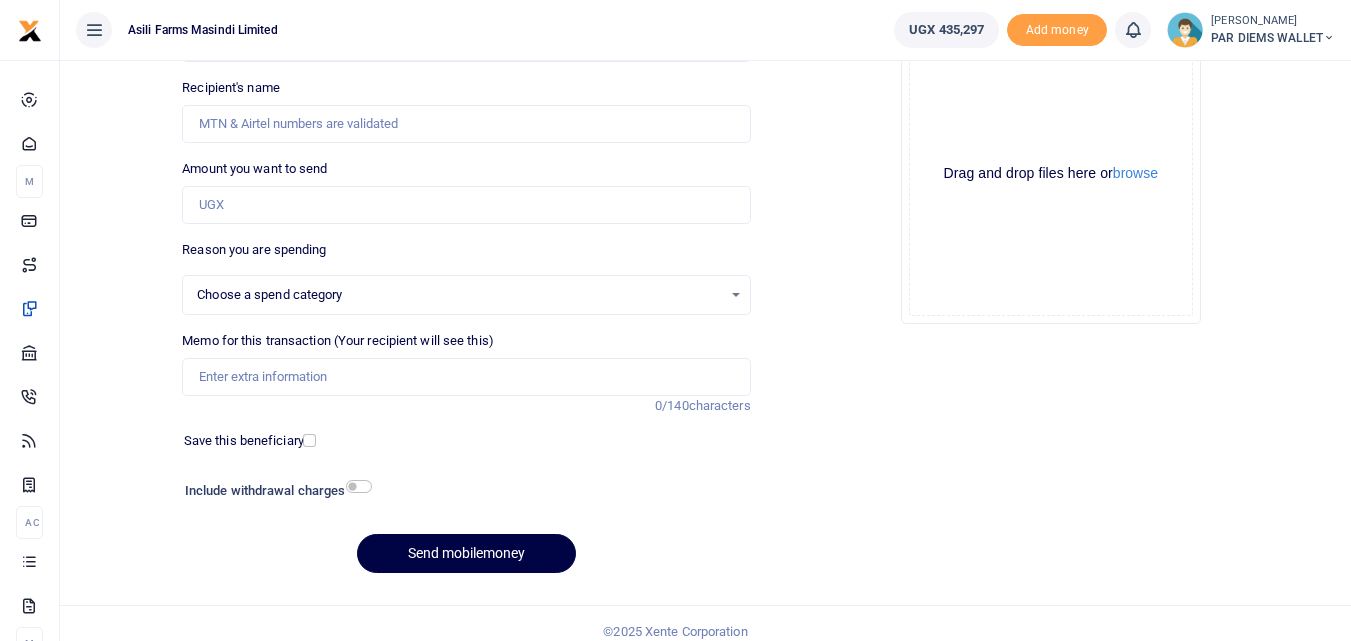select 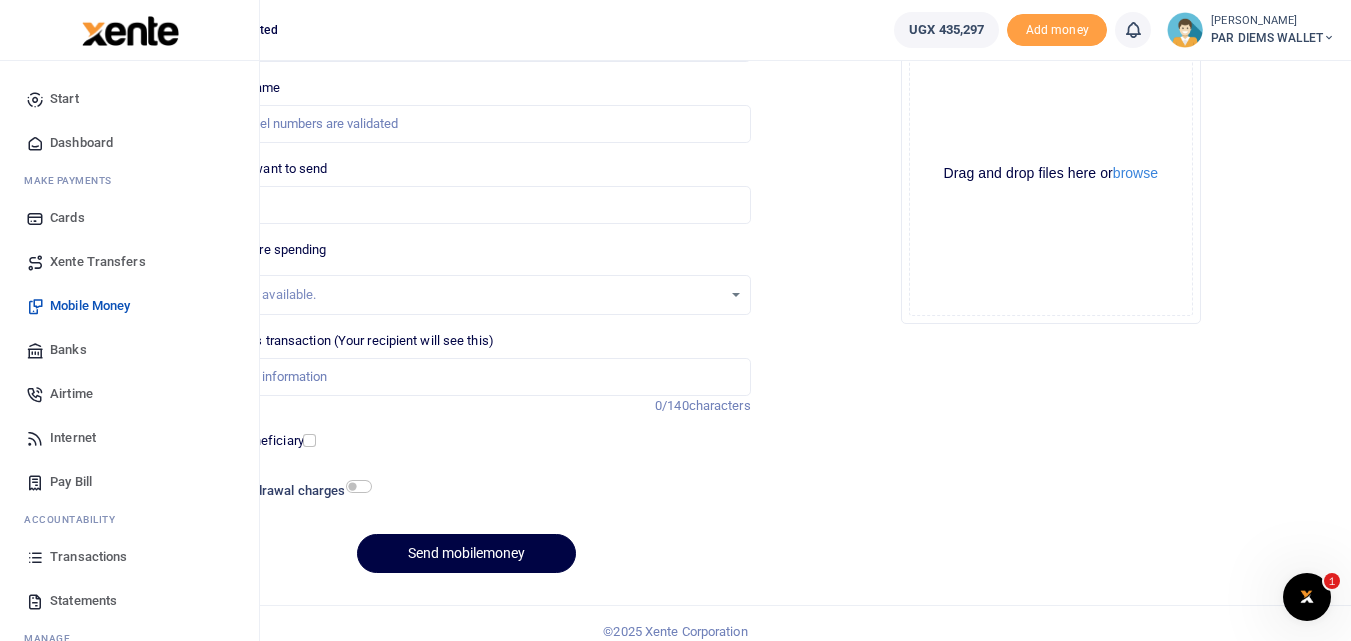 scroll, scrollTop: 0, scrollLeft: 0, axis: both 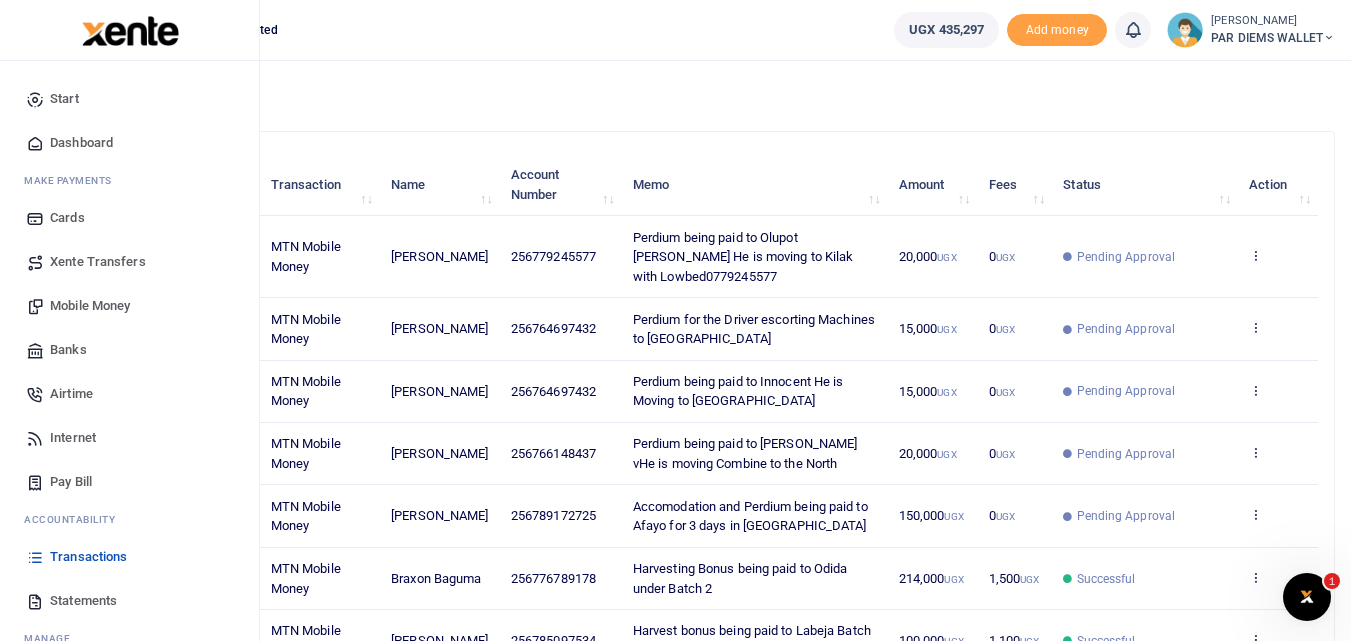 click on "Mobile Money" at bounding box center [90, 306] 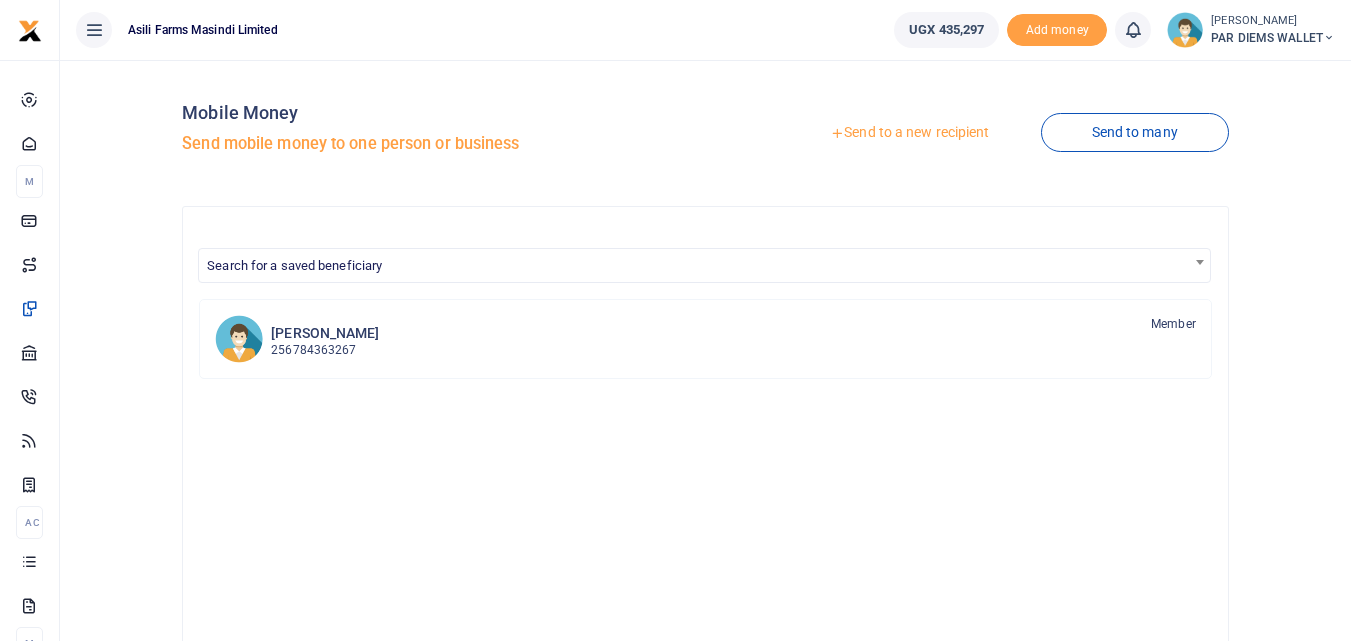 scroll, scrollTop: 0, scrollLeft: 0, axis: both 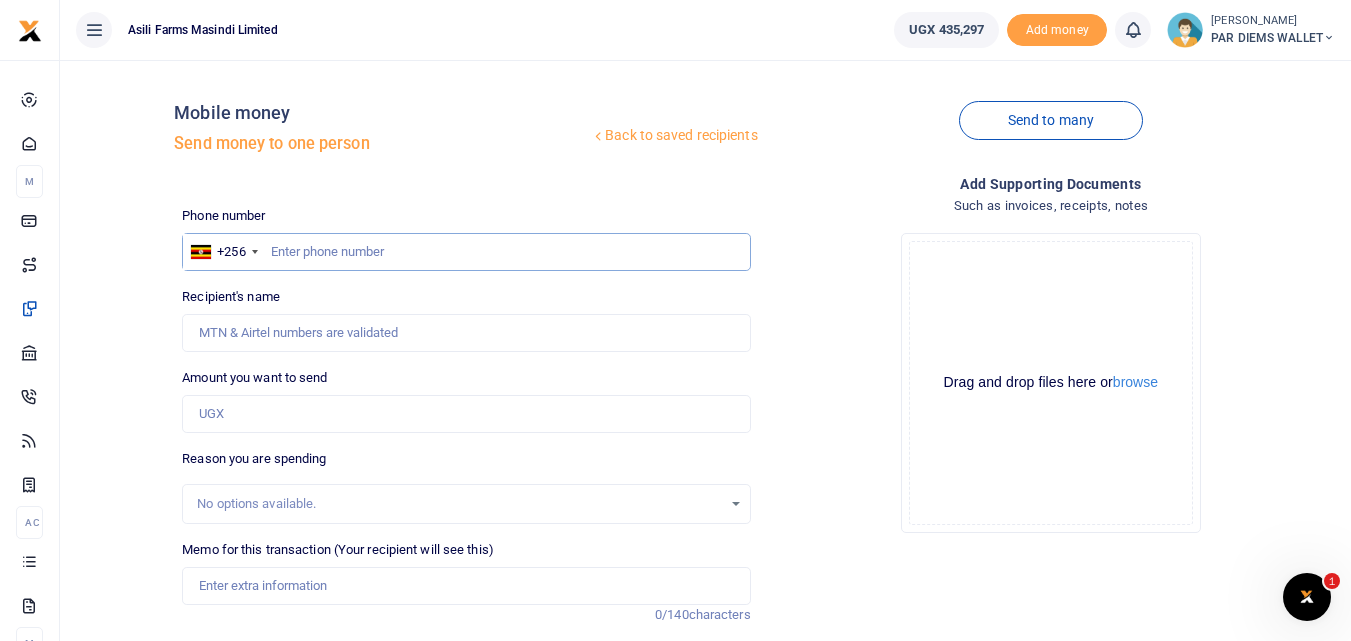 click at bounding box center [466, 252] 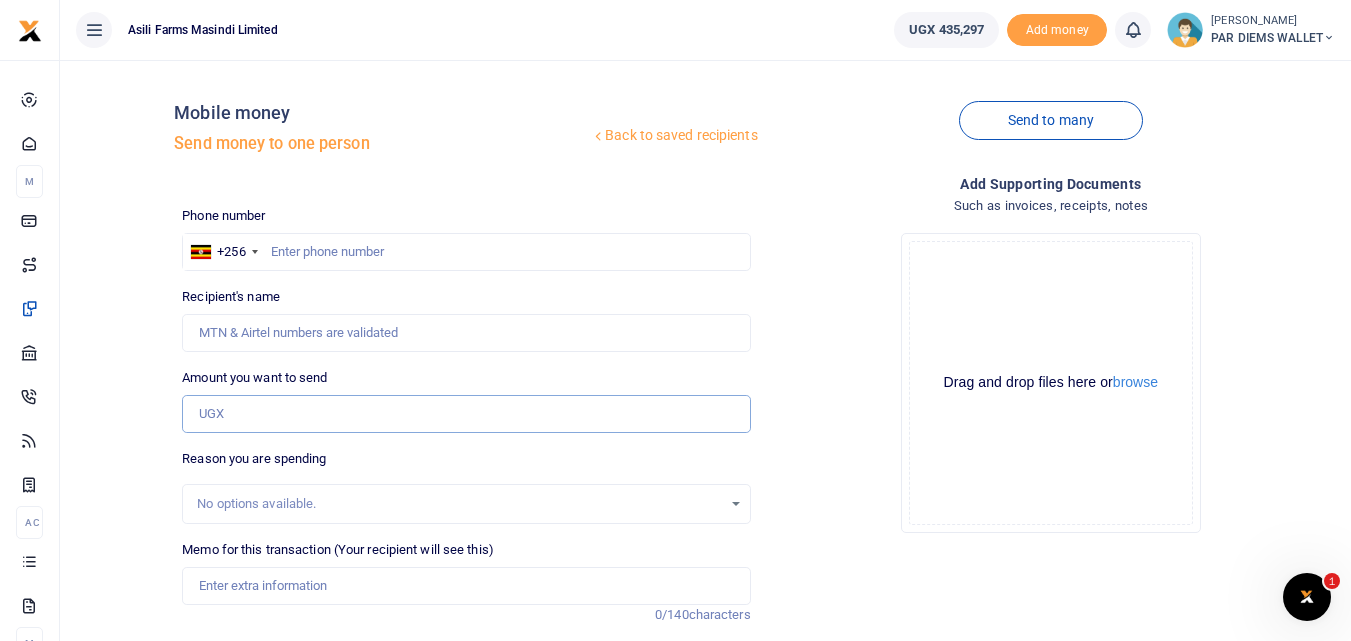 click on "Amount you want to send" at bounding box center [466, 414] 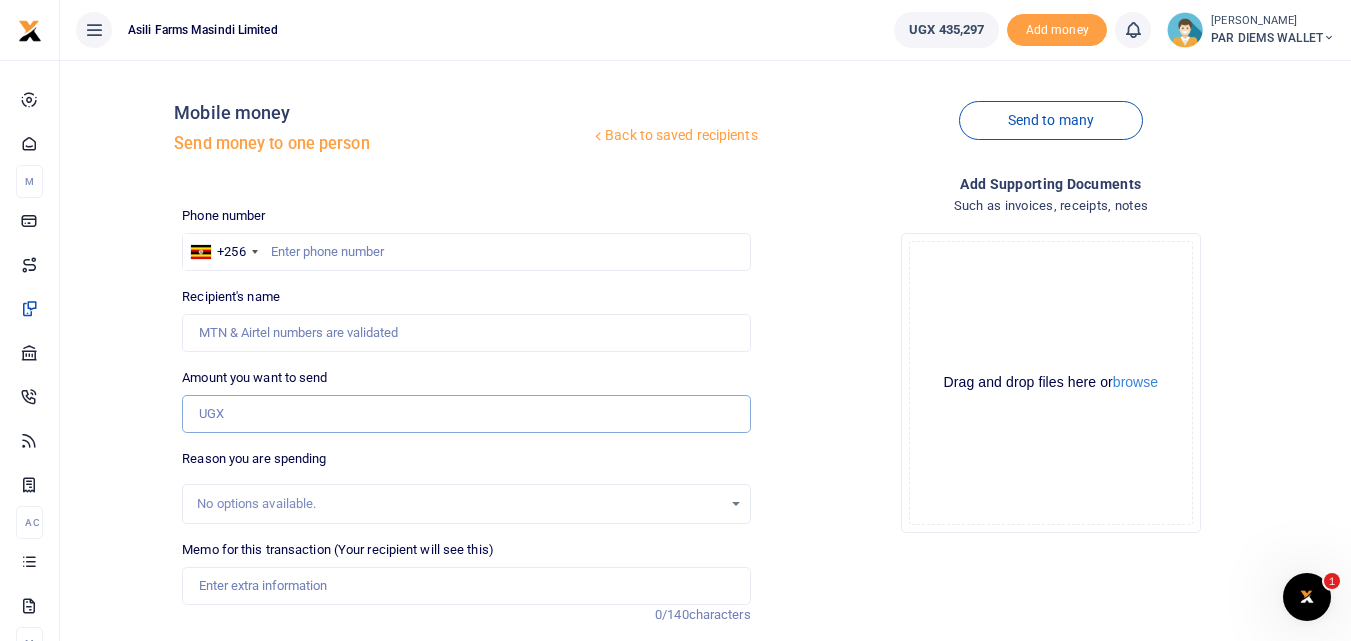 paste on "077790128" 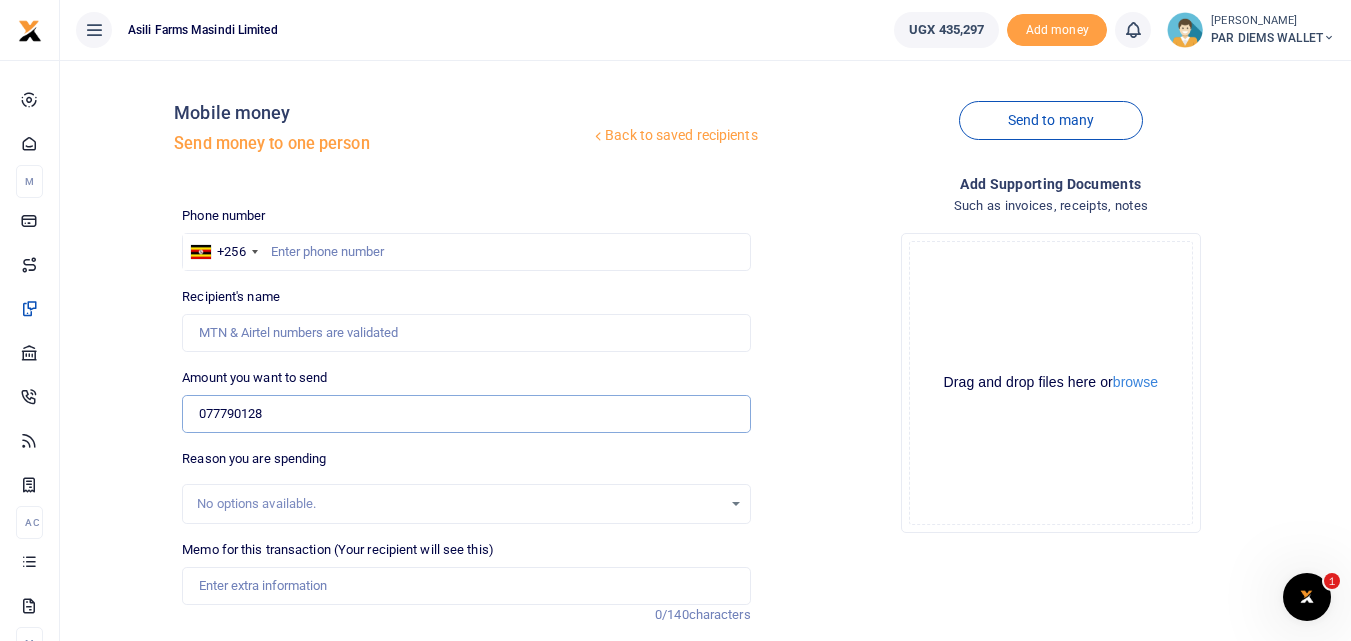 type on "077790128" 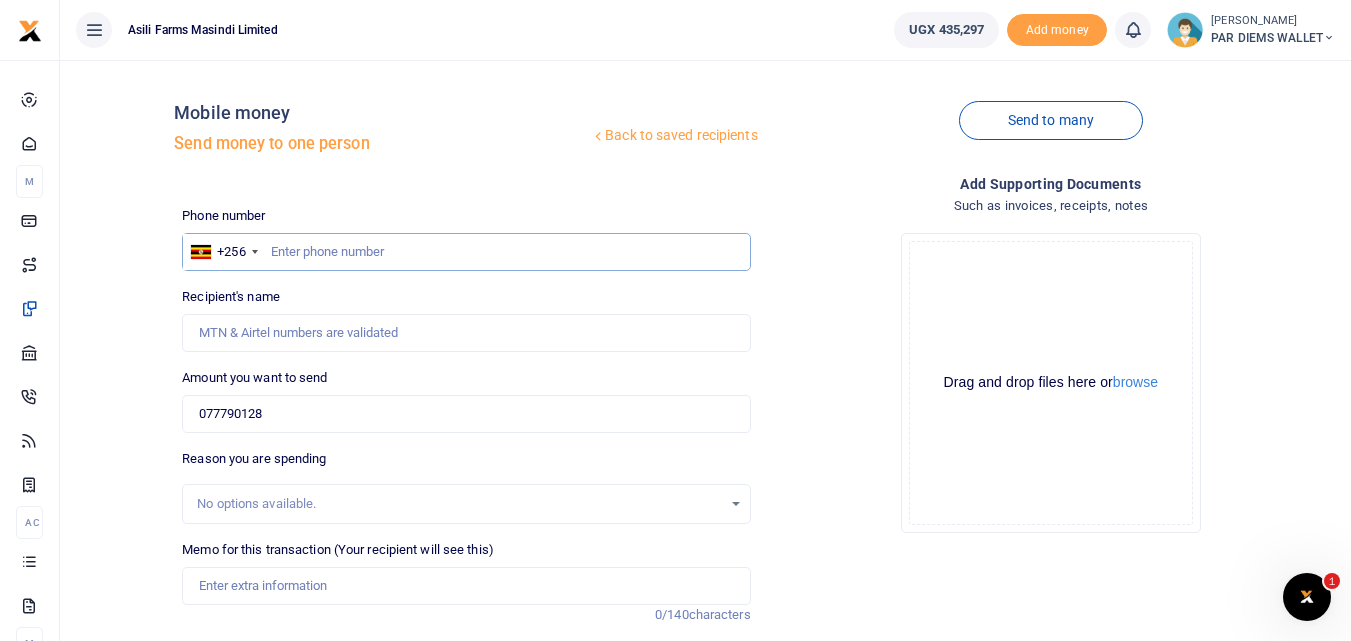click at bounding box center (466, 252) 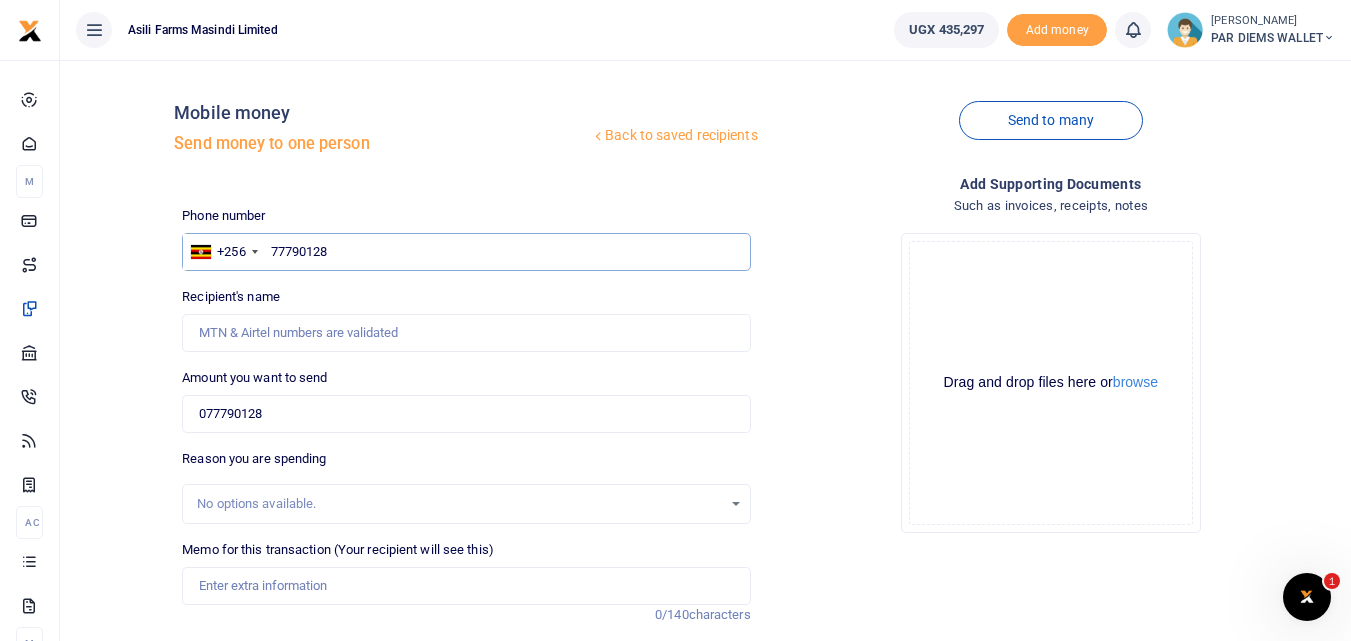 type on "777901283" 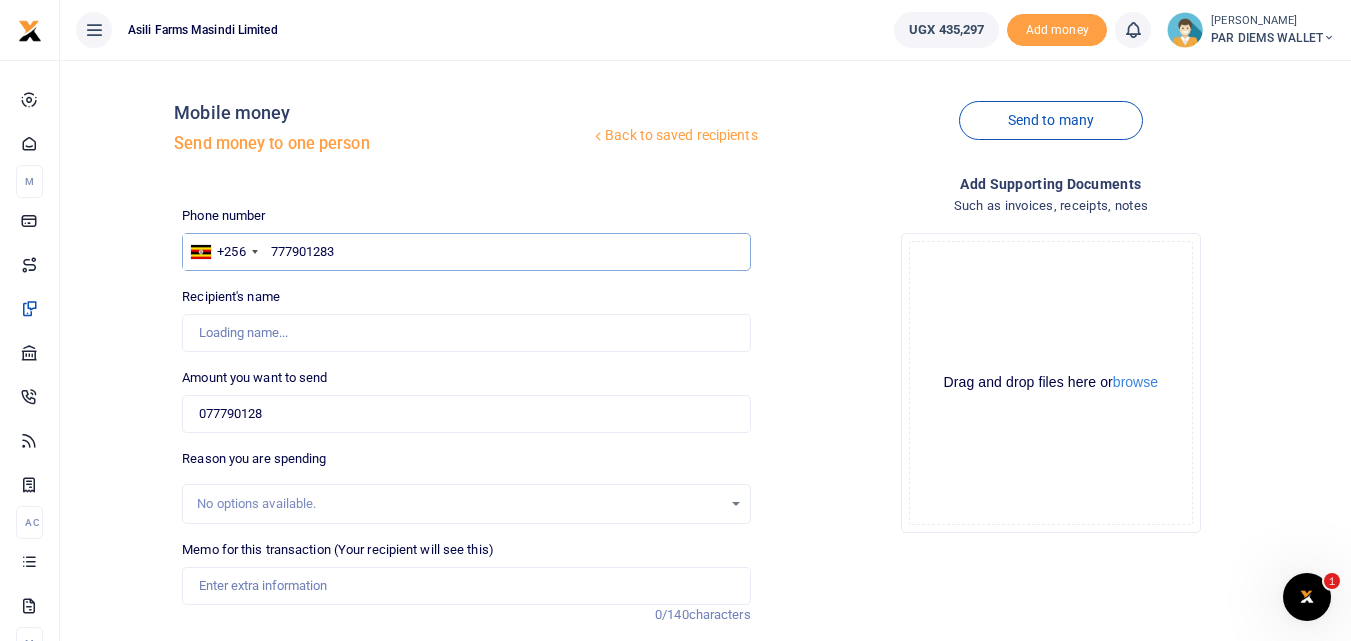 type on "Kabatoro Scovia" 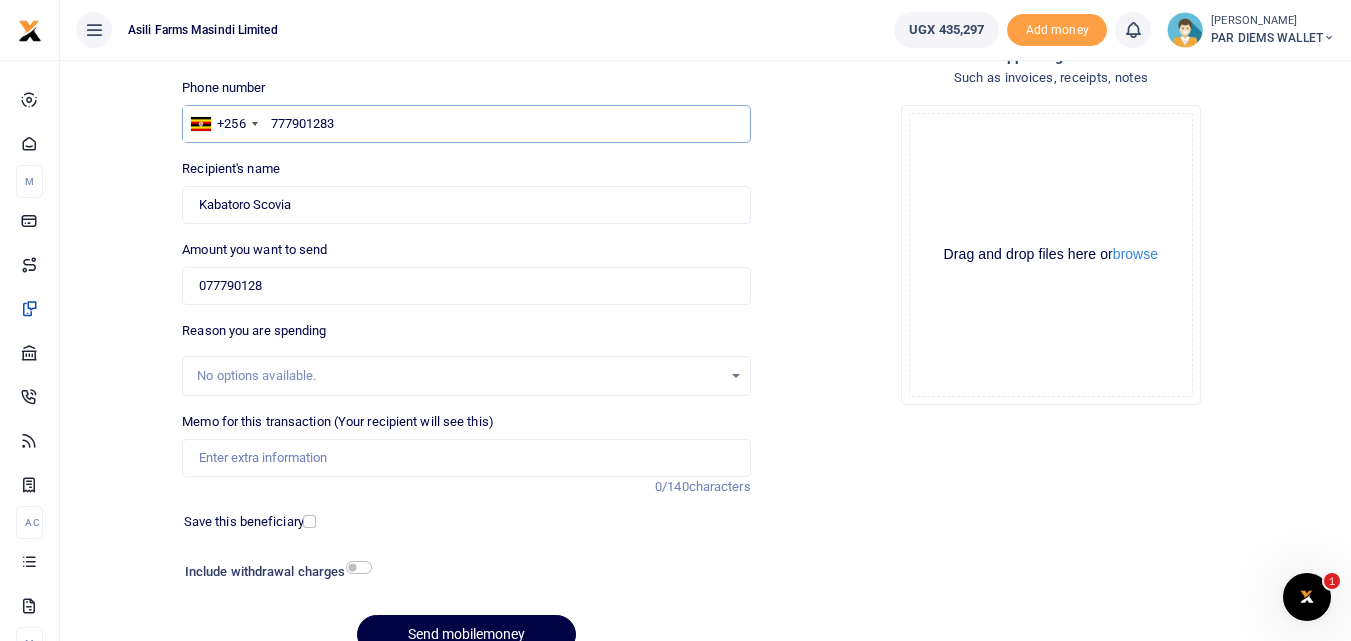 scroll, scrollTop: 129, scrollLeft: 0, axis: vertical 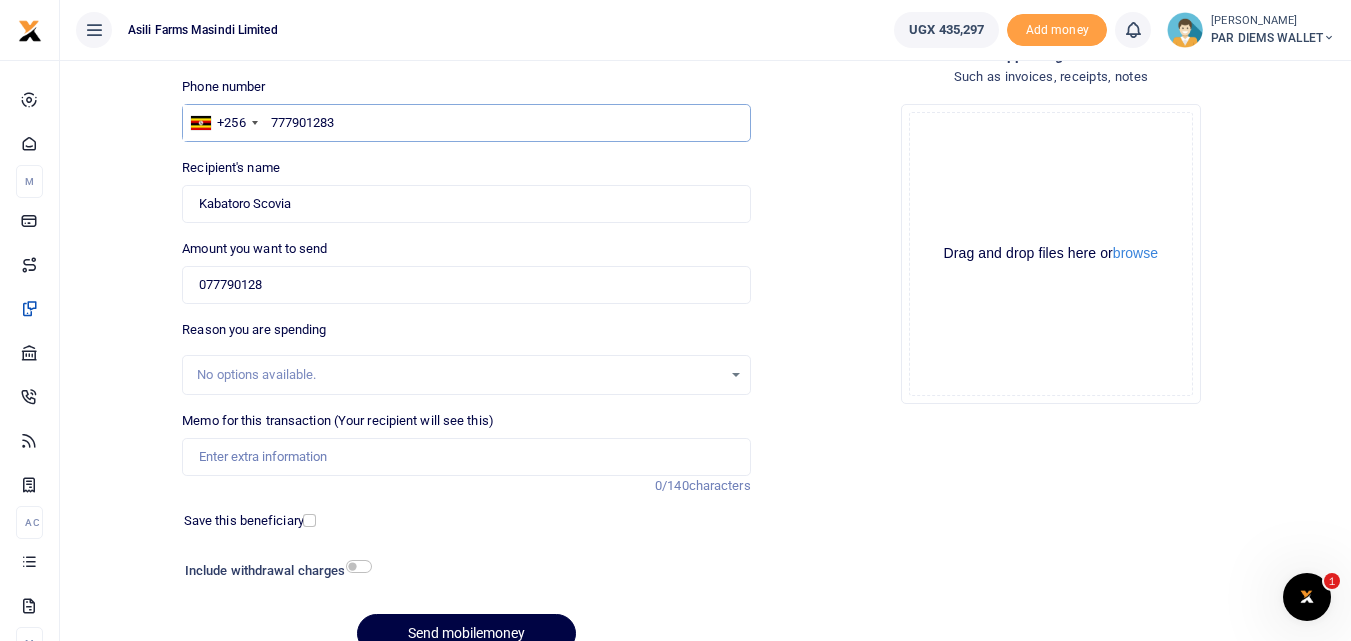 type on "777901283" 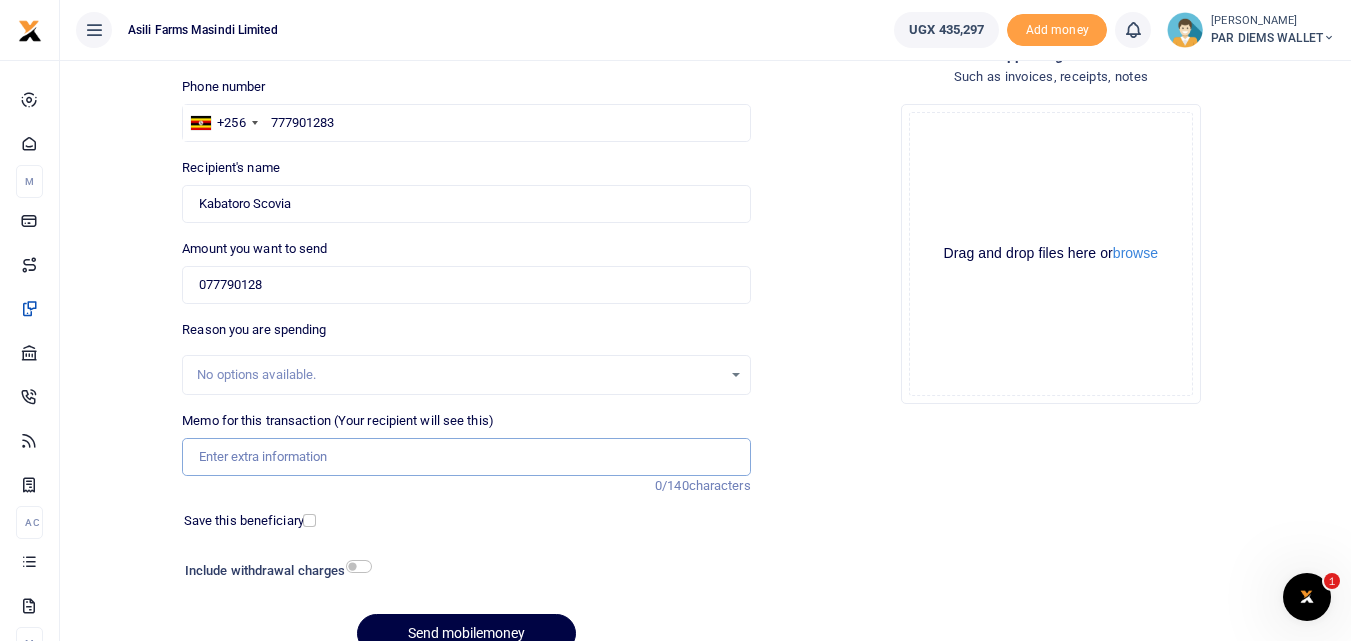 click on "Memo for this transaction (Your recipient will see this)" at bounding box center (466, 457) 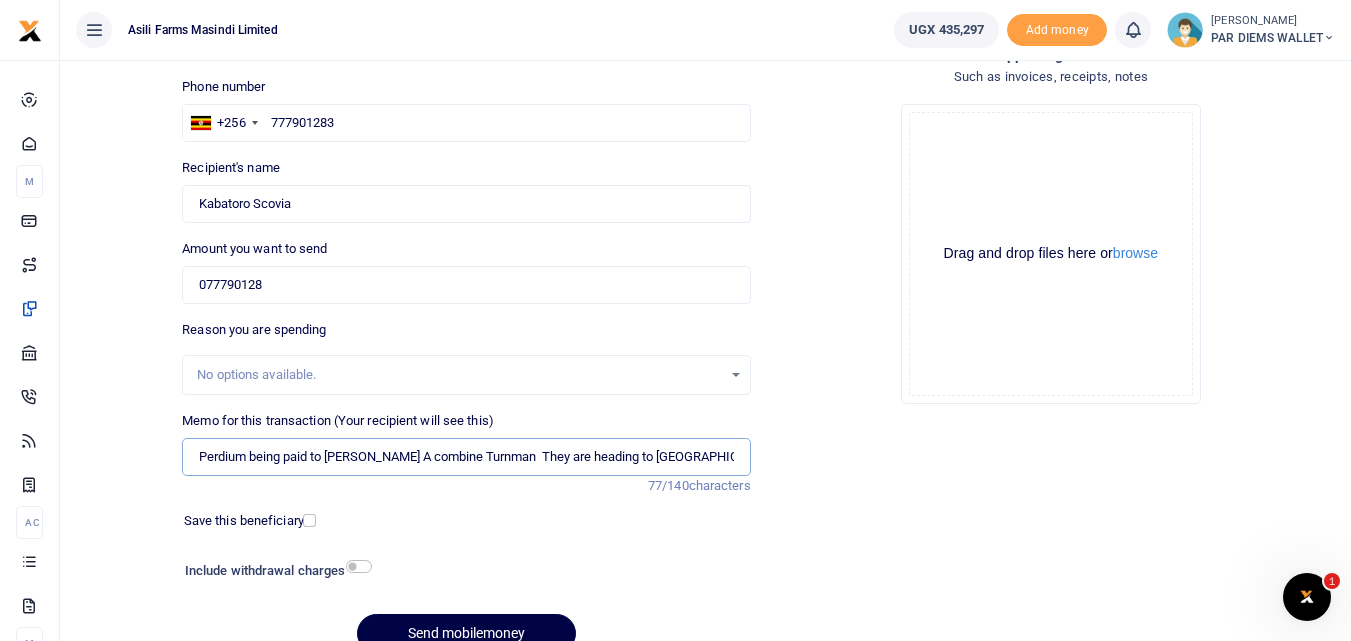 click on "Perdium being paid to Kabatooro A combine Turnman  They are heading to Kilak" at bounding box center (466, 457) 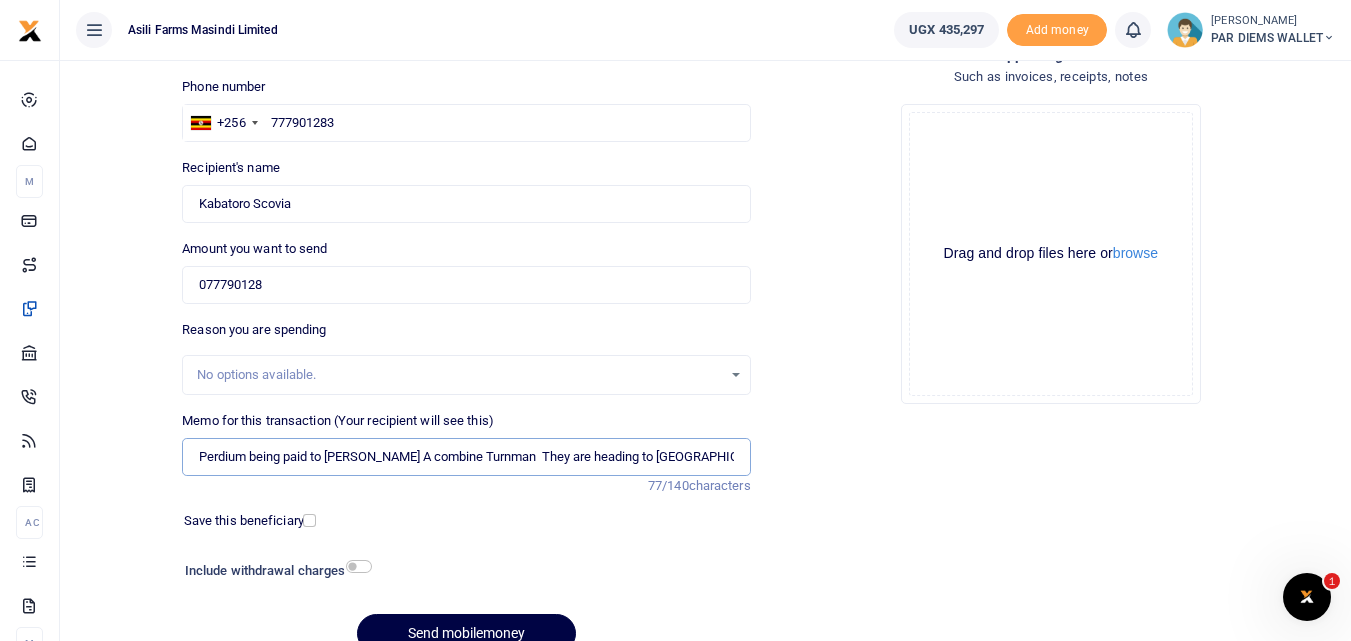 click on "Perdium being paid to Kabatooro A combine Turnman  They are heading to Kilak" at bounding box center (466, 457) 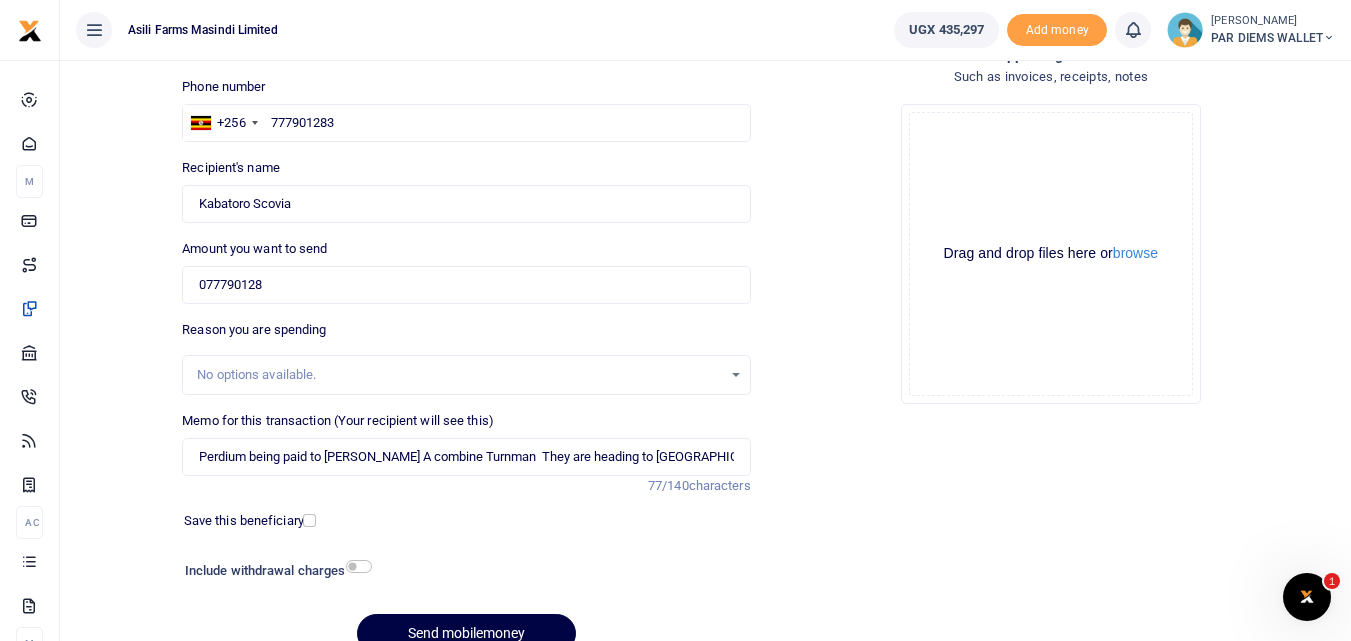 click on "Drag and drop files here or  browse Powered by  Uppy" 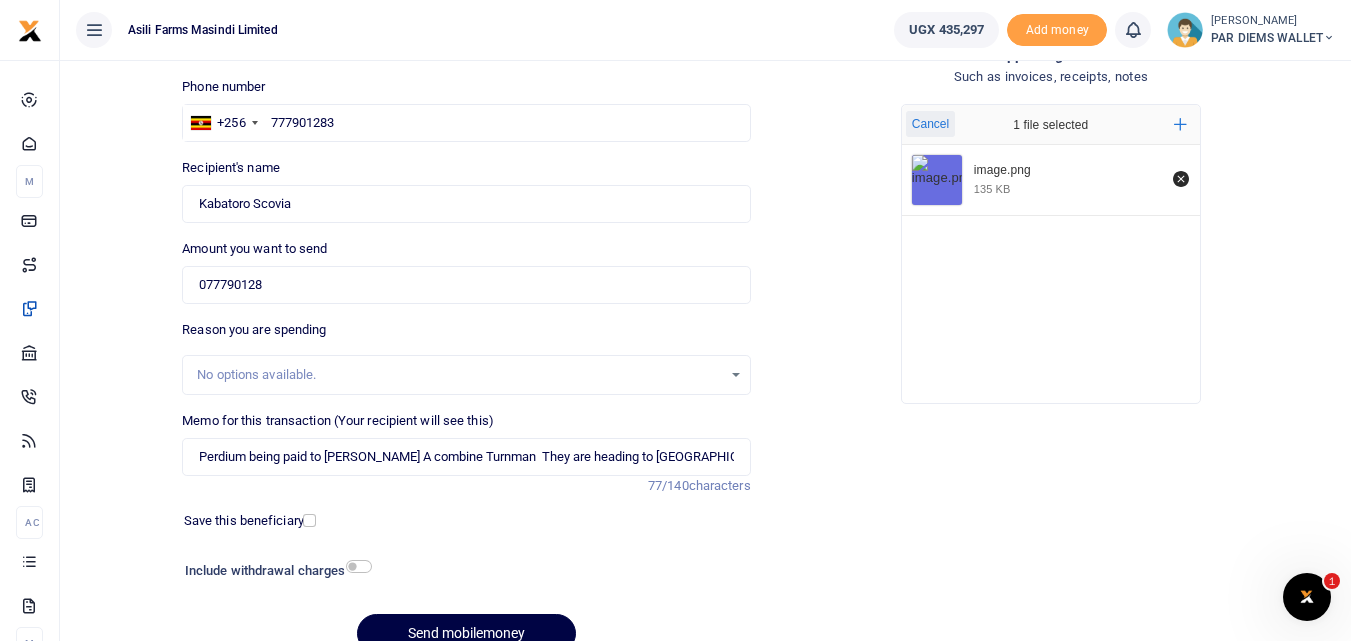 type 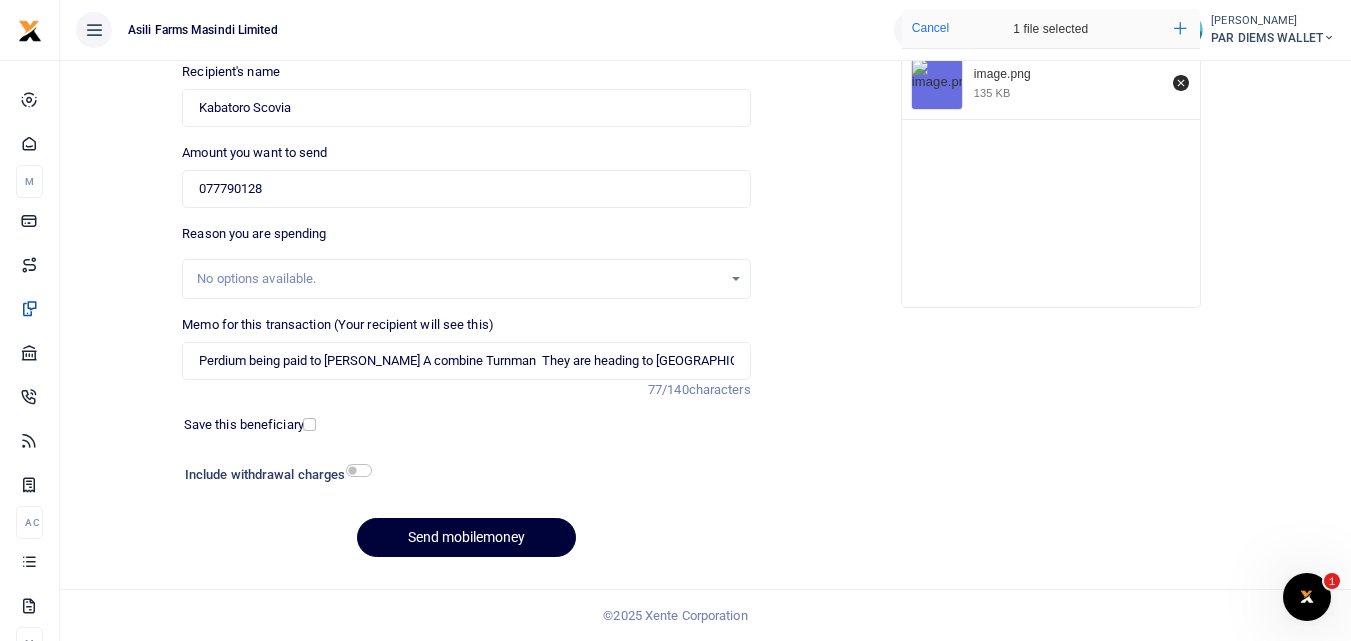click on "Send mobilemoney" at bounding box center (466, 537) 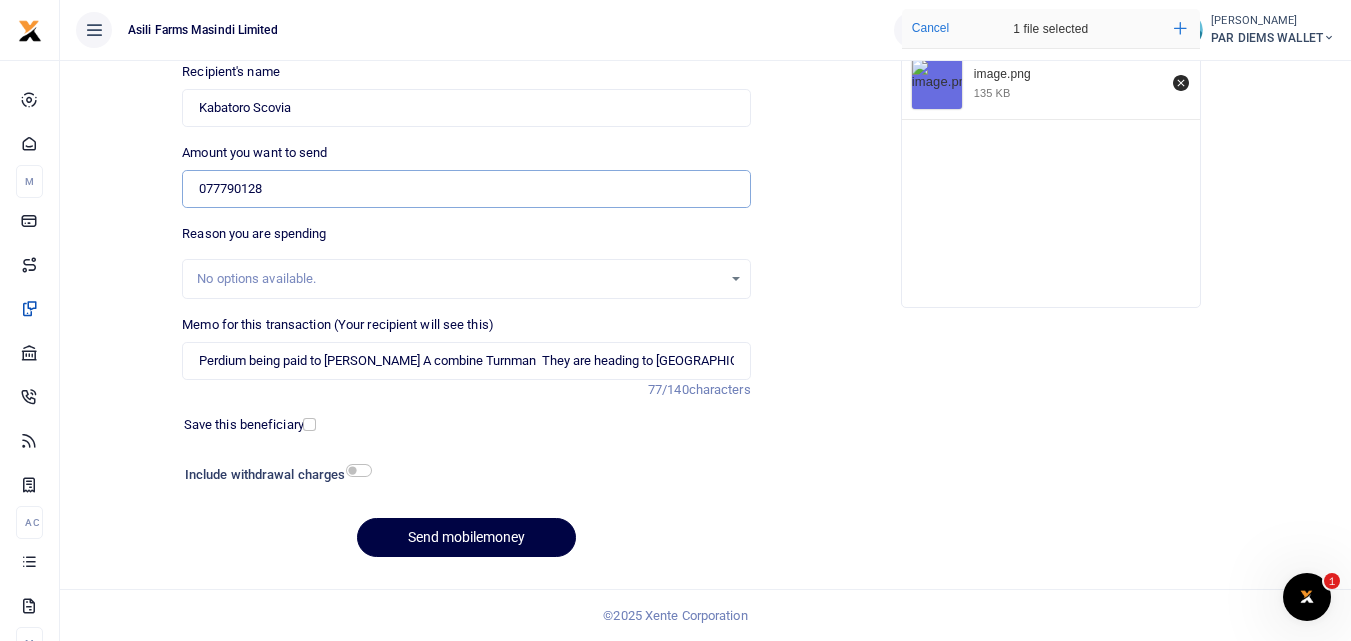 click on "077790128" at bounding box center [466, 189] 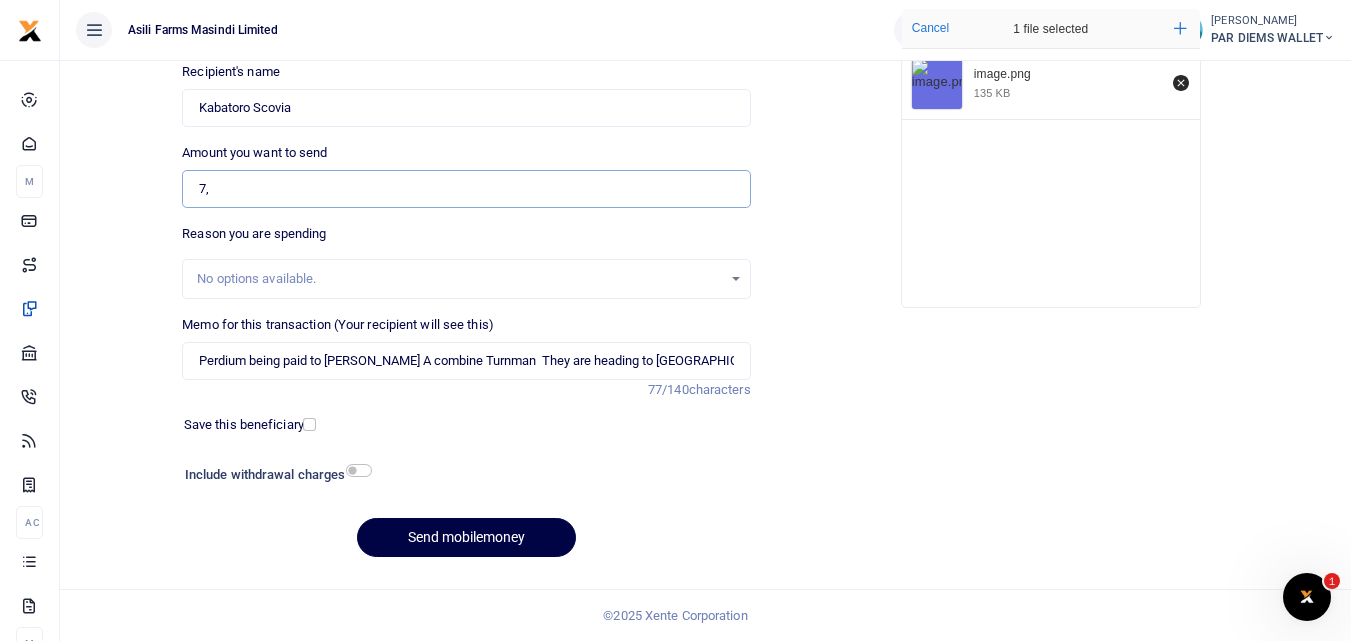 type on "7" 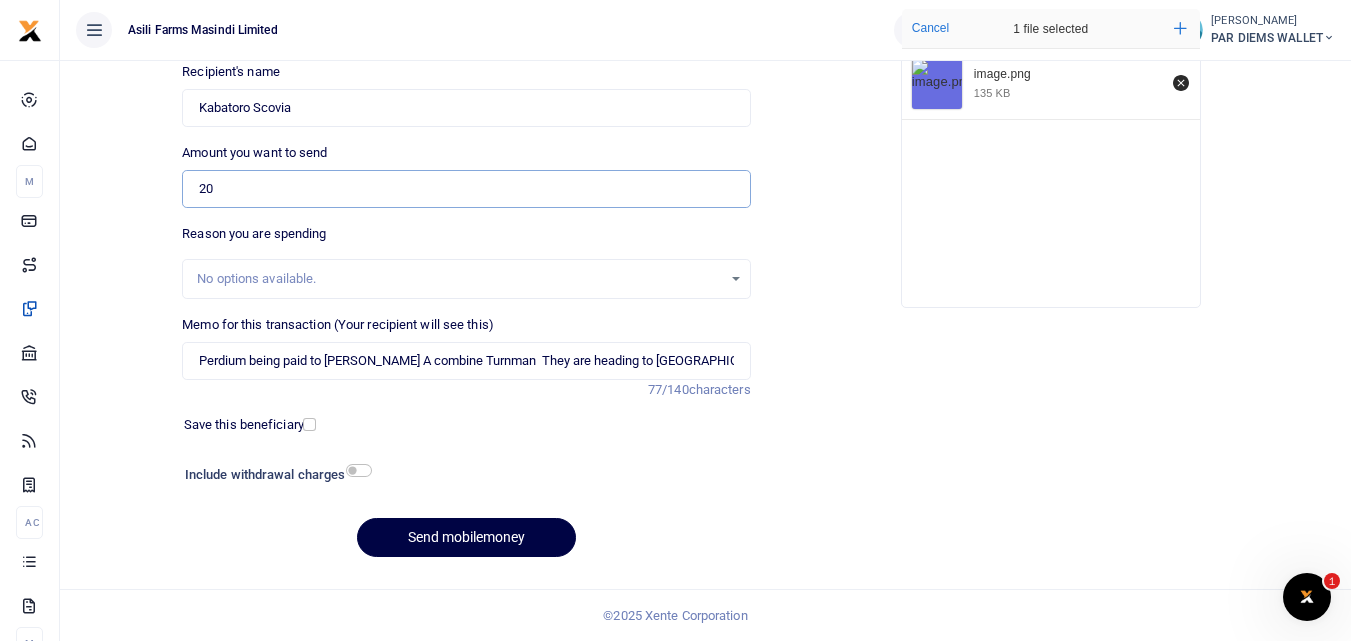 type on "2" 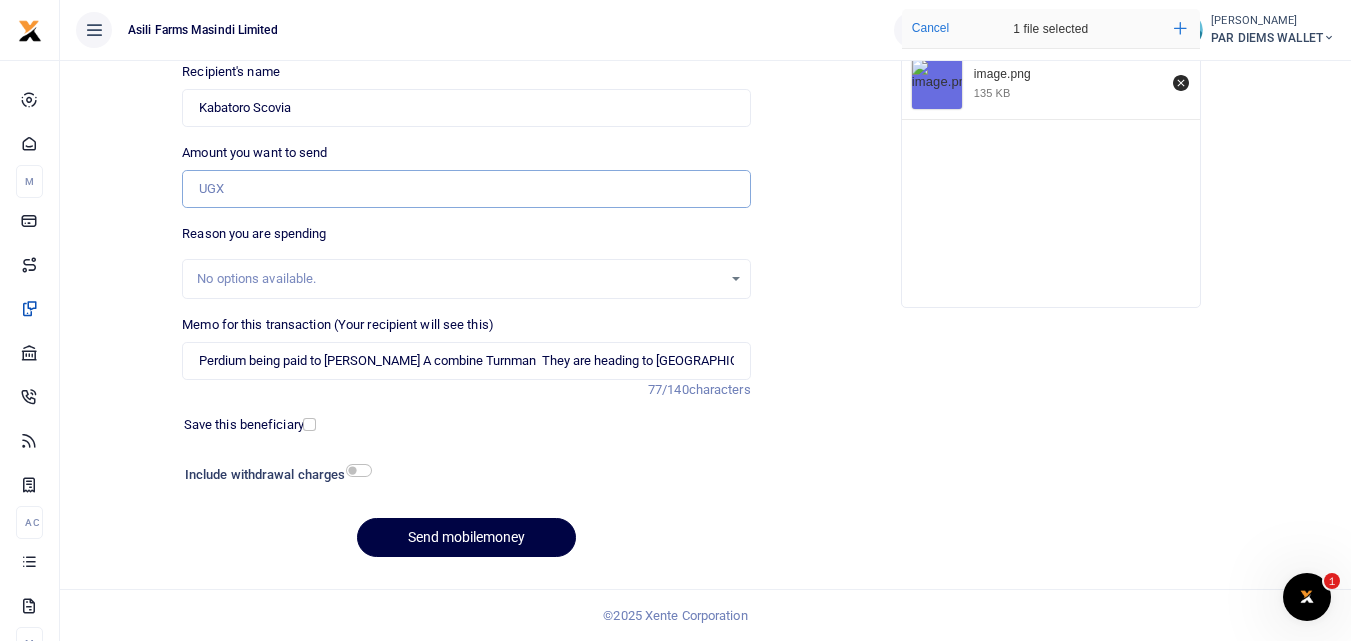 type on "0" 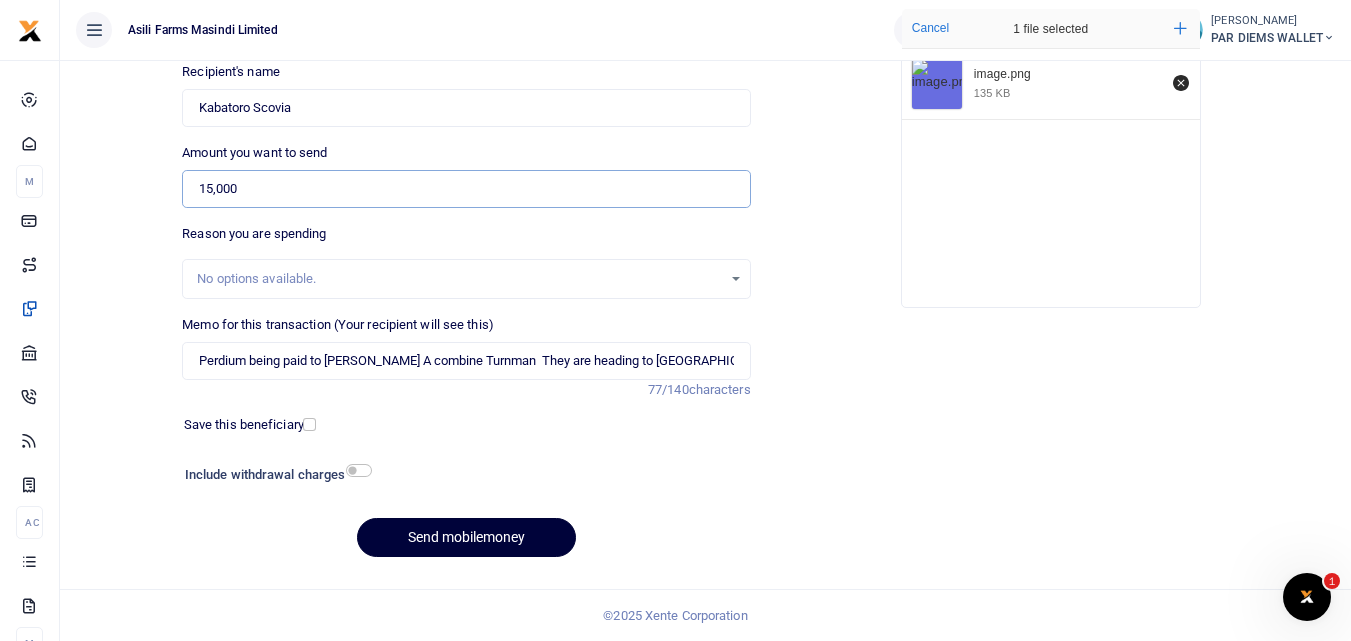 type on "15,000" 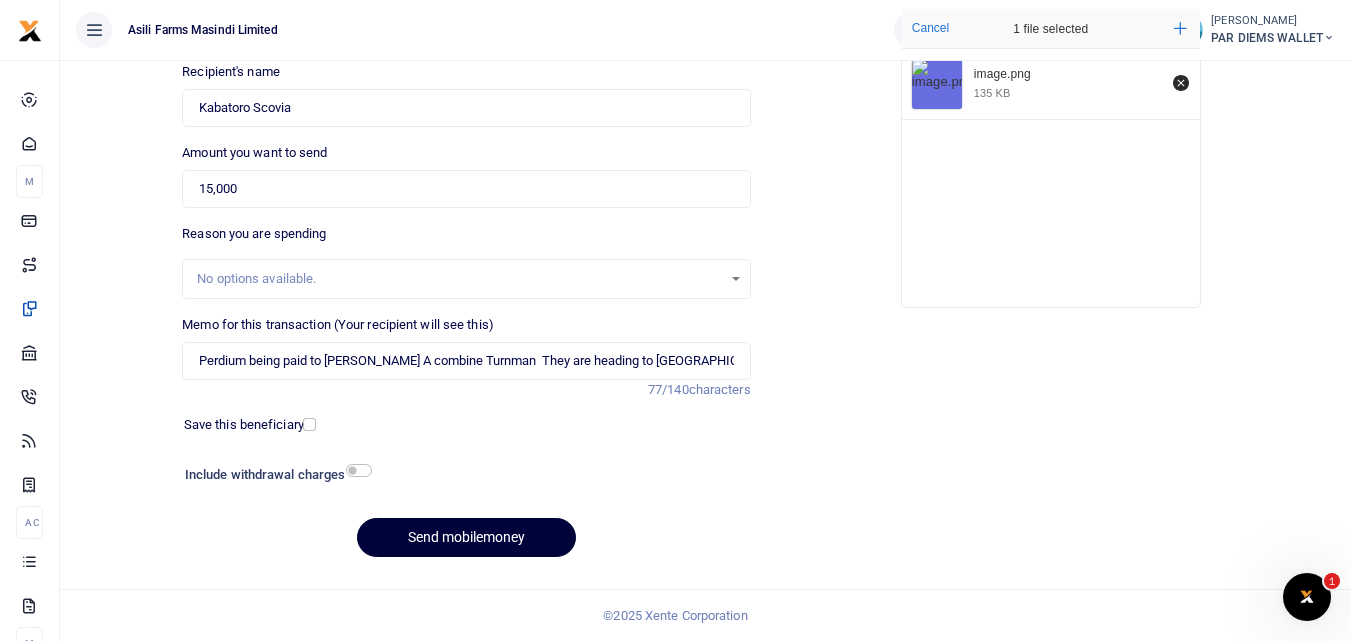 click on "Send mobilemoney" at bounding box center [466, 537] 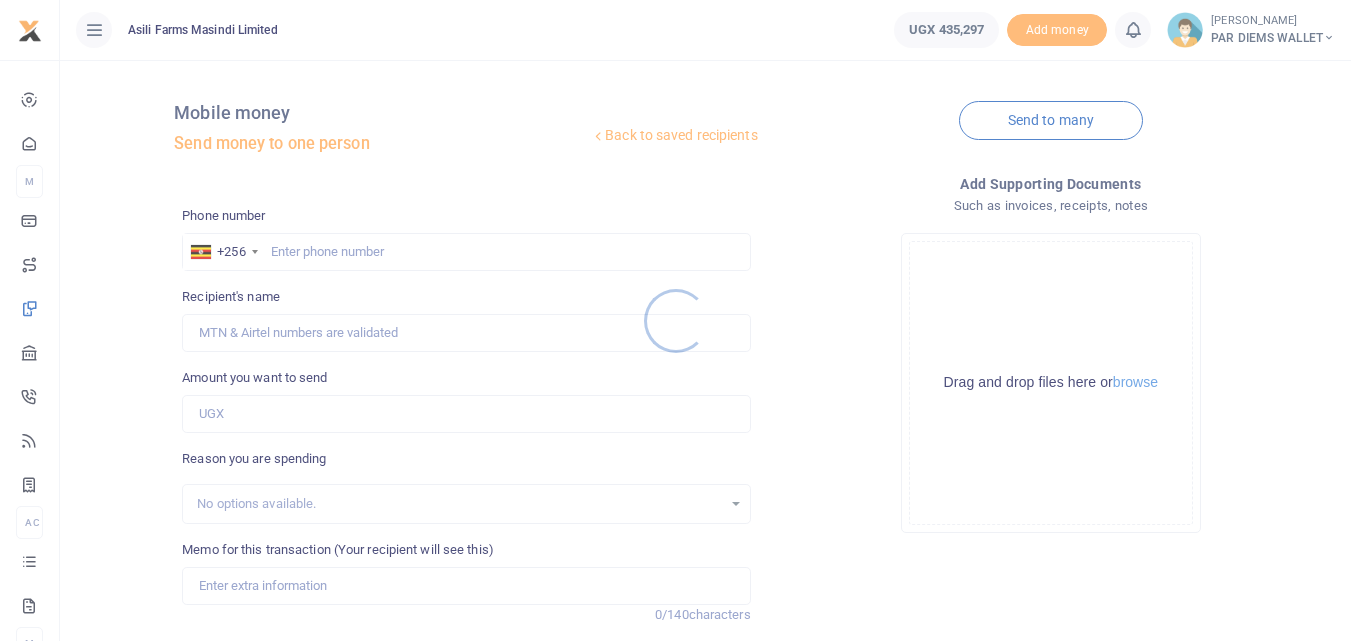 scroll, scrollTop: 0, scrollLeft: 0, axis: both 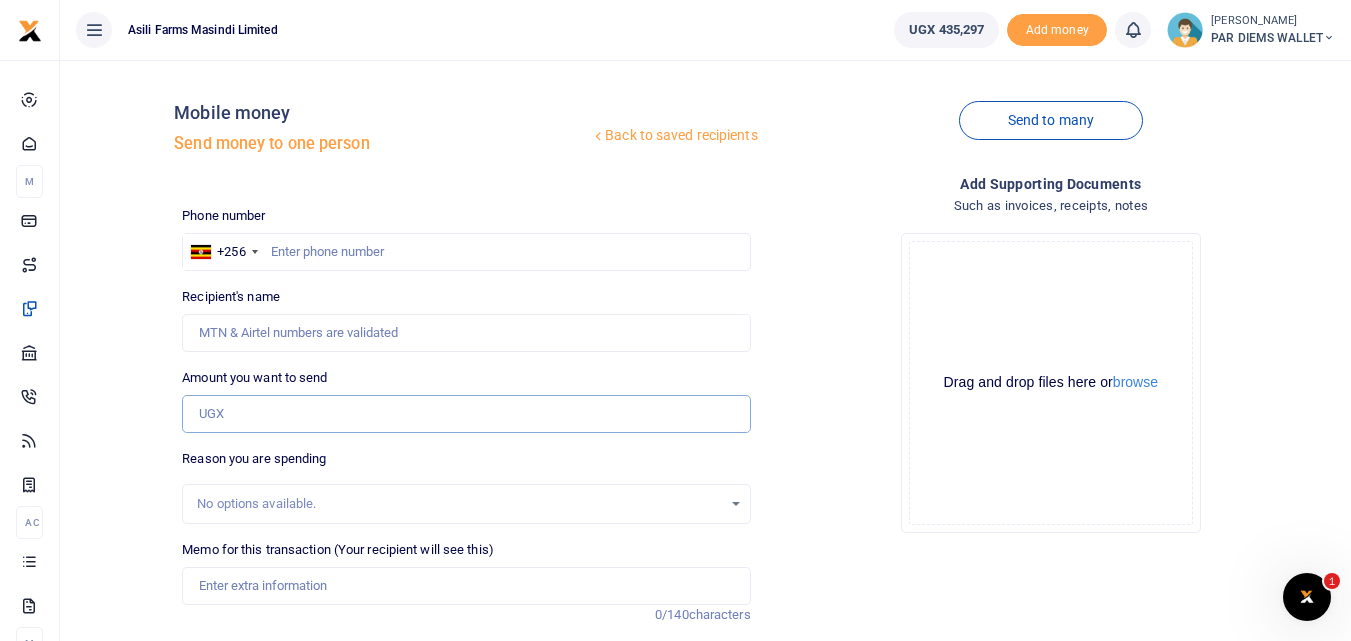 click on "Amount you want to send" at bounding box center [466, 414] 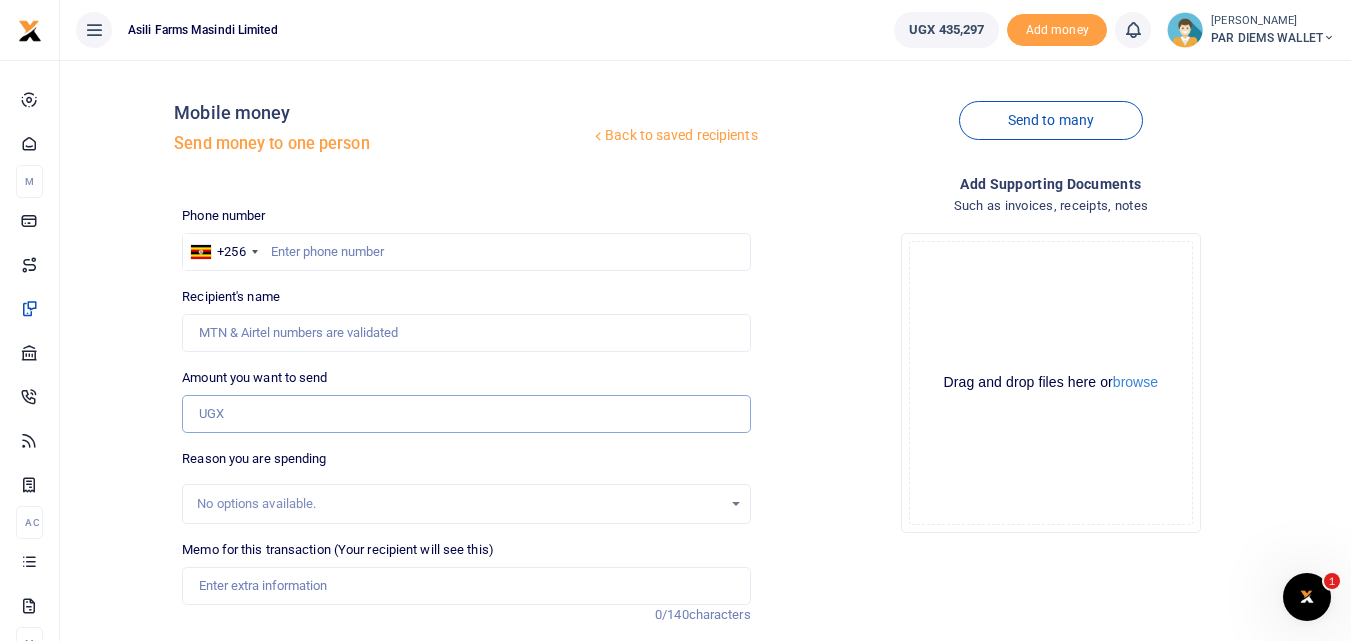 paste on "0777901283" 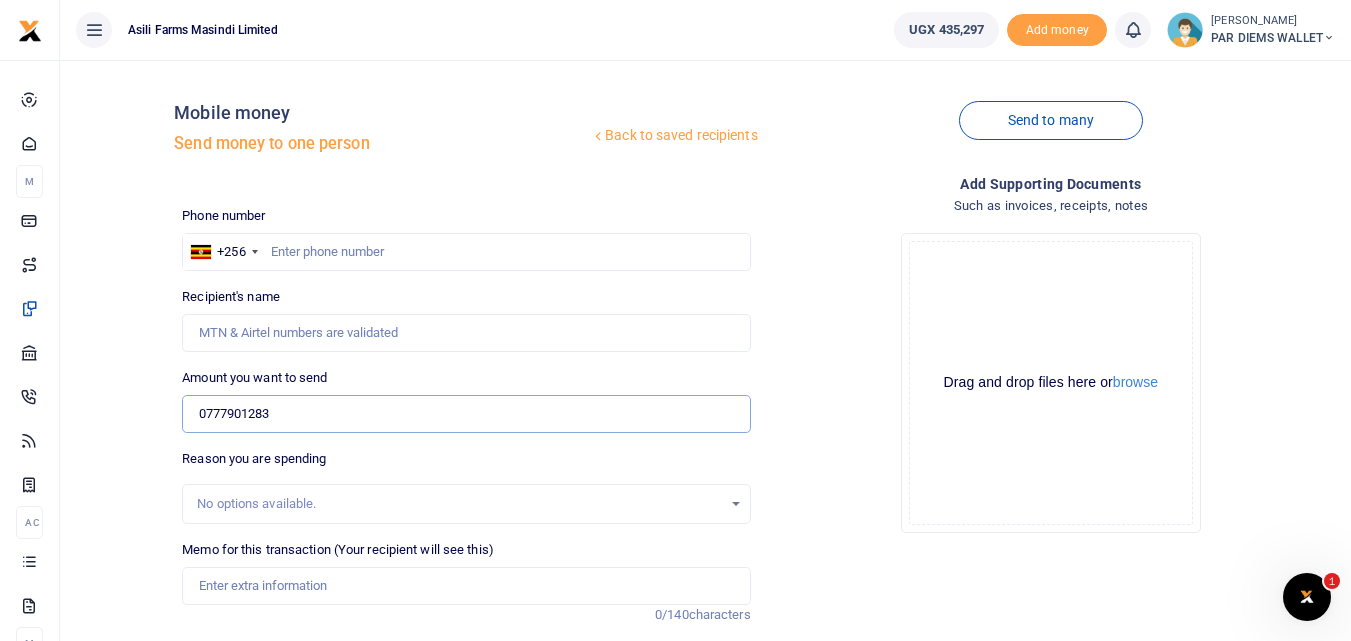 type on "0777901283" 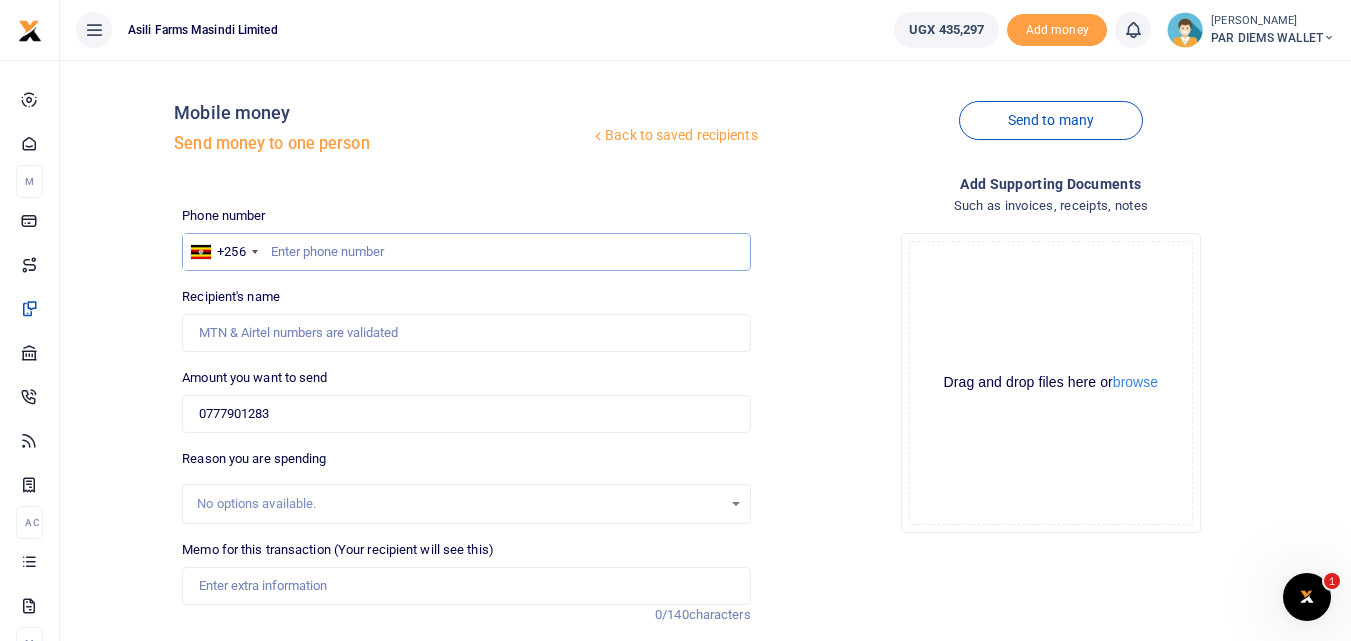 click at bounding box center [466, 252] 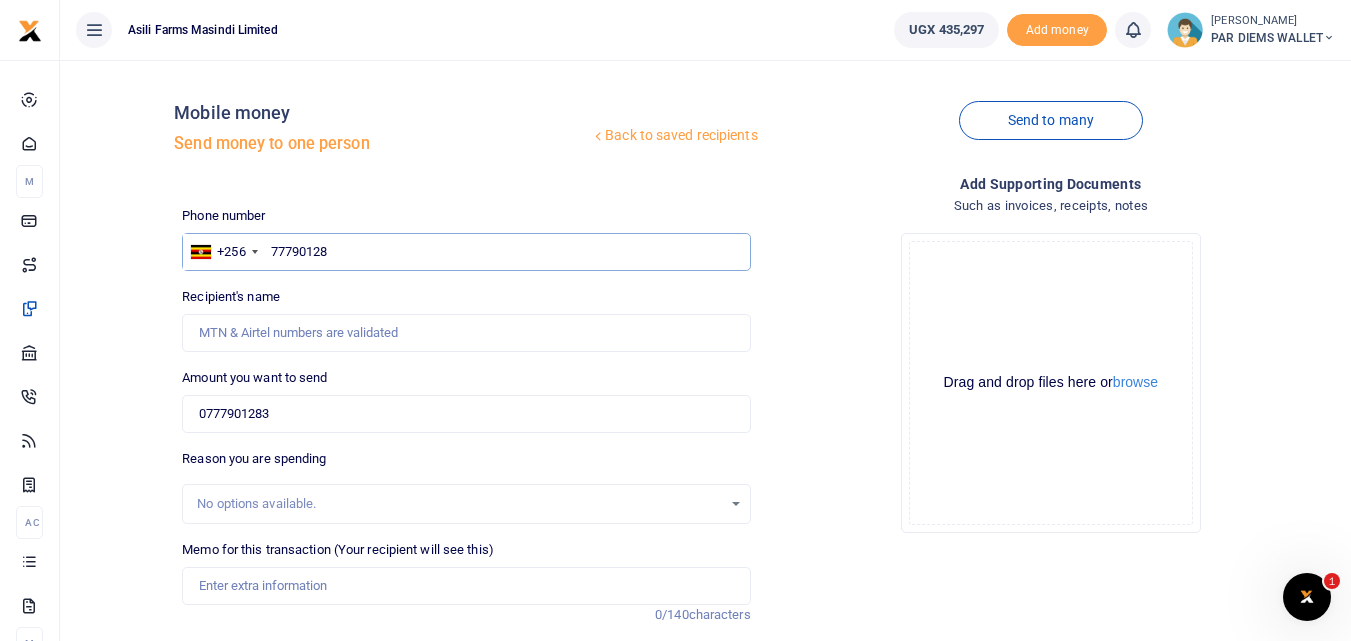 type on "777901283" 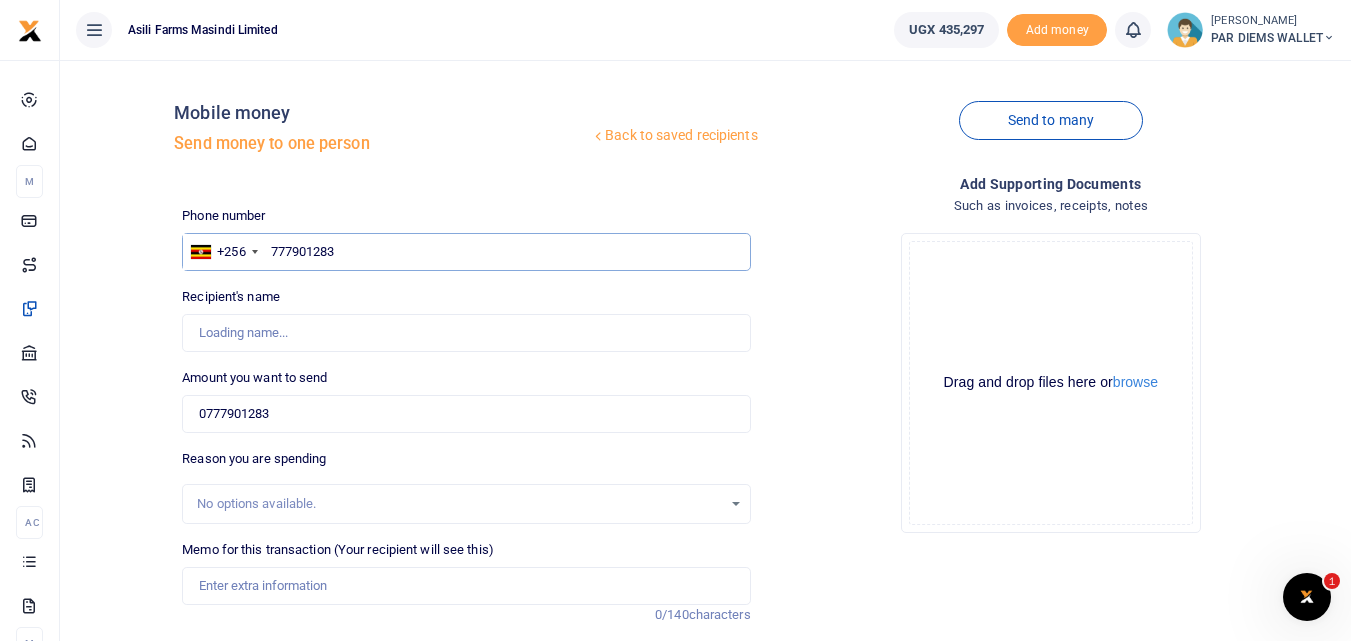 type on "Kabatoro Scovia" 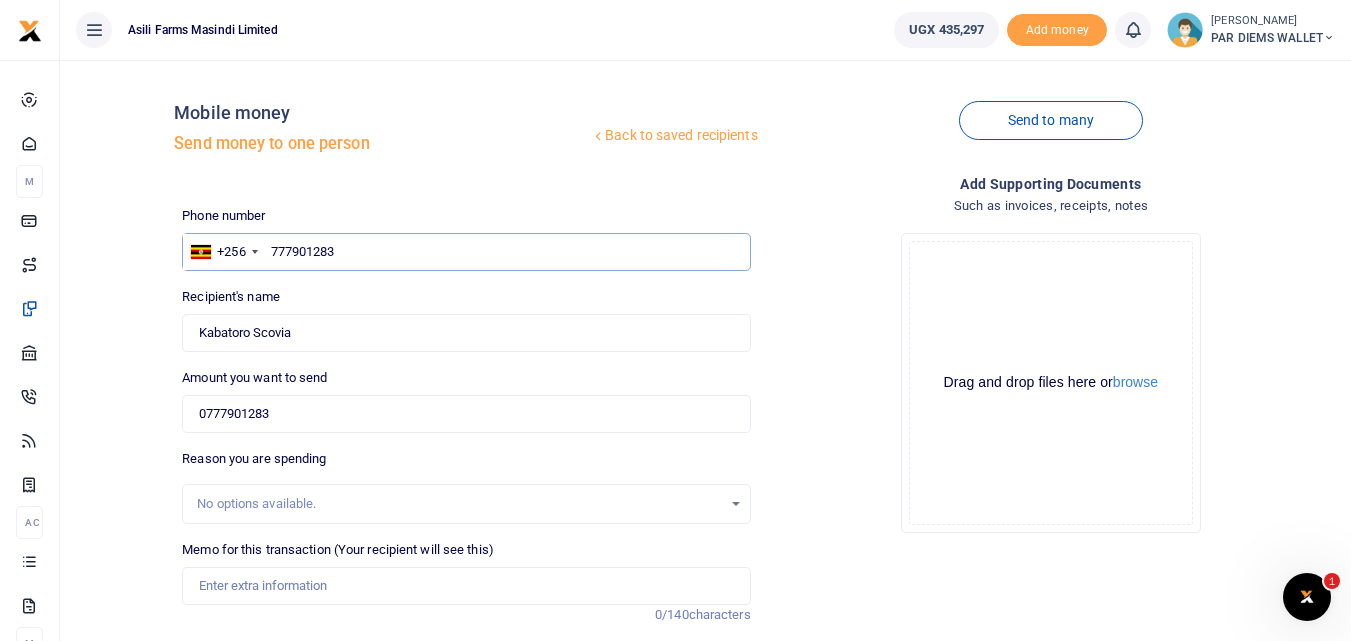 type on "777901283" 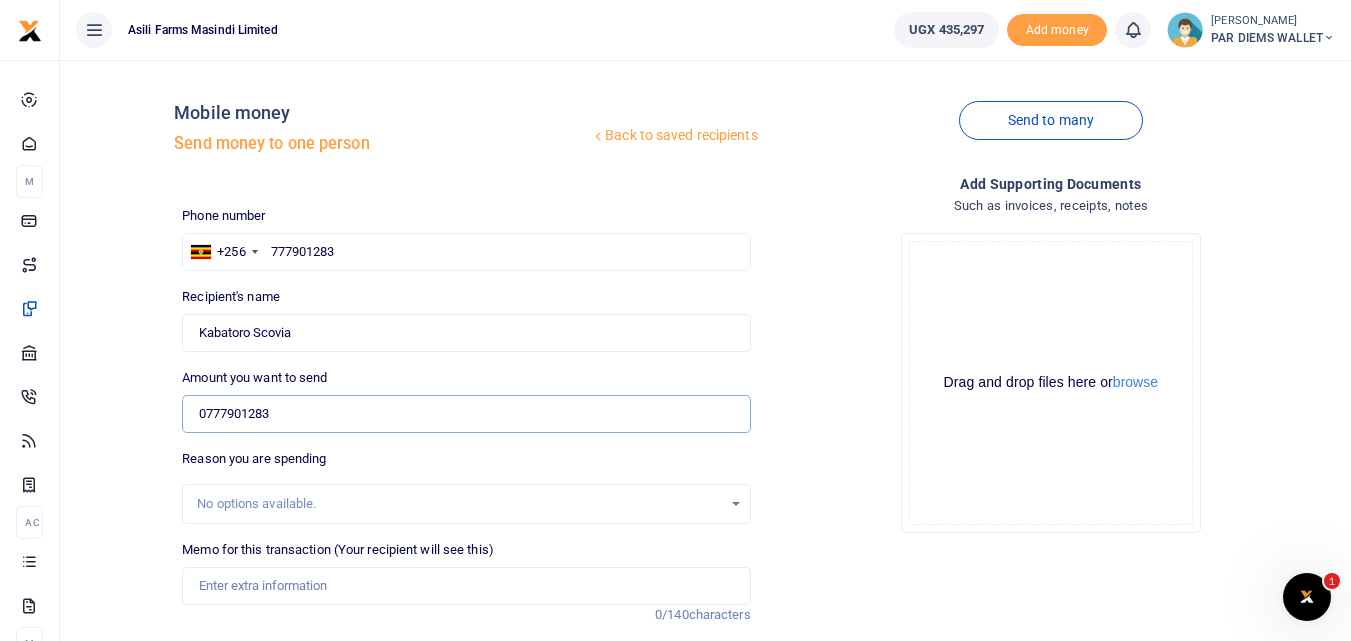 click on "0777901283" at bounding box center (466, 414) 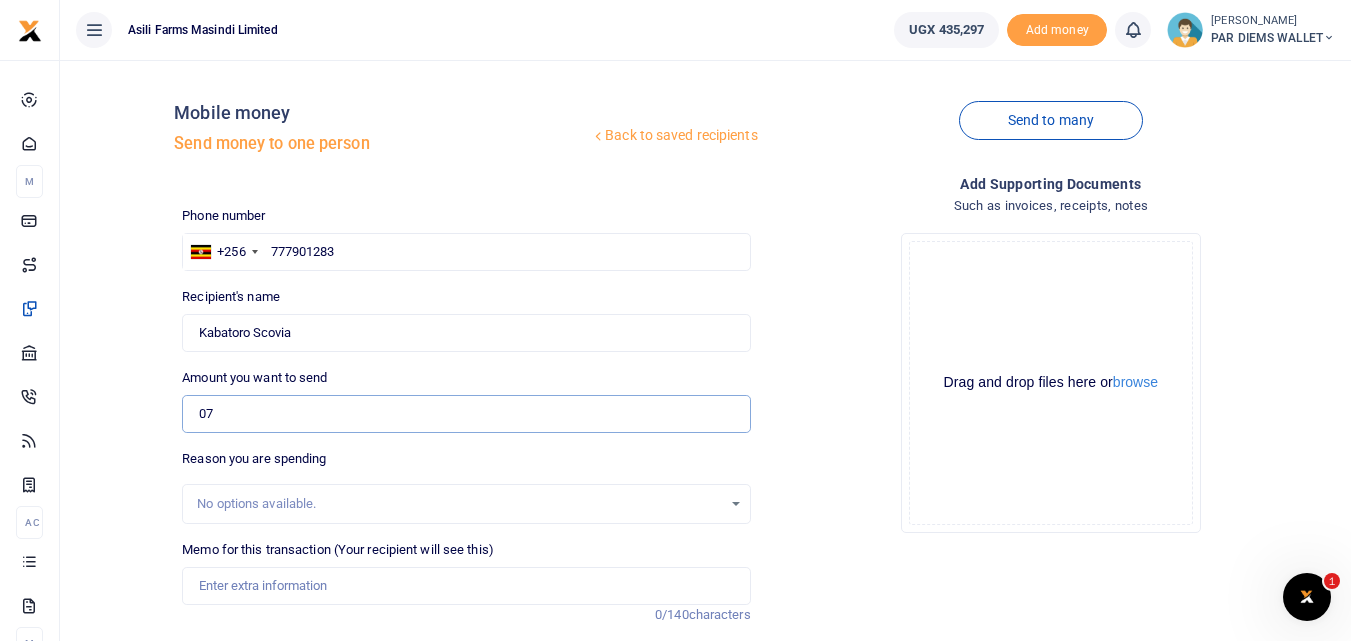 type on "0" 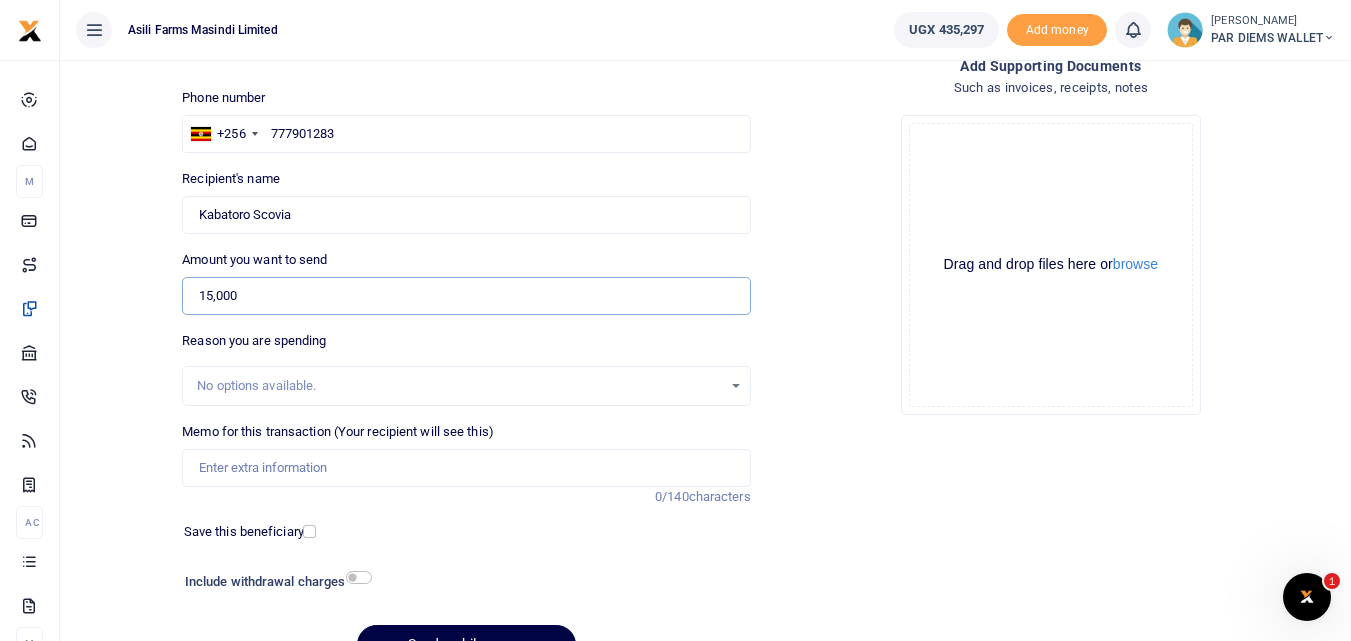 scroll, scrollTop: 113, scrollLeft: 0, axis: vertical 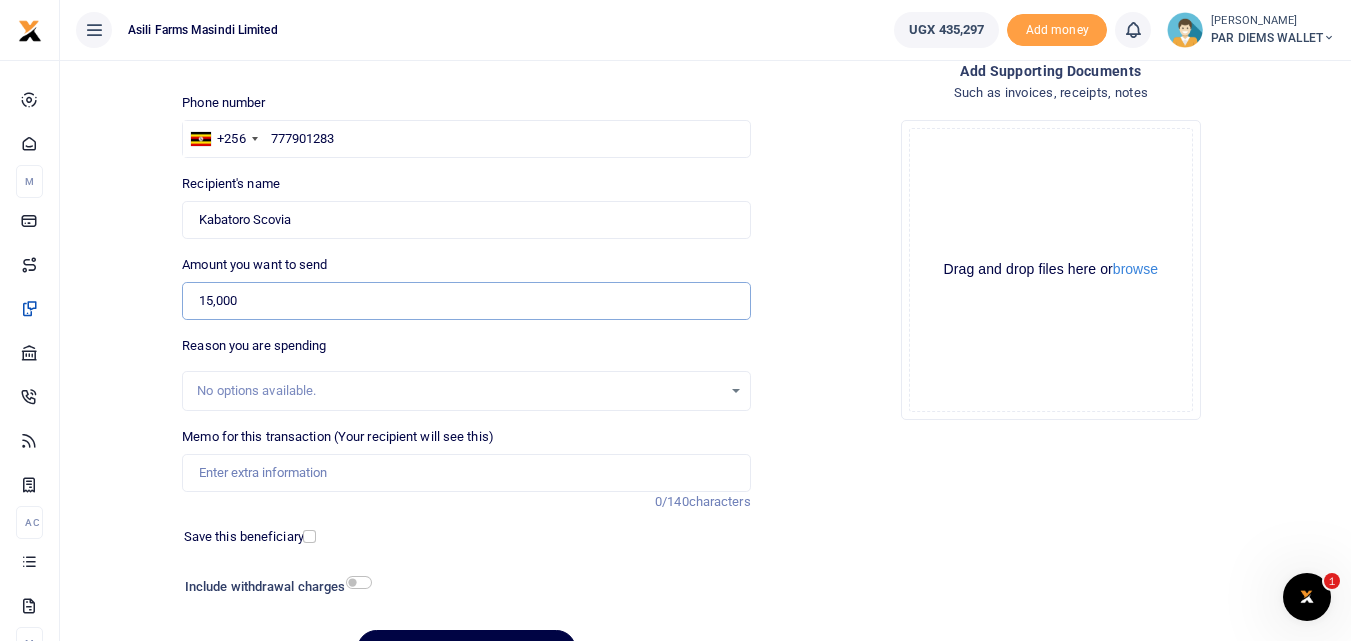 type on "15,000" 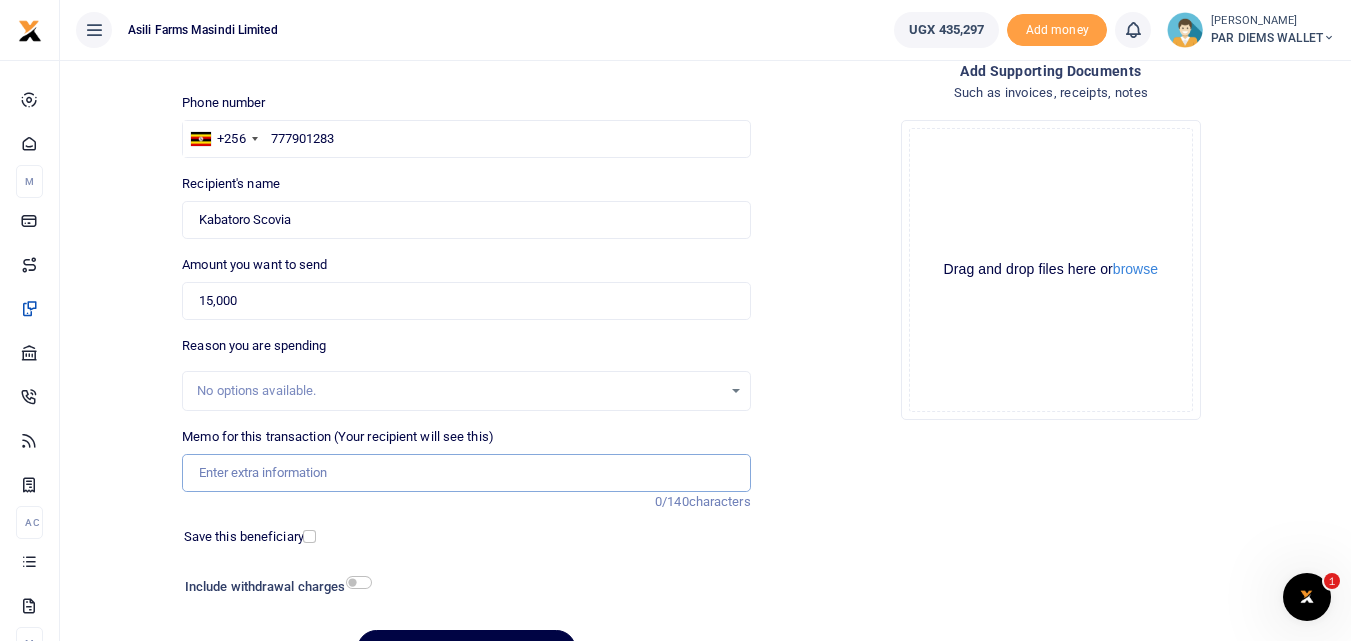 click on "Memo for this transaction (Your recipient will see this)" at bounding box center [466, 473] 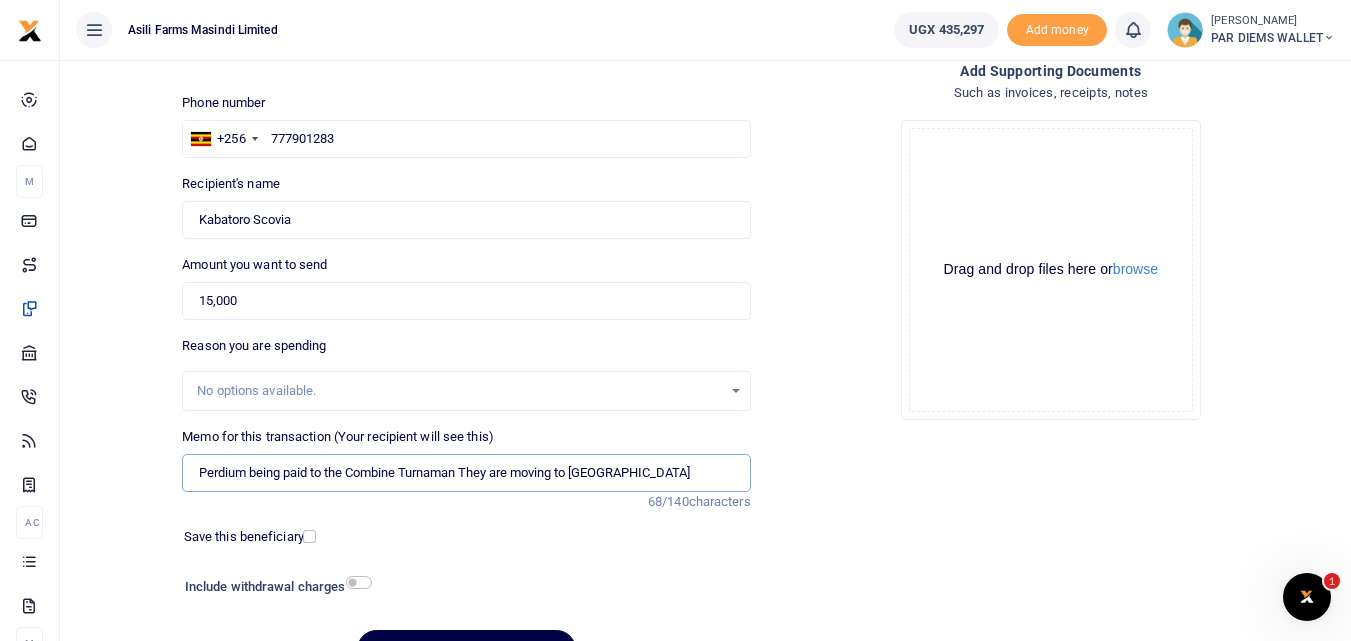 type on "Perdium being paid to the Combine Turnaman They are moving to Kilak" 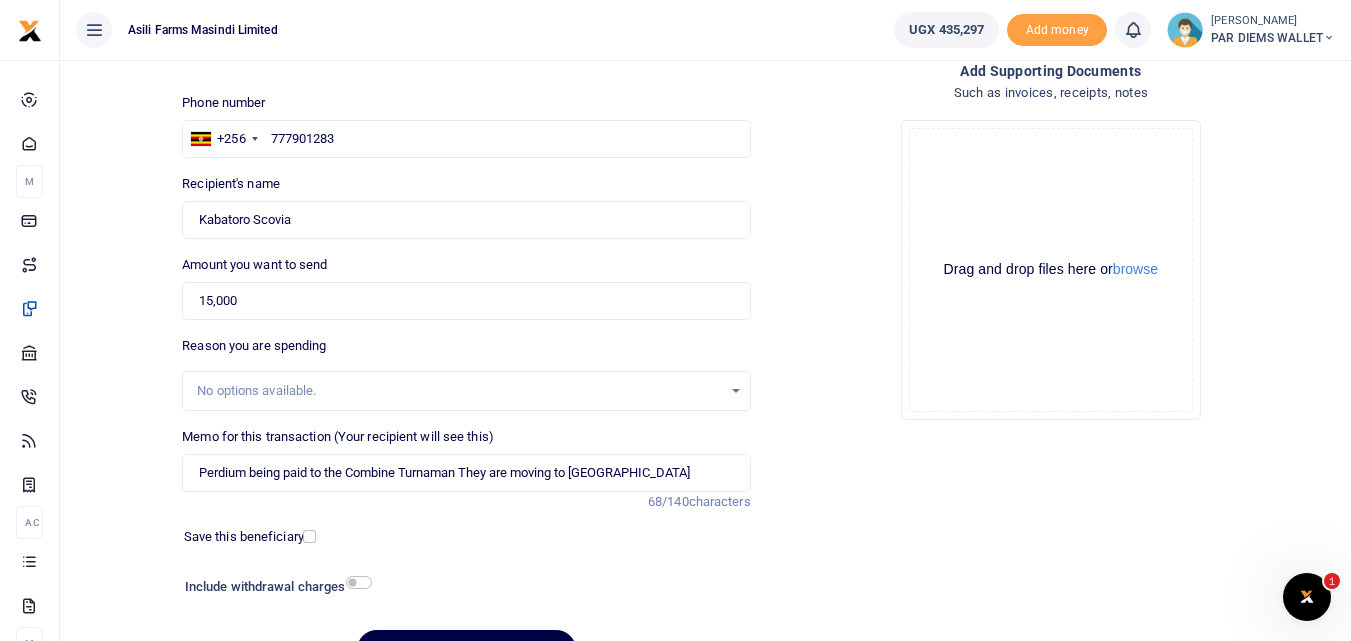 click on "Drag and drop files here or  browse Powered by  Uppy" 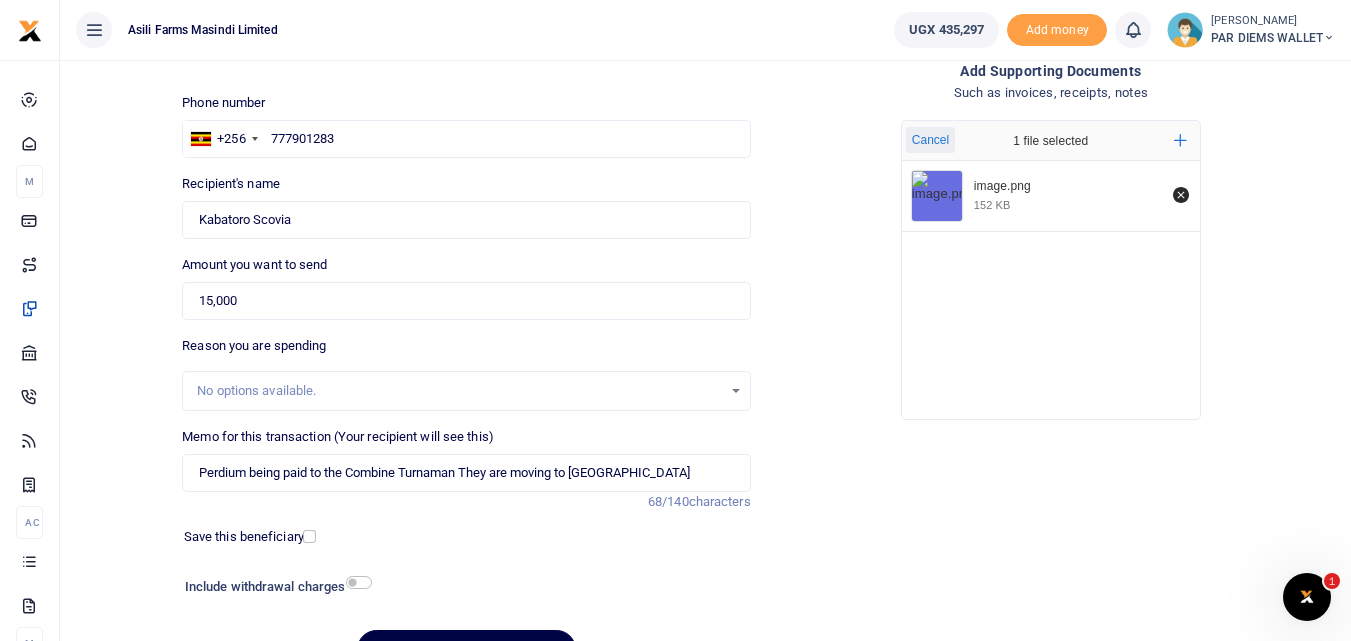 scroll, scrollTop: 225, scrollLeft: 0, axis: vertical 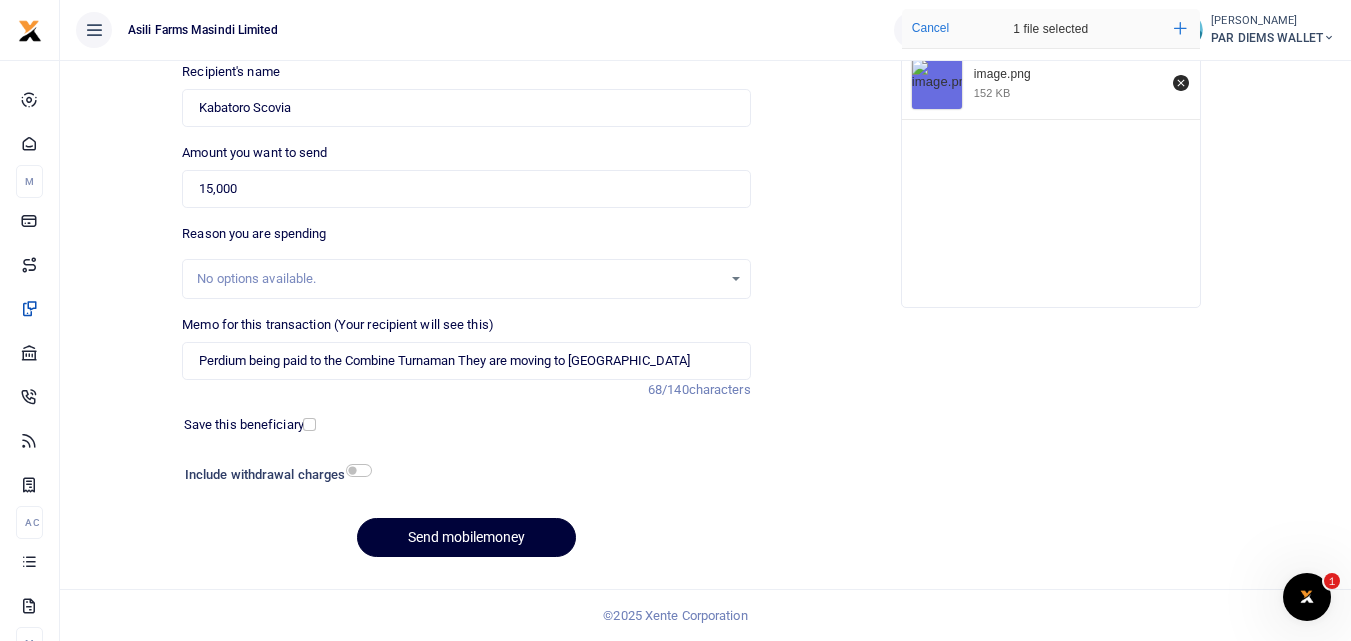 click on "Send mobilemoney" at bounding box center (466, 537) 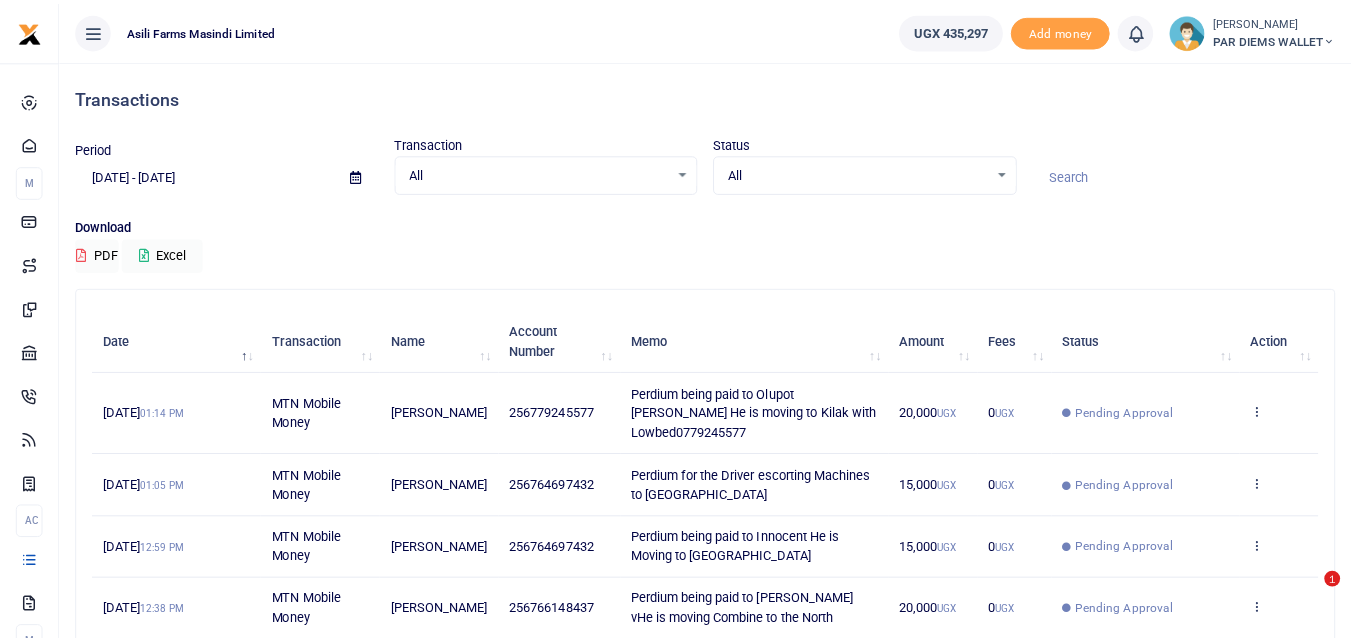 scroll, scrollTop: 184, scrollLeft: 0, axis: vertical 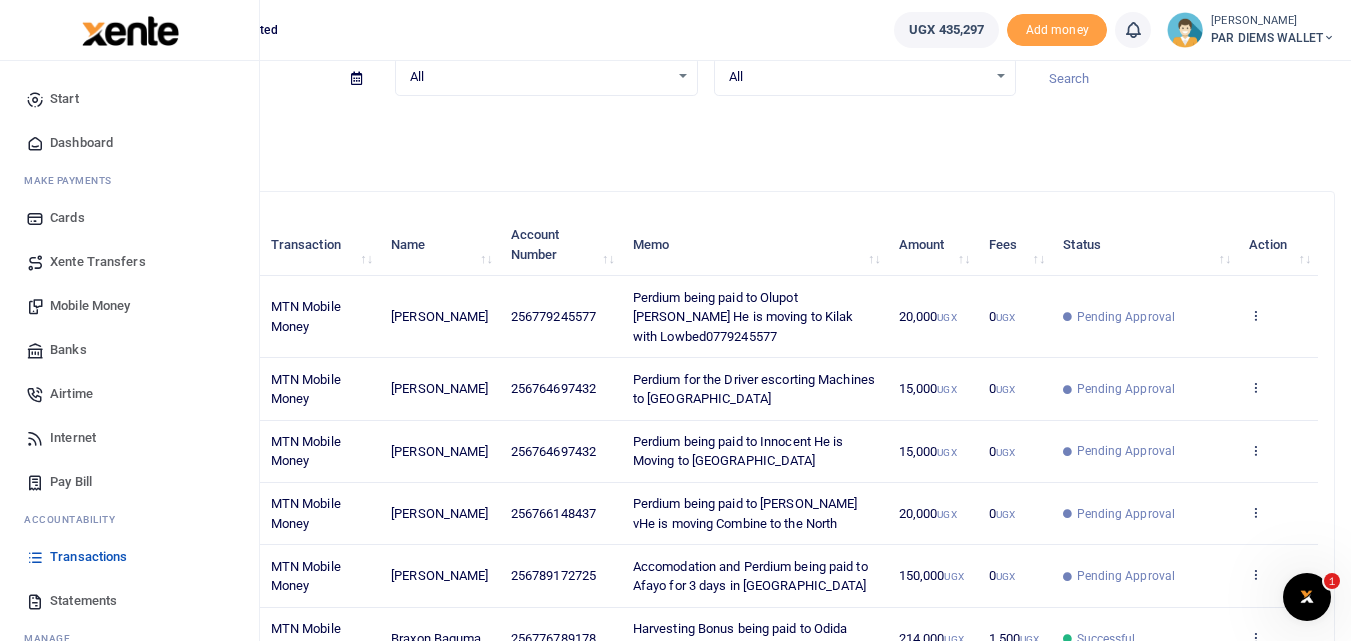 click on "Mobile Money" at bounding box center [90, 306] 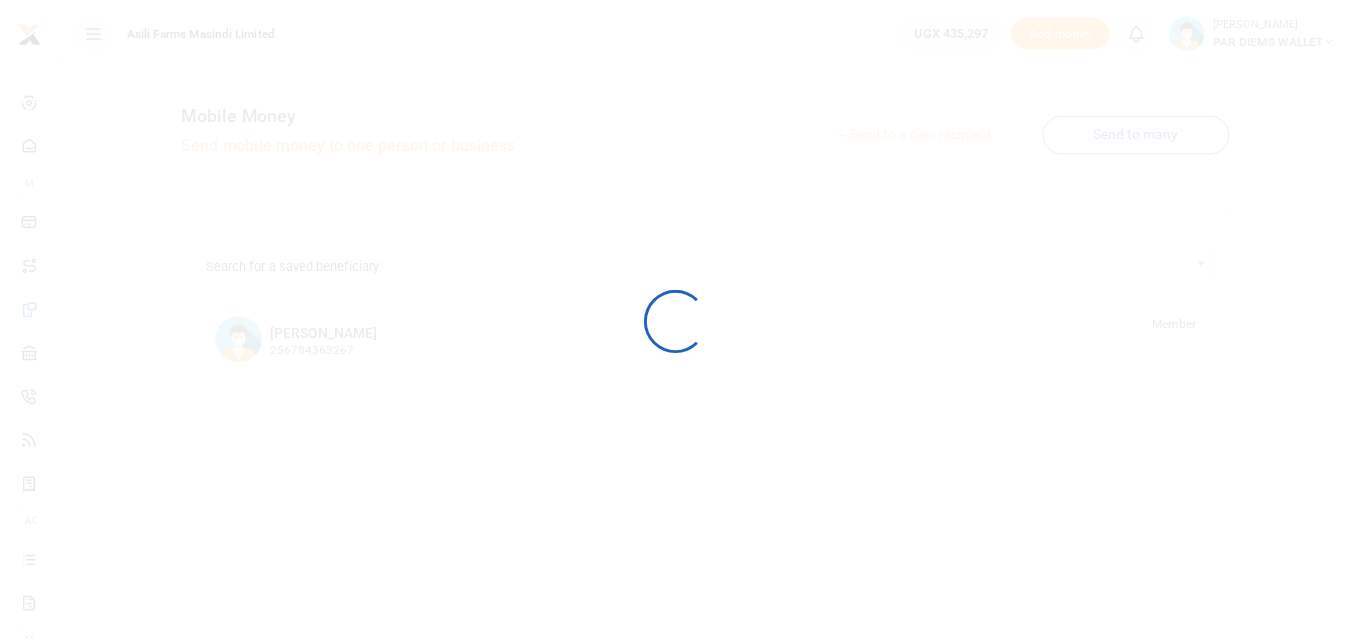 scroll, scrollTop: 0, scrollLeft: 0, axis: both 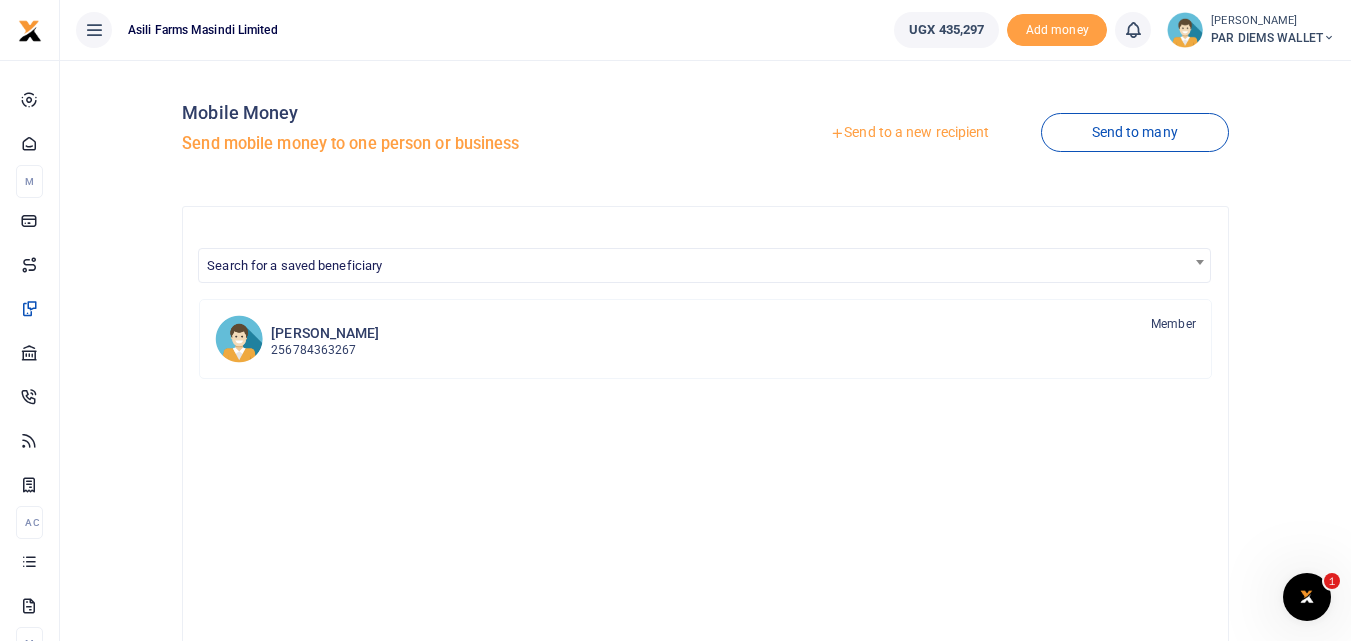 click on "Send to a new recipient" at bounding box center (909, 133) 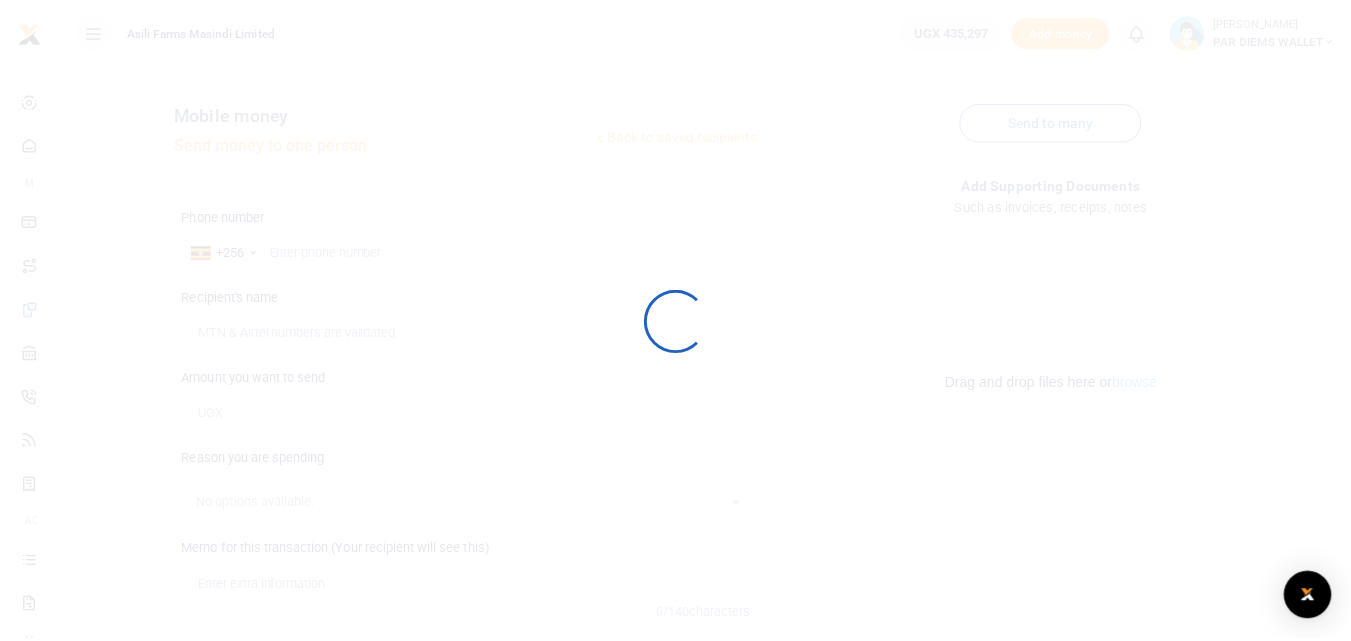 scroll, scrollTop: 0, scrollLeft: 0, axis: both 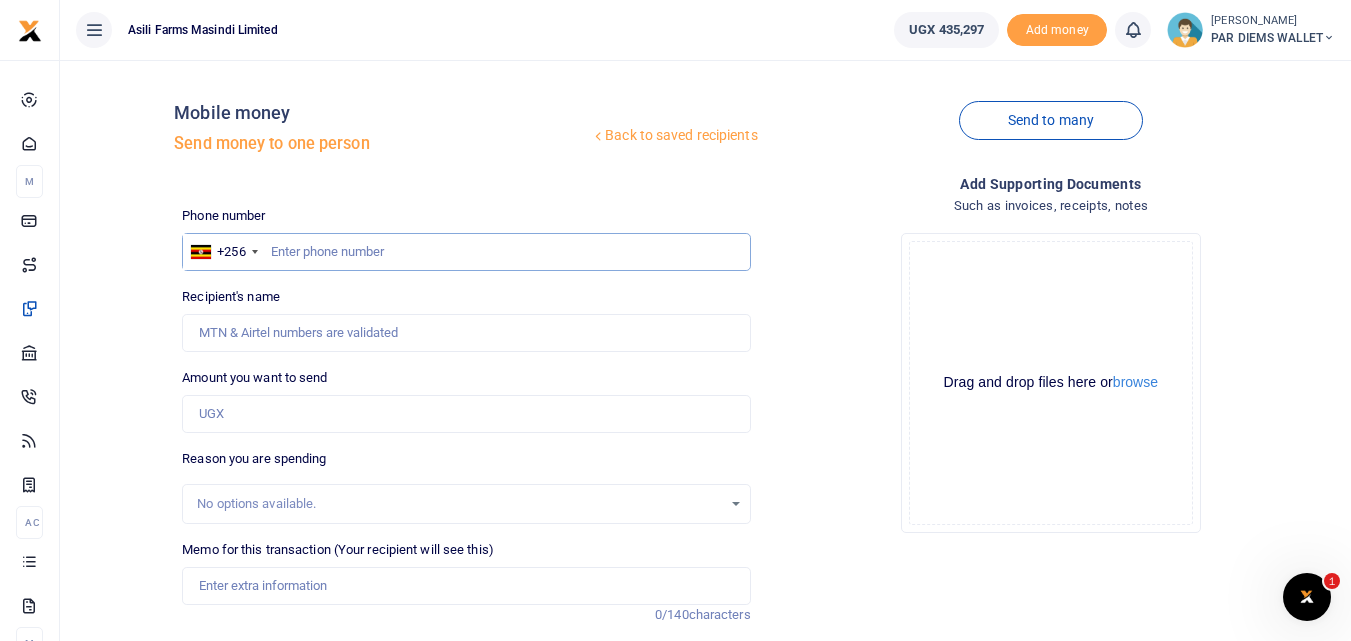 click at bounding box center (466, 252) 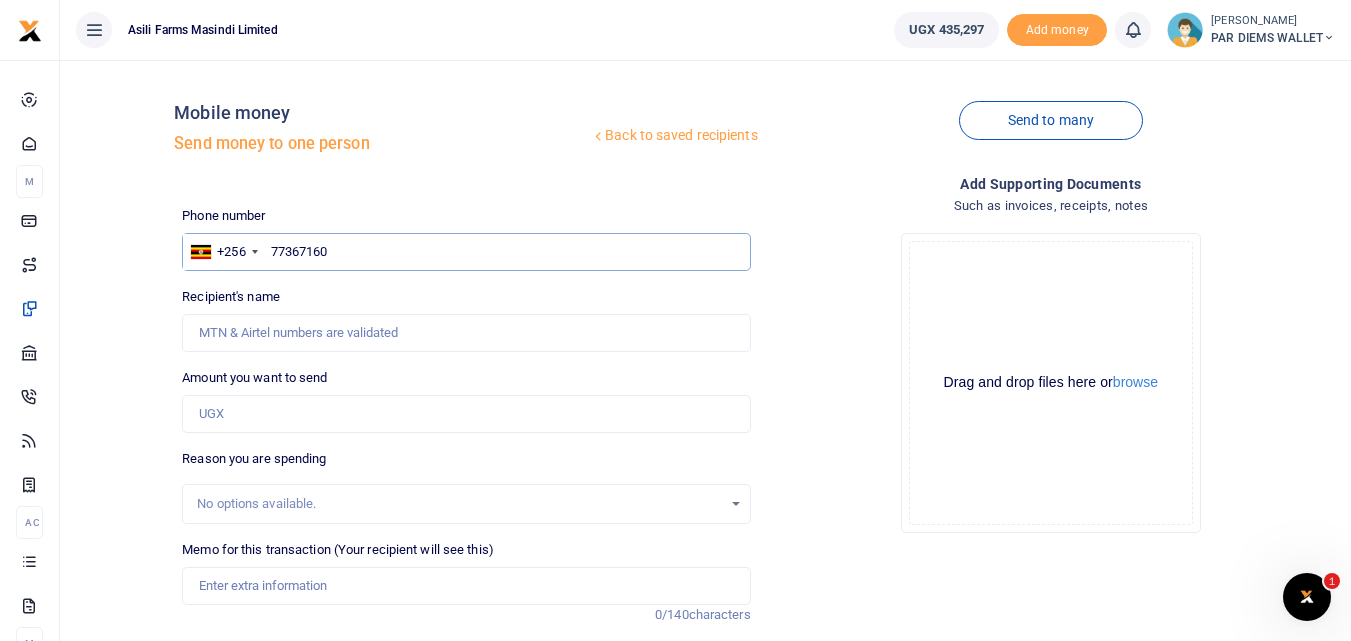 type on "773671609" 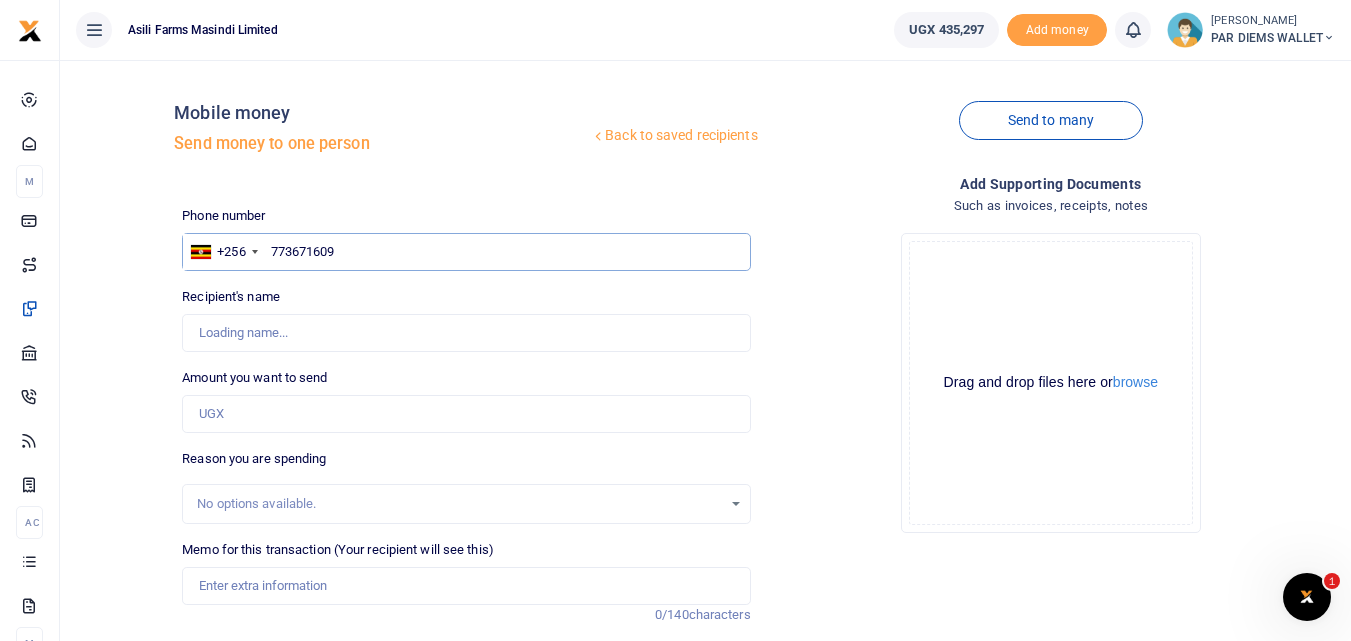 type on "Bbaale Rogers" 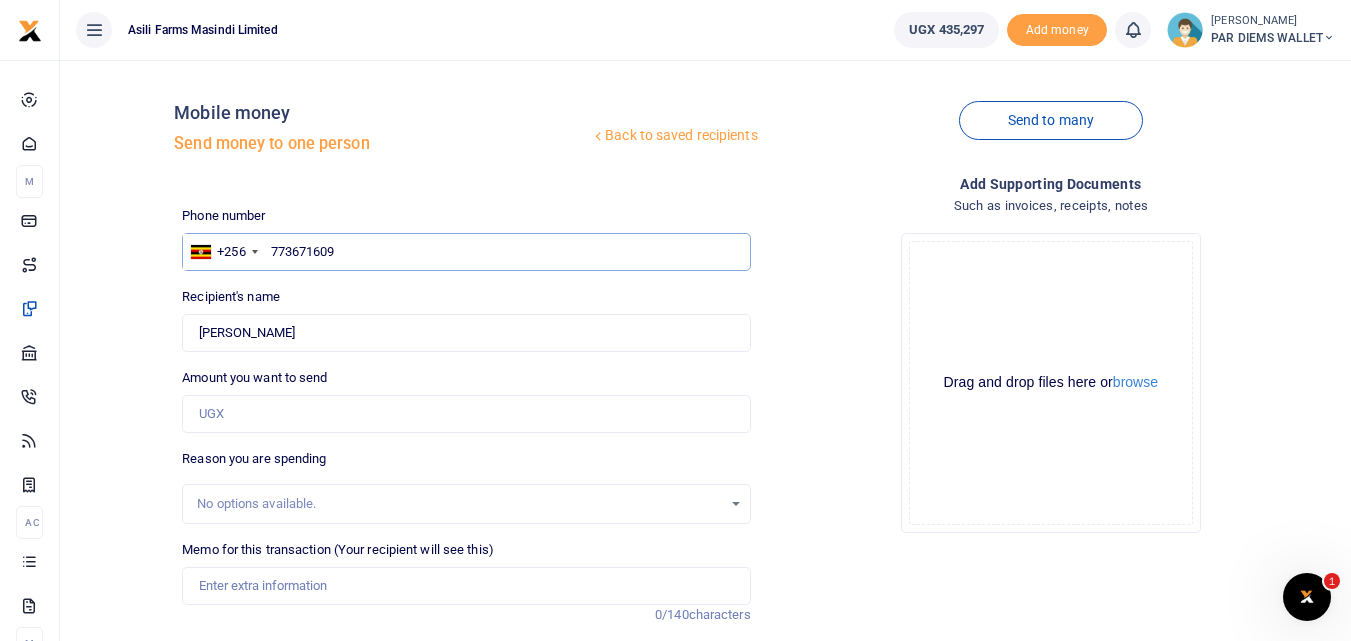 type on "773671609" 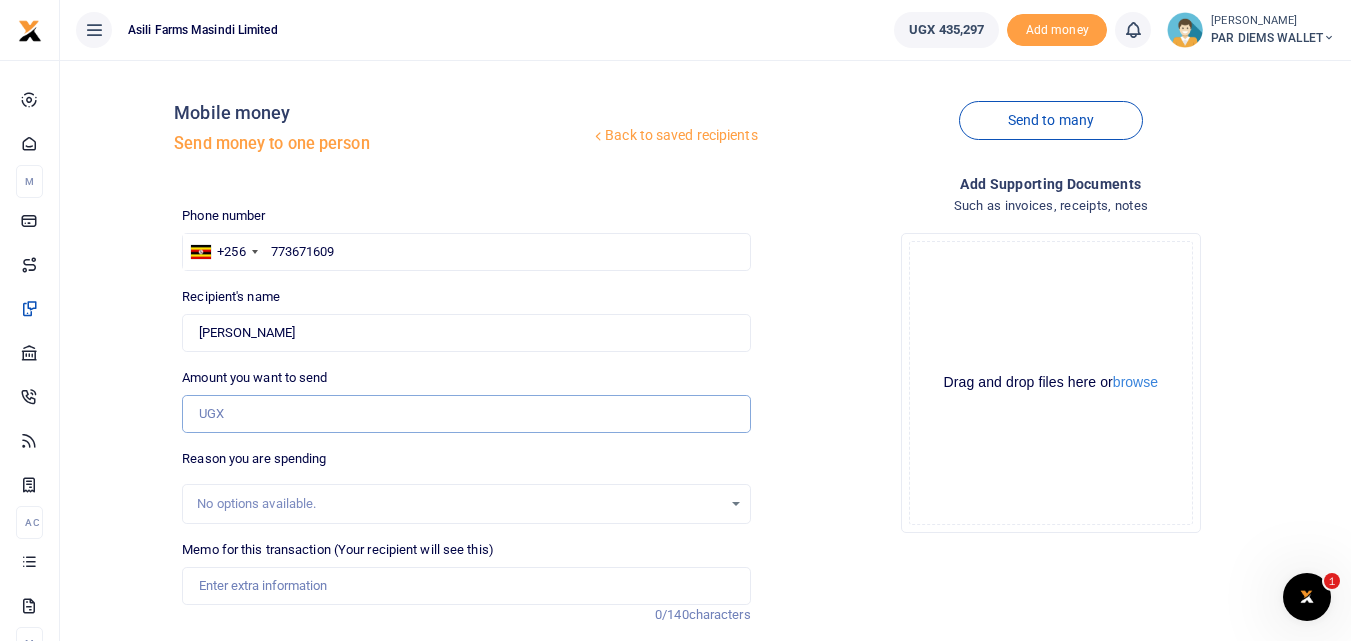 click on "Amount you want to send" at bounding box center (466, 414) 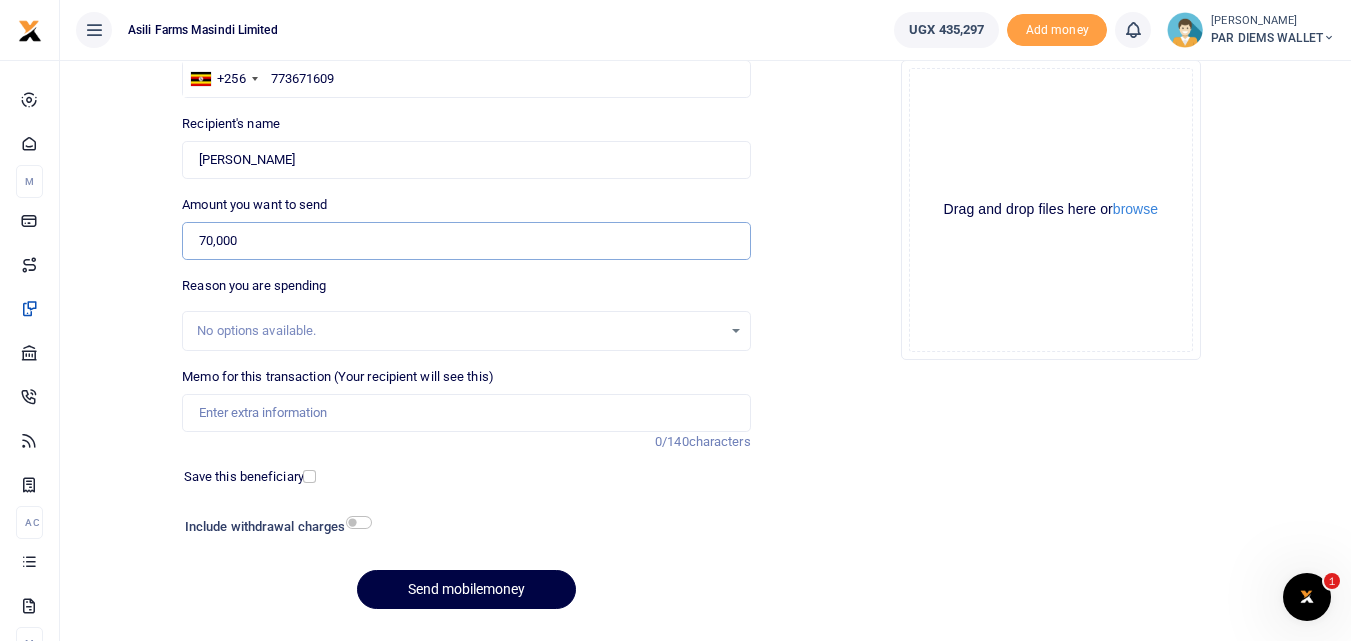 scroll, scrollTop: 179, scrollLeft: 0, axis: vertical 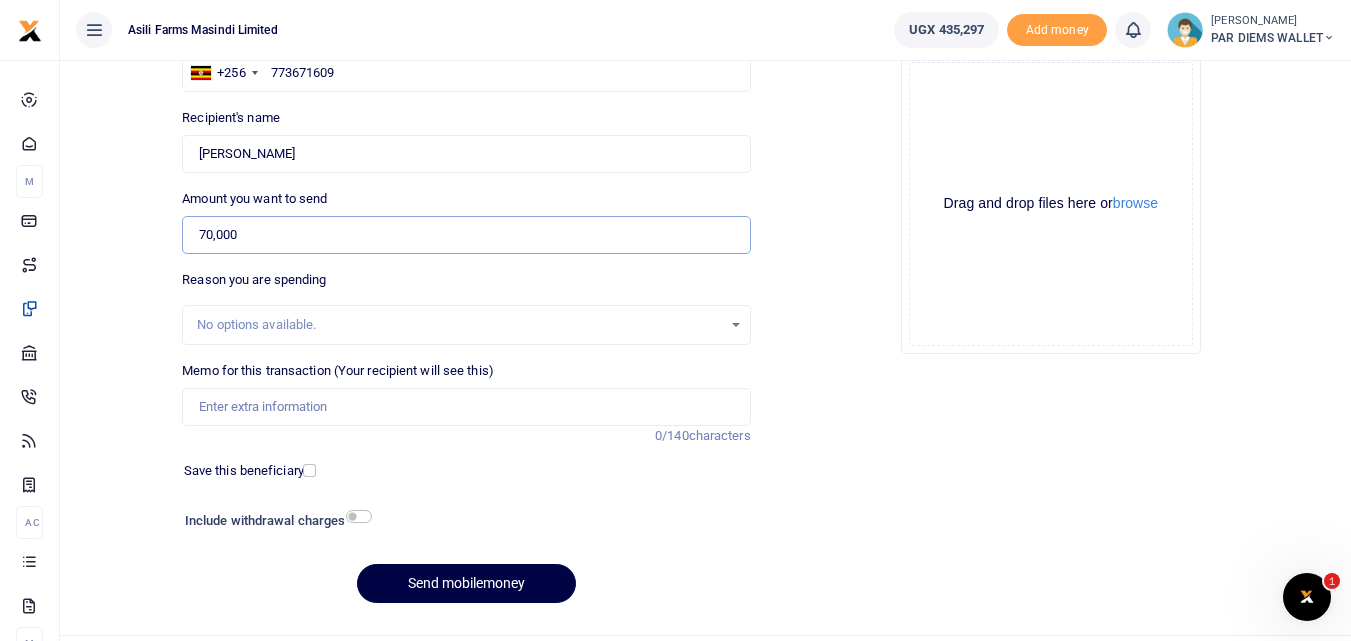 type on "70,000" 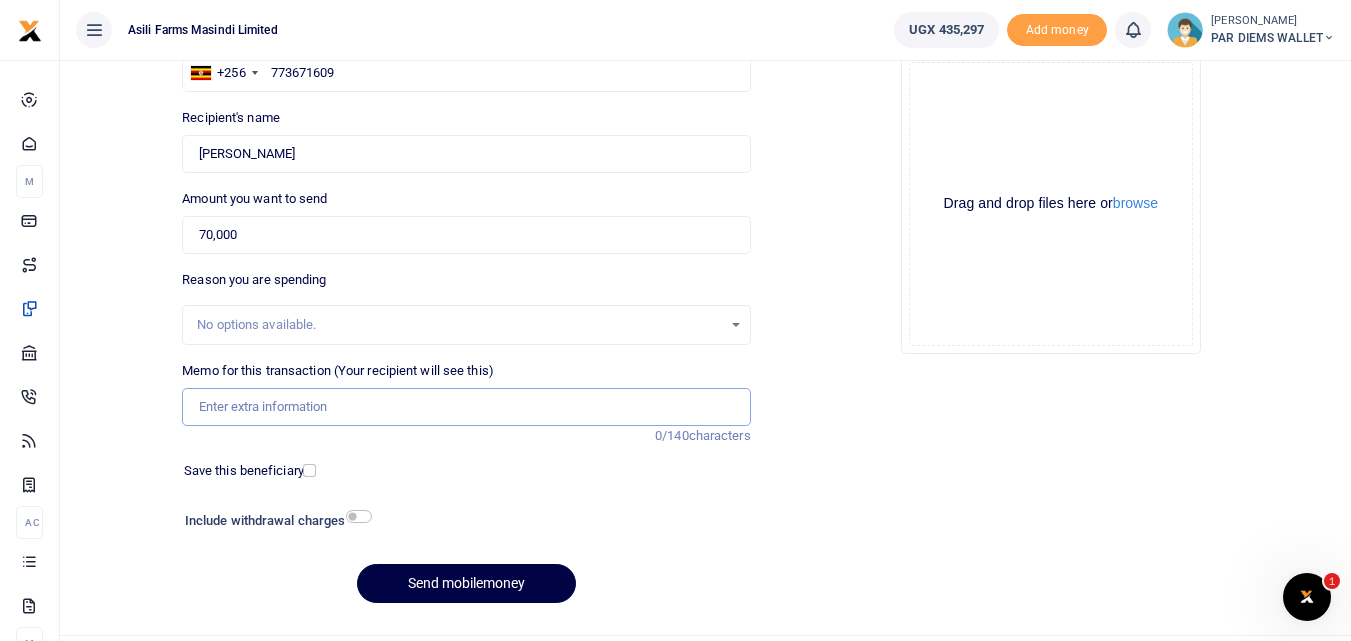 click on "Memo for this transaction (Your recipient will see this)" at bounding box center (466, 407) 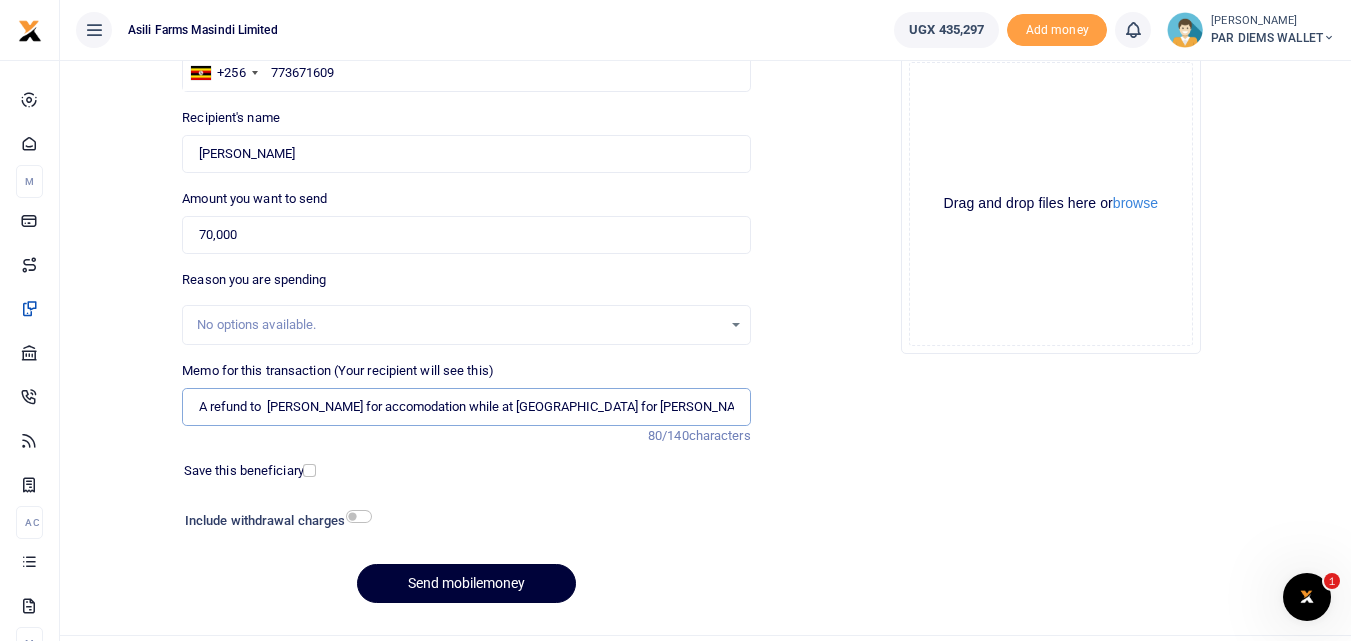type on "A refund to  Rogers for accomodation while at Amatheon for Rogers and his Driver" 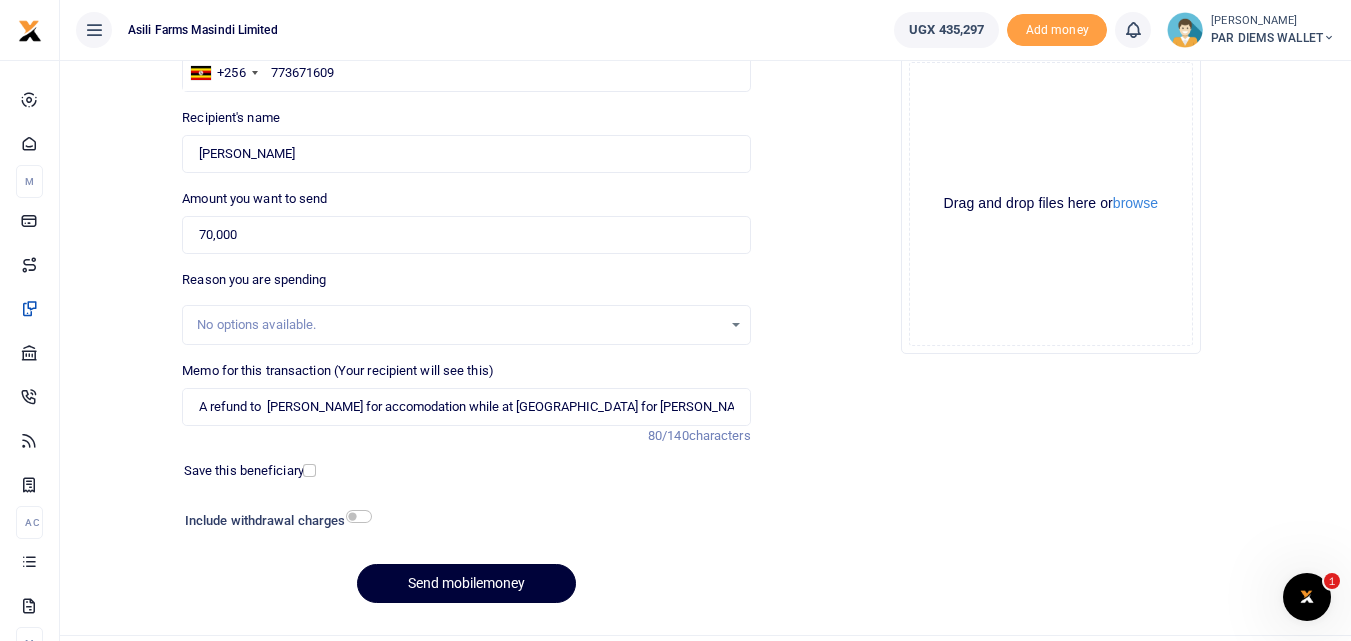 click on "Send mobilemoney" at bounding box center [466, 583] 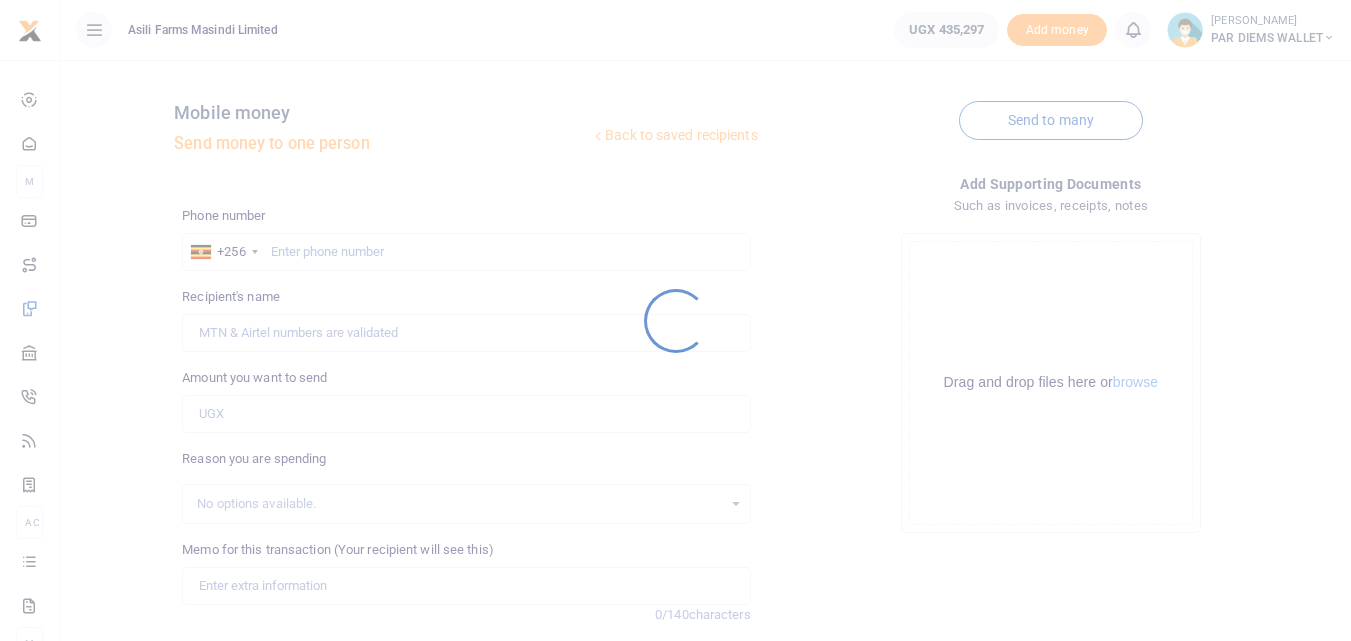 scroll, scrollTop: 179, scrollLeft: 0, axis: vertical 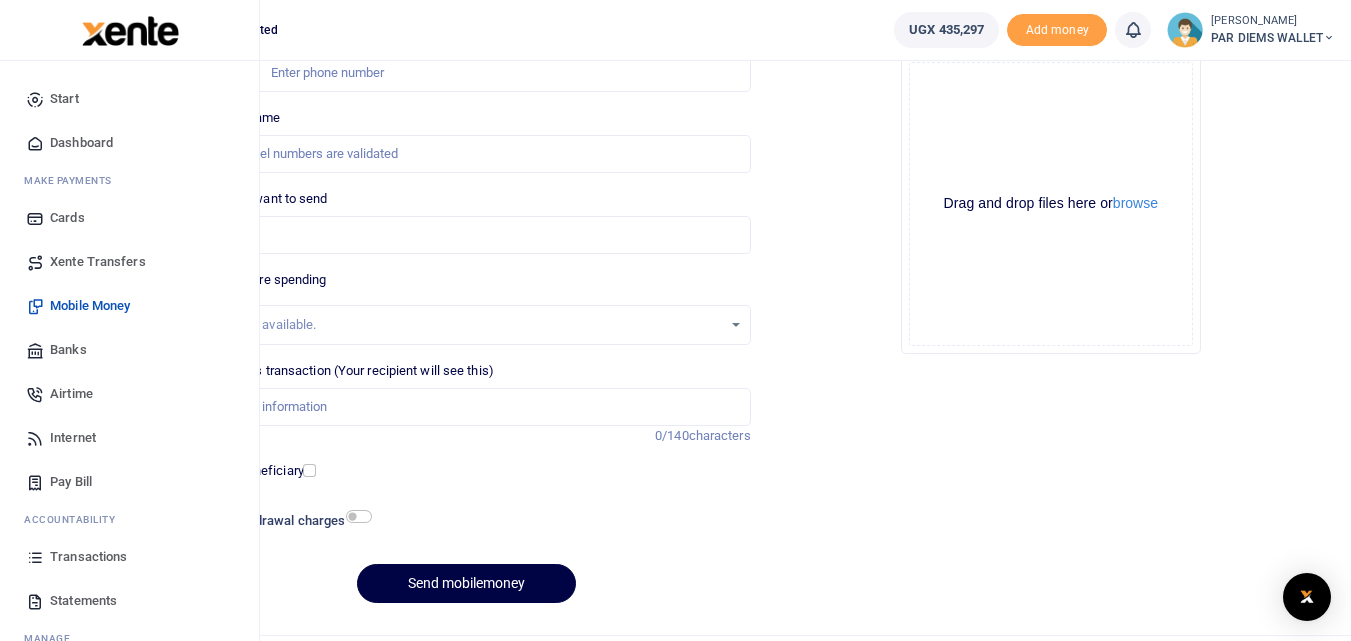 click at bounding box center [35, 557] 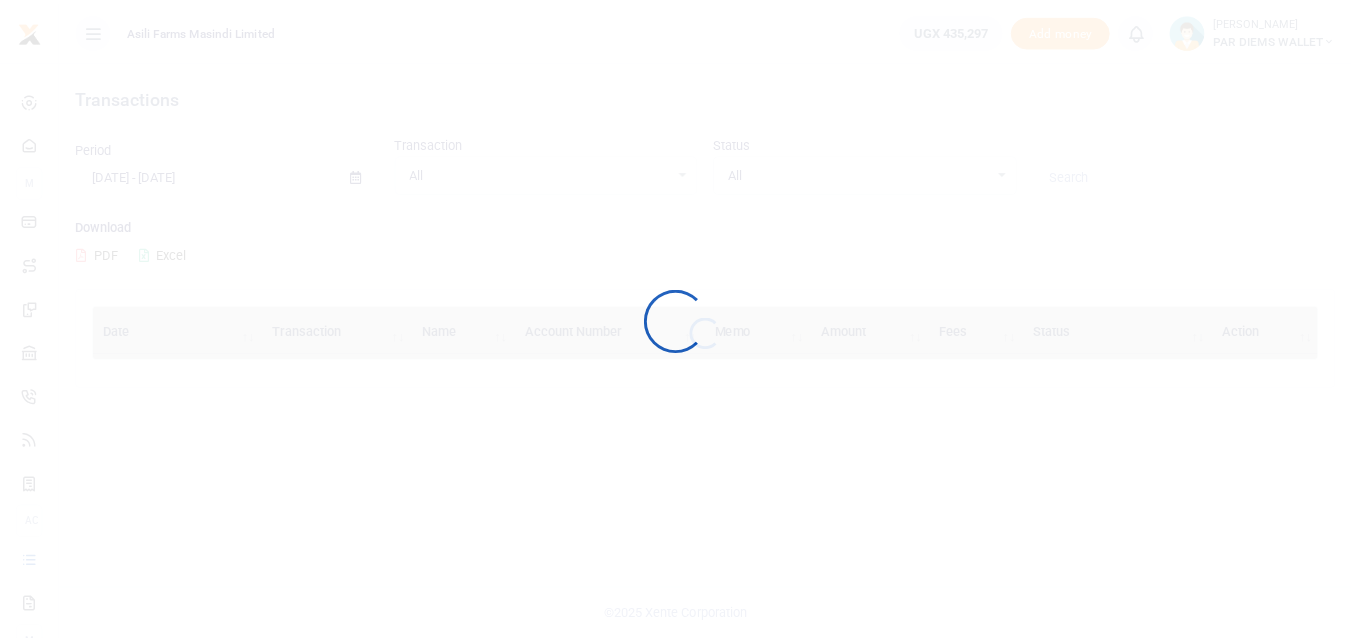 scroll, scrollTop: 0, scrollLeft: 0, axis: both 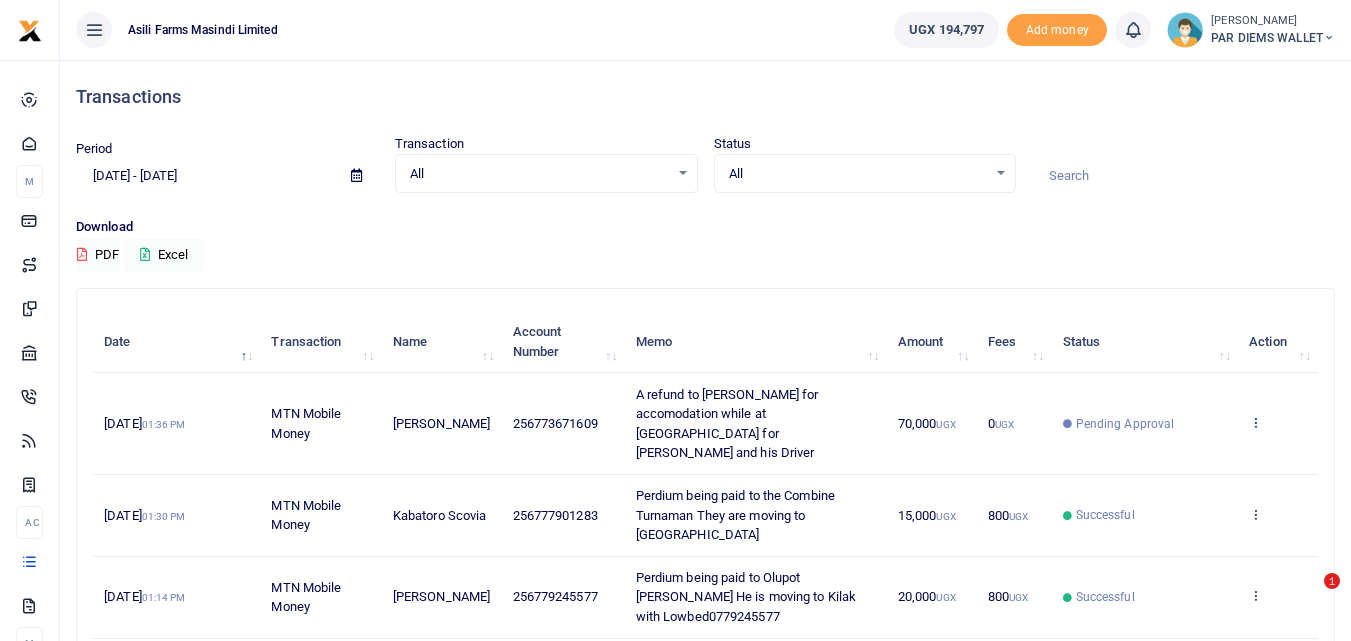 click at bounding box center (1255, 422) 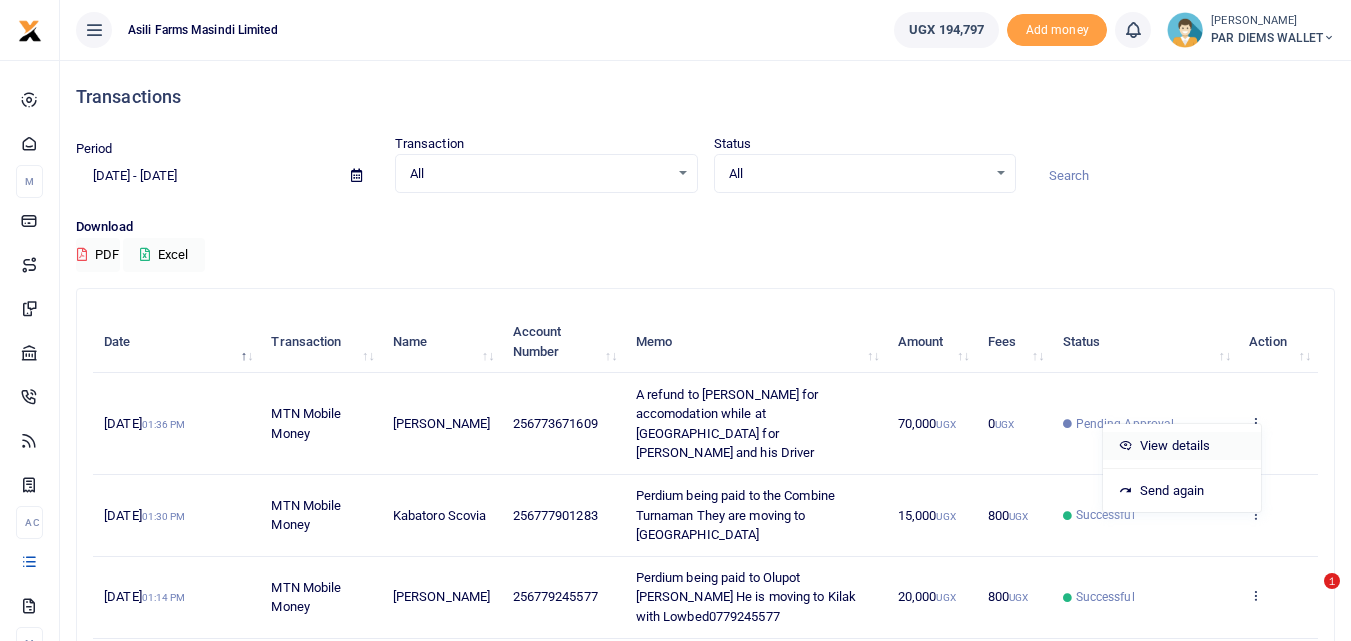 click on "View details" at bounding box center (1182, 446) 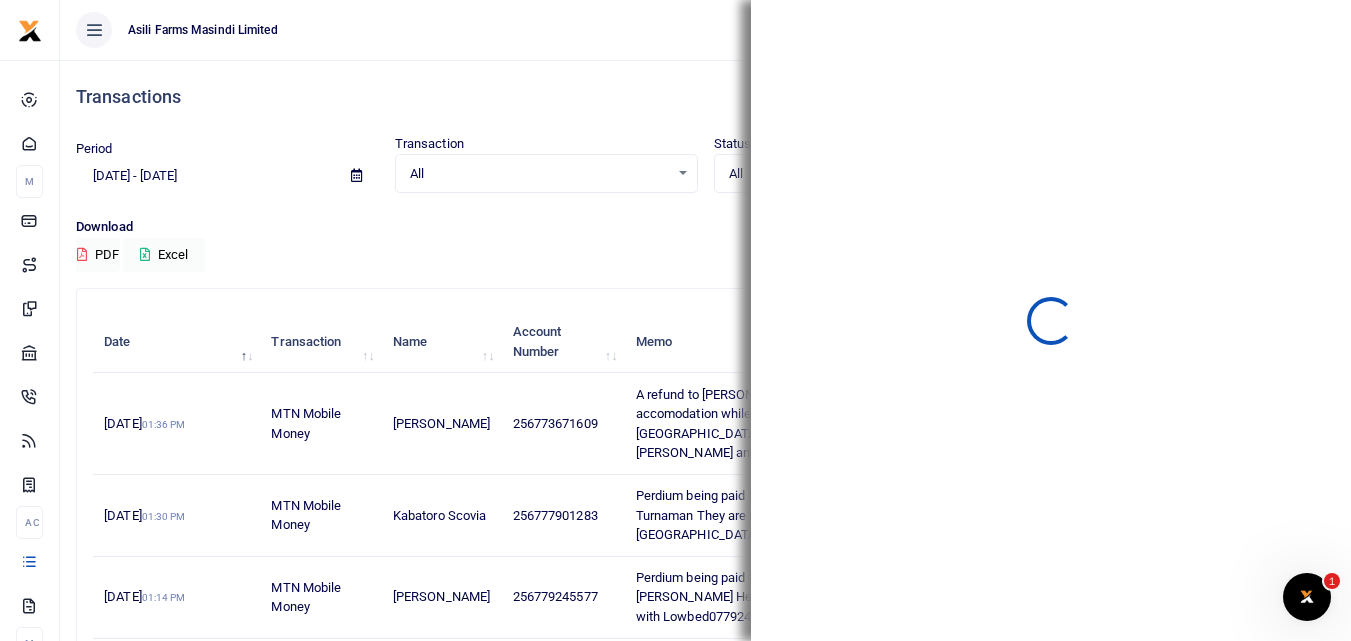 scroll, scrollTop: 0, scrollLeft: 0, axis: both 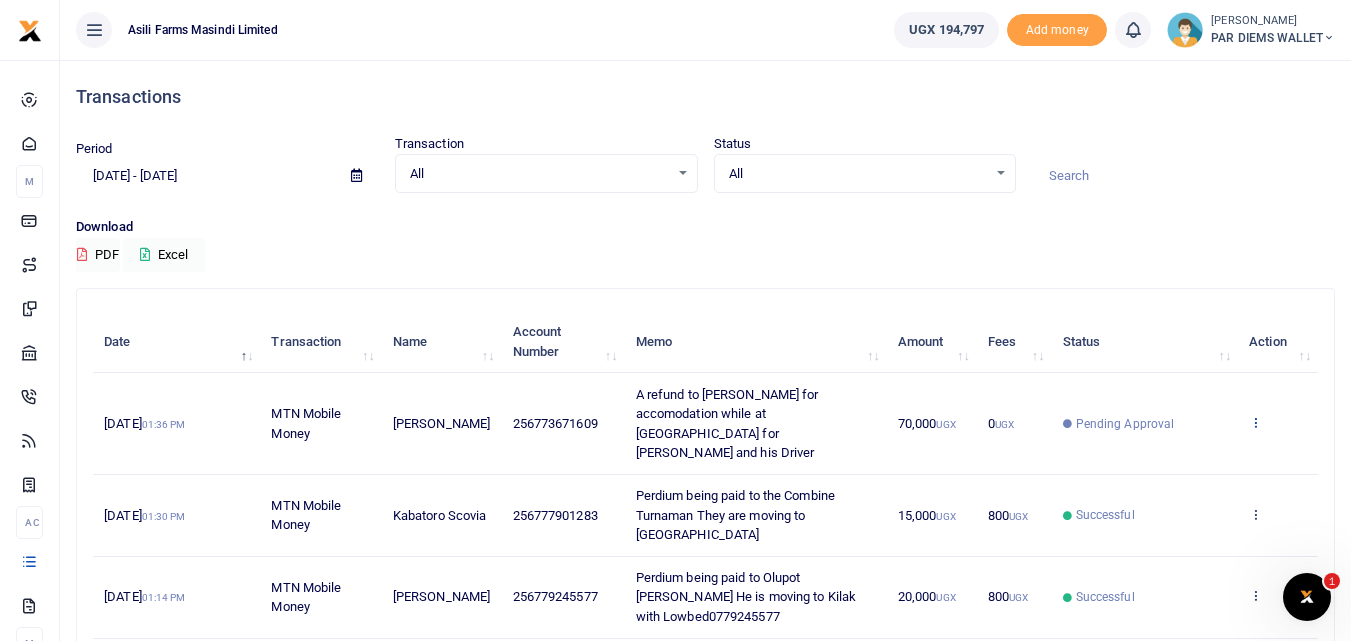 click at bounding box center [1255, 422] 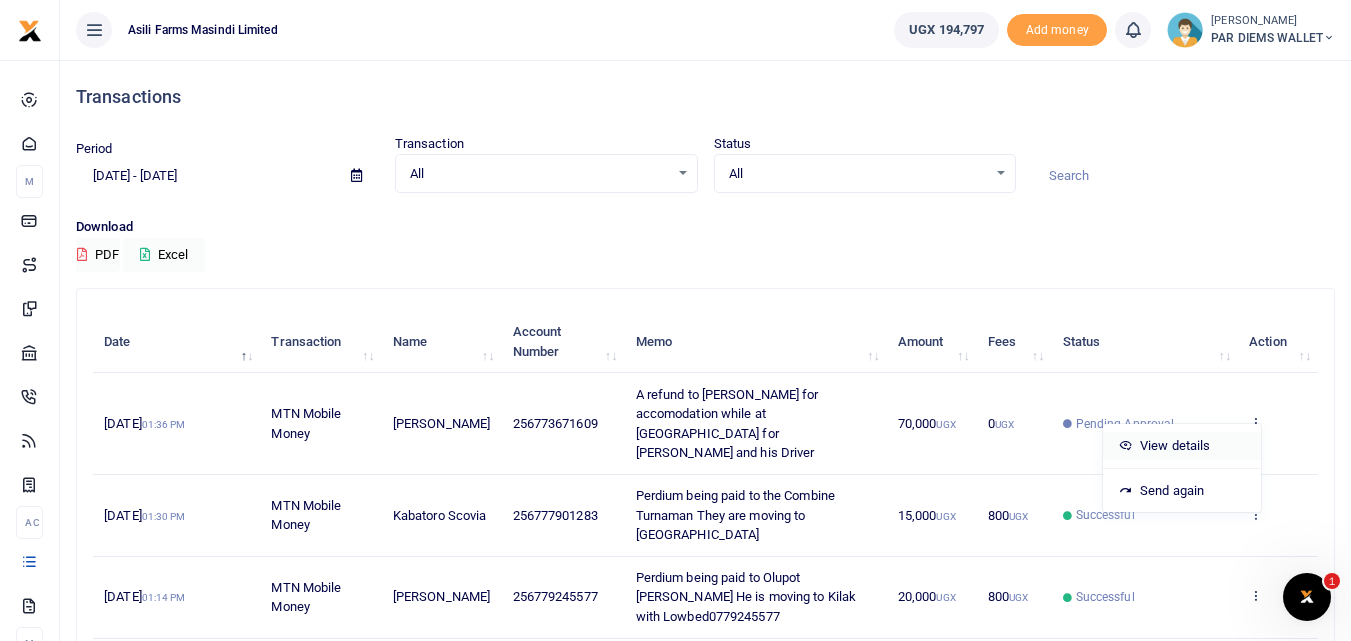 click on "View details" at bounding box center [1182, 446] 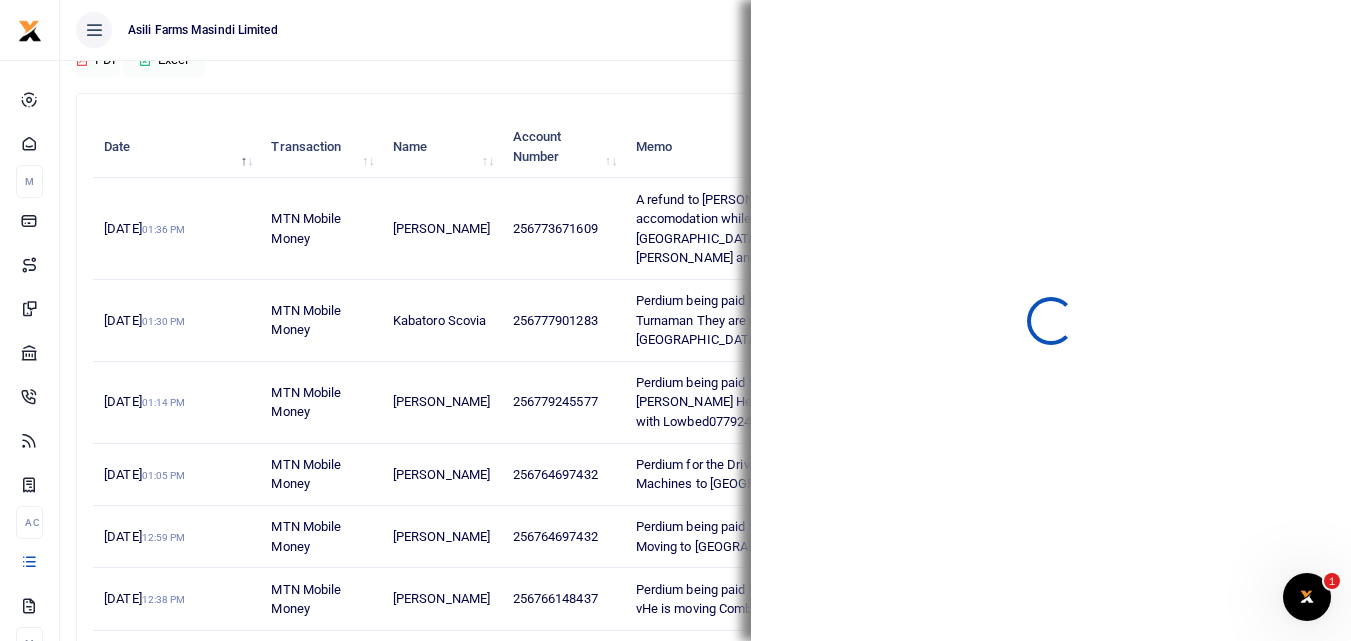 scroll, scrollTop: 0, scrollLeft: 0, axis: both 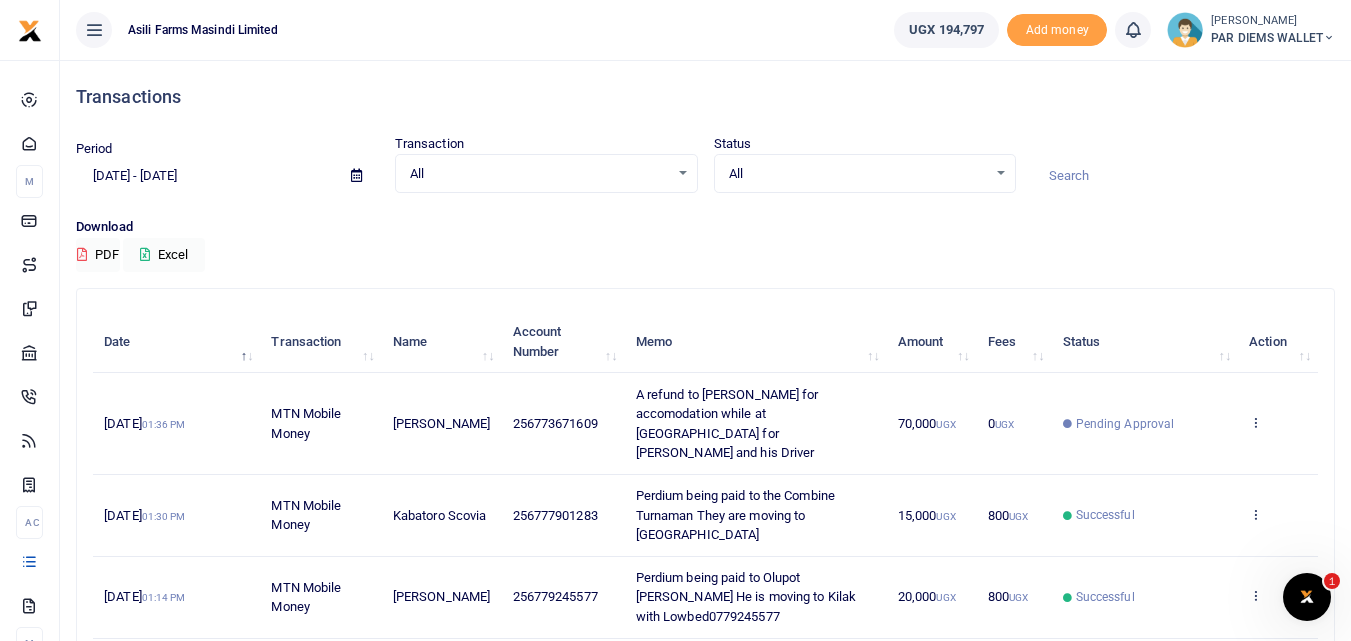 click on "Transactions
Period
[DATE] - [DATE]
Transaction
All Select an option...
All
Airtime
Internet
Utilities
Invoices
Mobile Money Payout
Deposits/Topup
Card creation
Taxes
Bank to Bank Transfer
Status
All Select an option...
All" at bounding box center (705, 602) 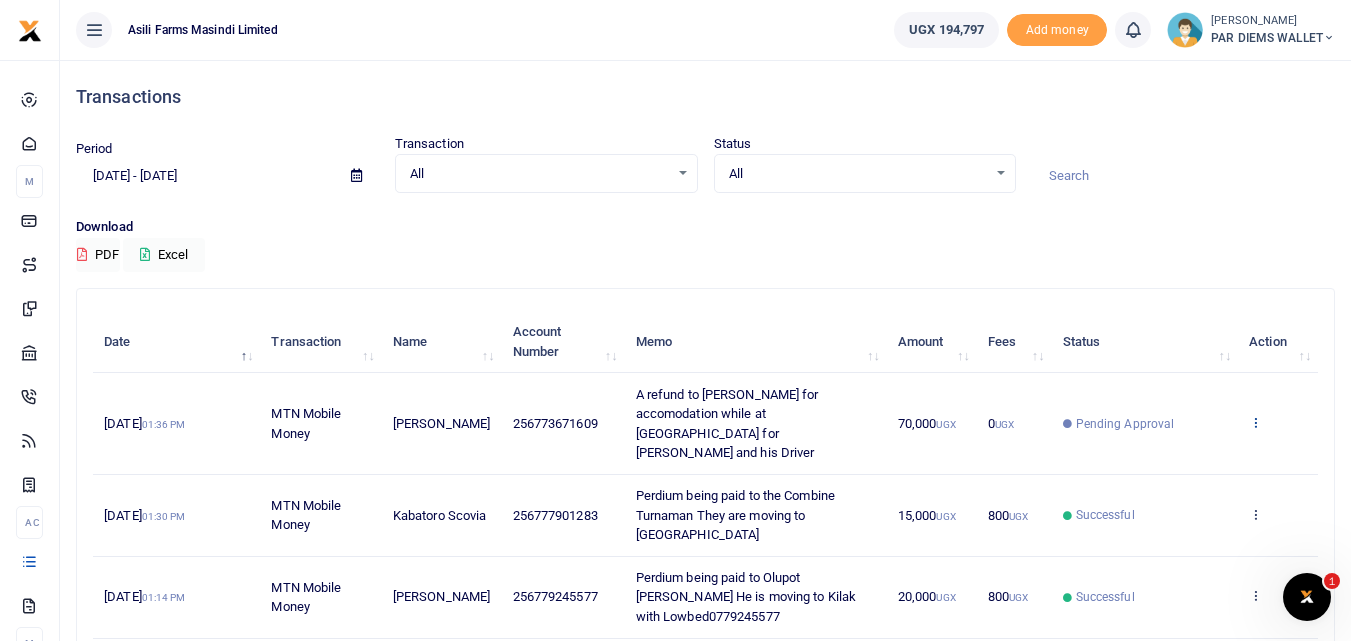 click at bounding box center [1255, 422] 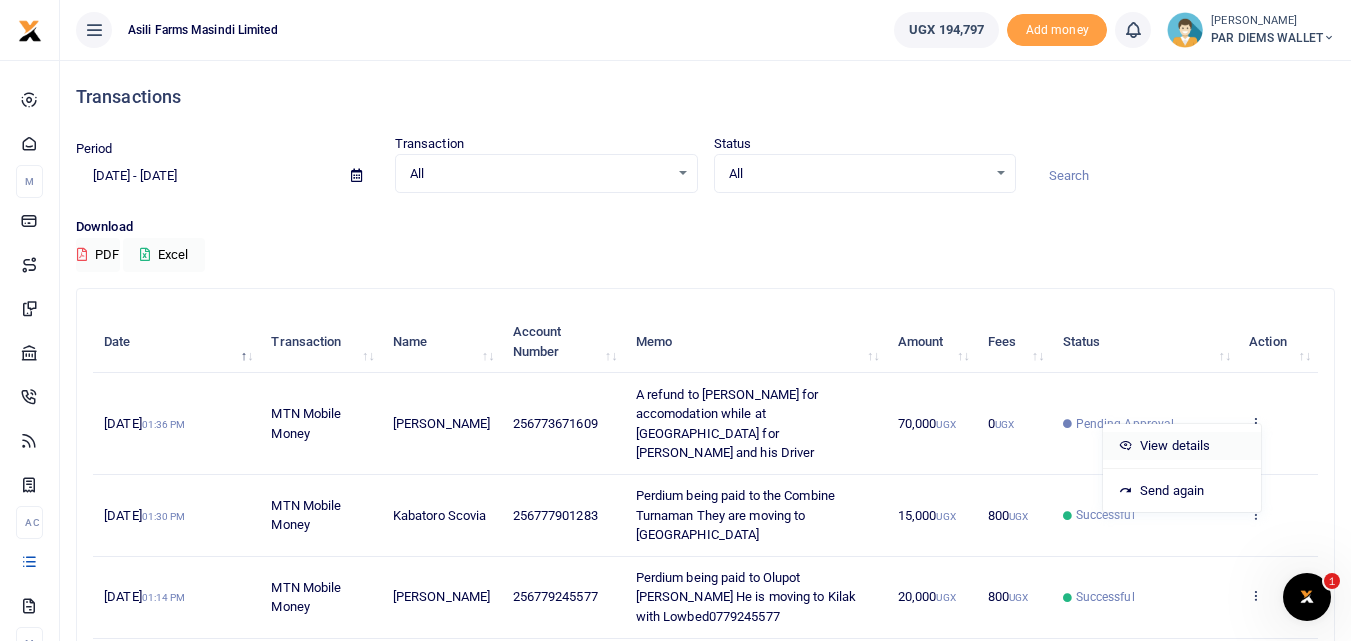click on "View details" at bounding box center [1182, 446] 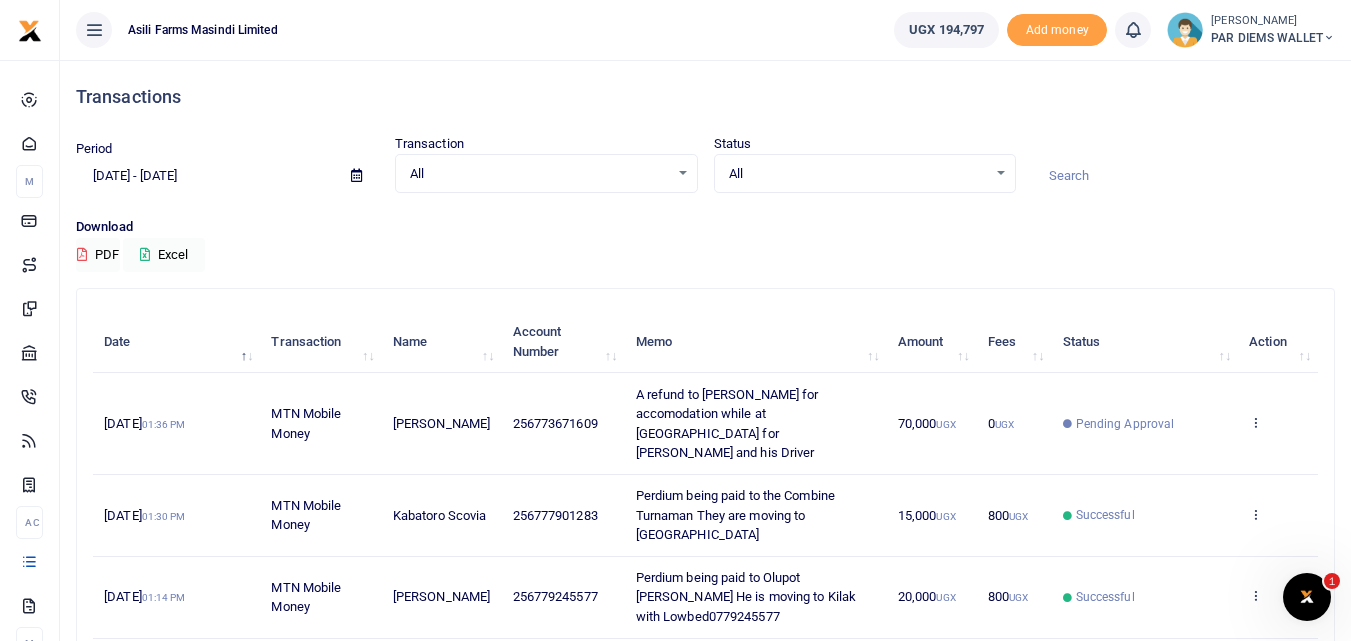 click on "View details
Send again" at bounding box center (1278, 423) 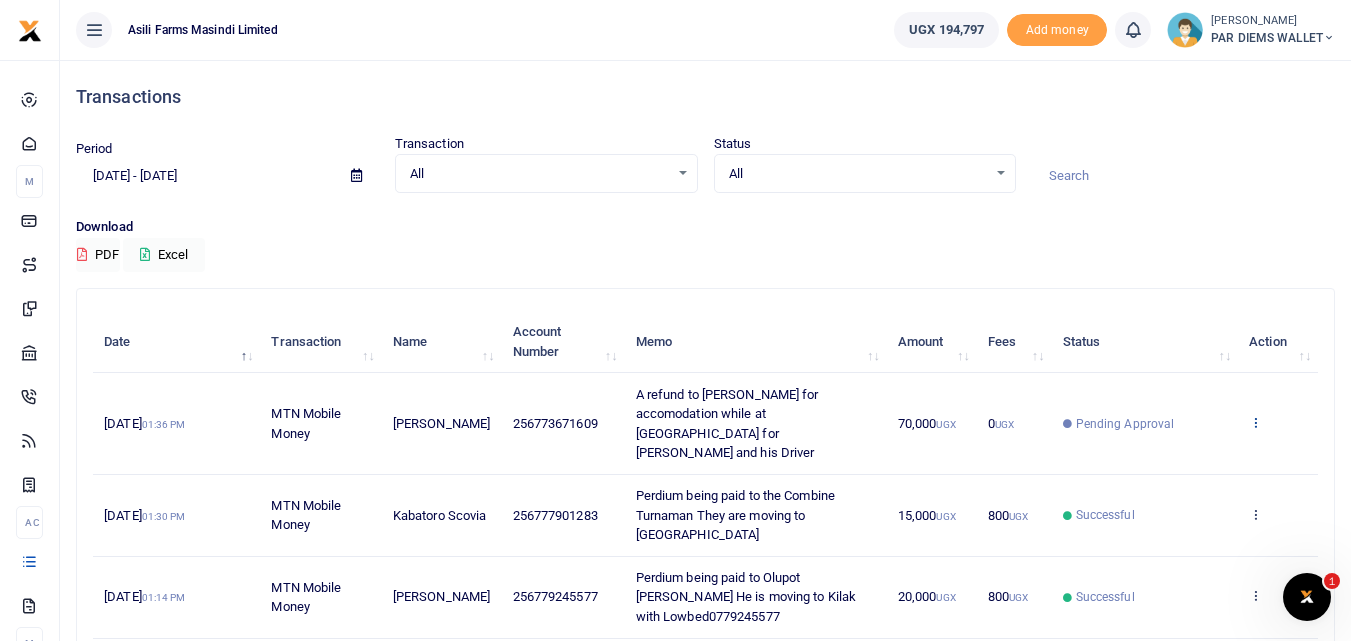 click at bounding box center [1255, 422] 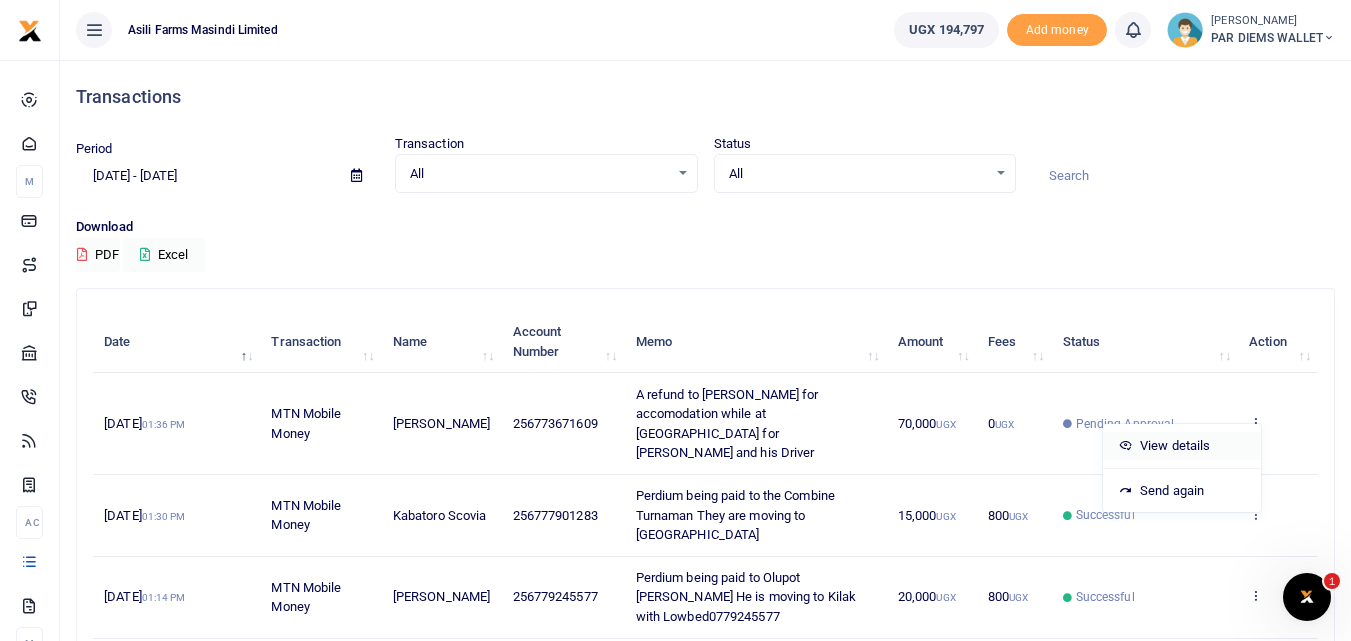 click on "View details" at bounding box center [1182, 446] 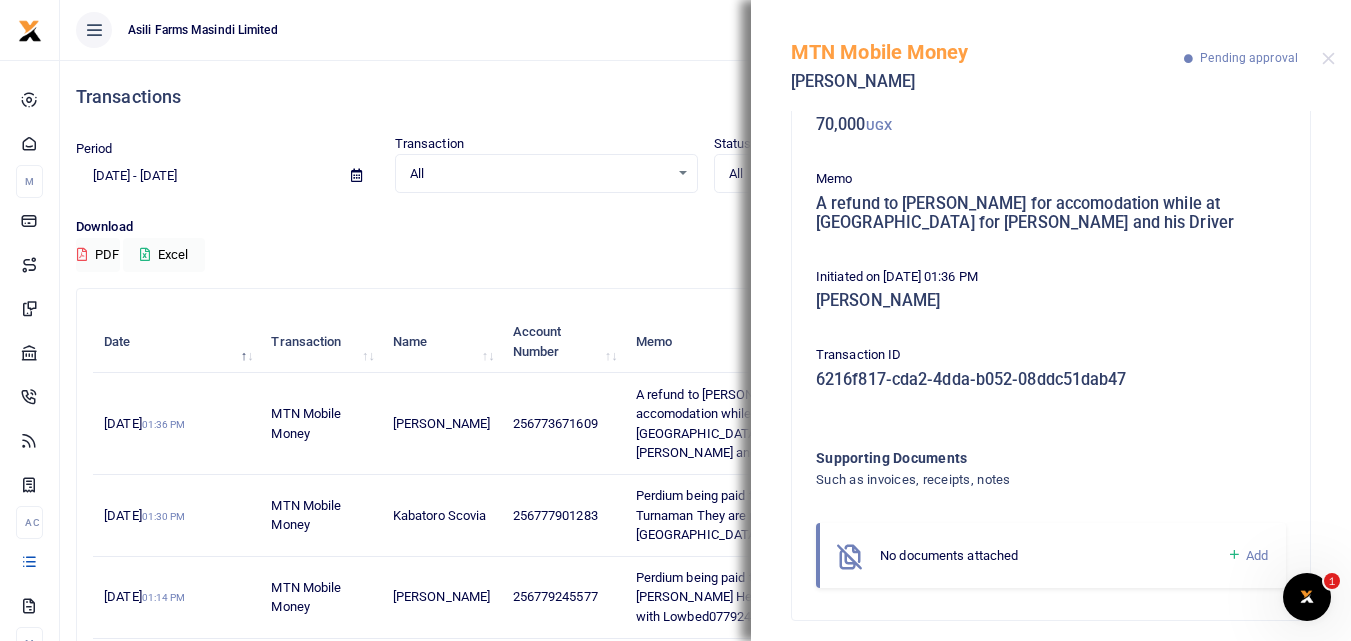 scroll, scrollTop: 139, scrollLeft: 0, axis: vertical 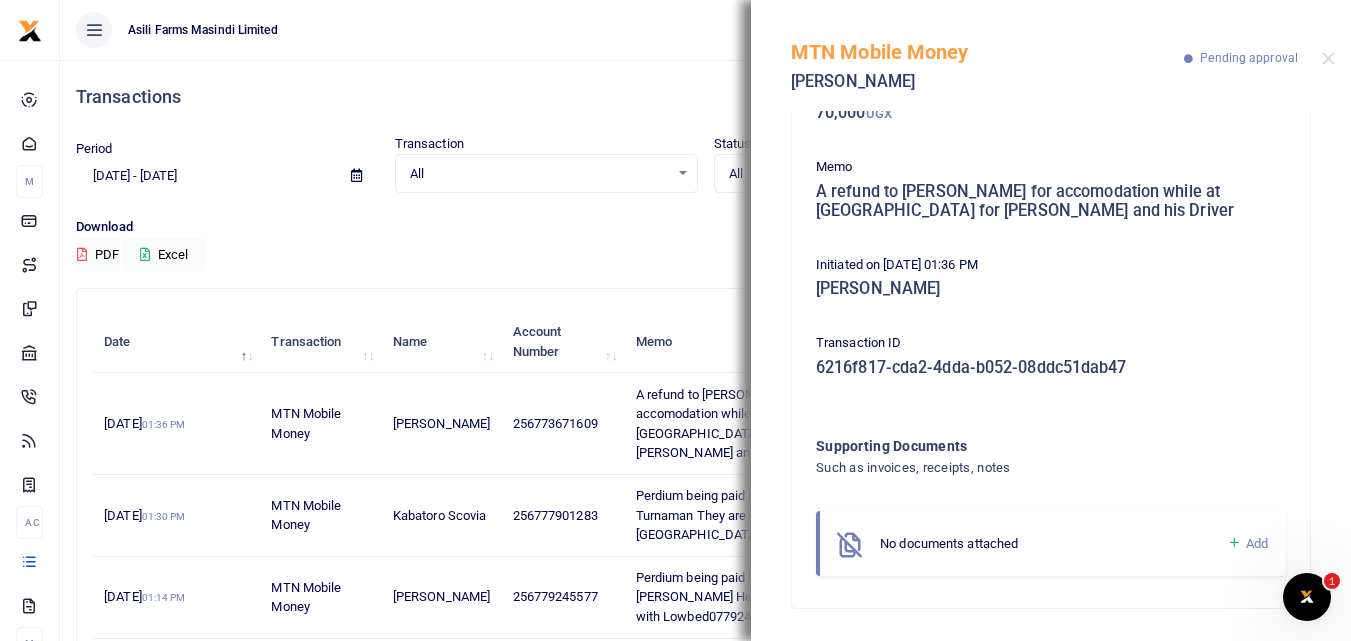 click at bounding box center [1234, 543] 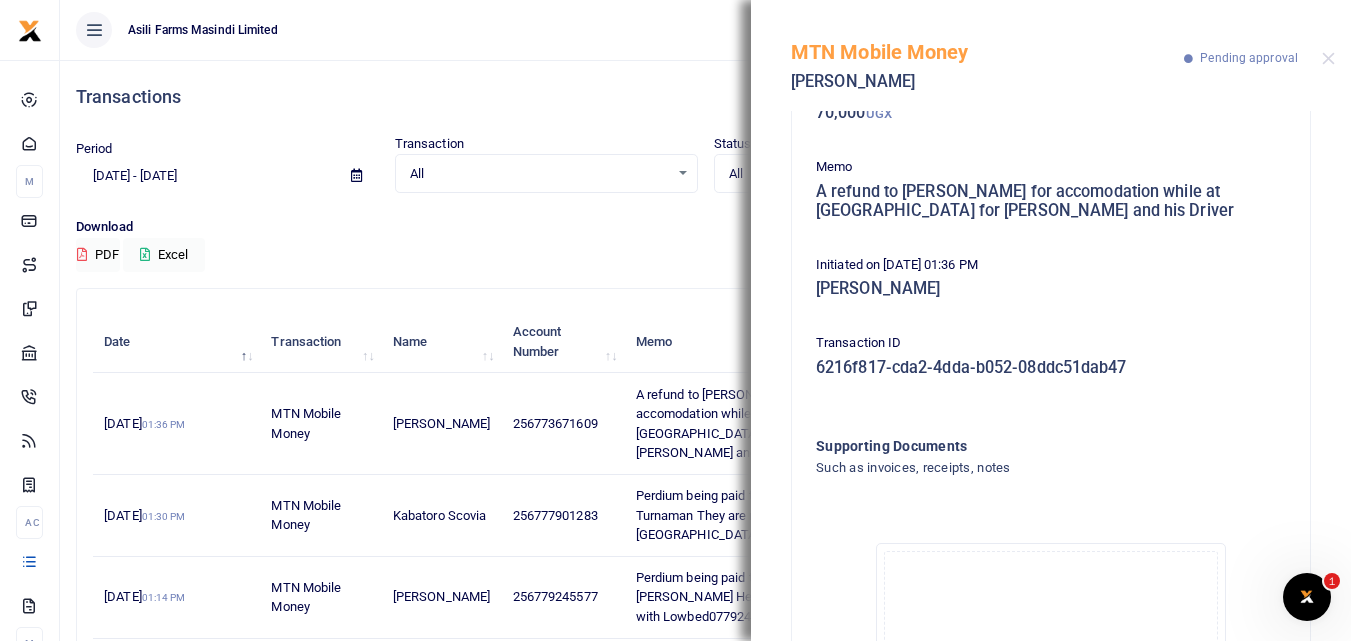scroll, scrollTop: 364, scrollLeft: 0, axis: vertical 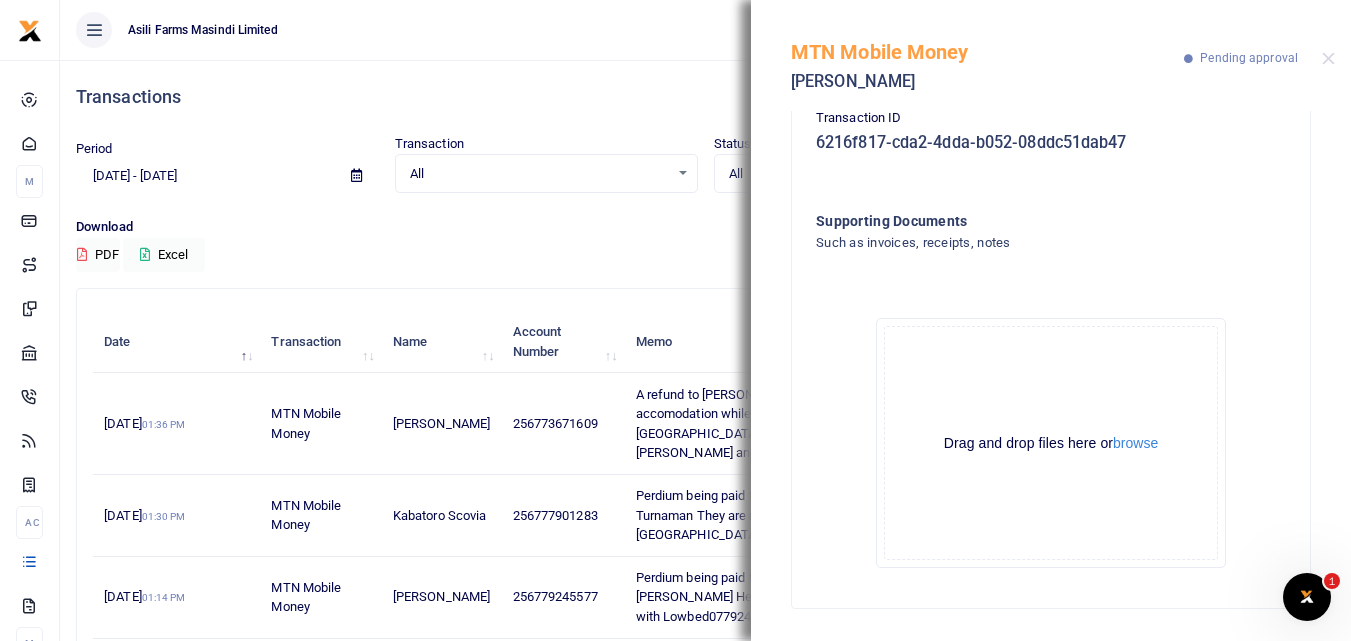 click on "Drag and drop files here or  browse Powered by  Uppy" 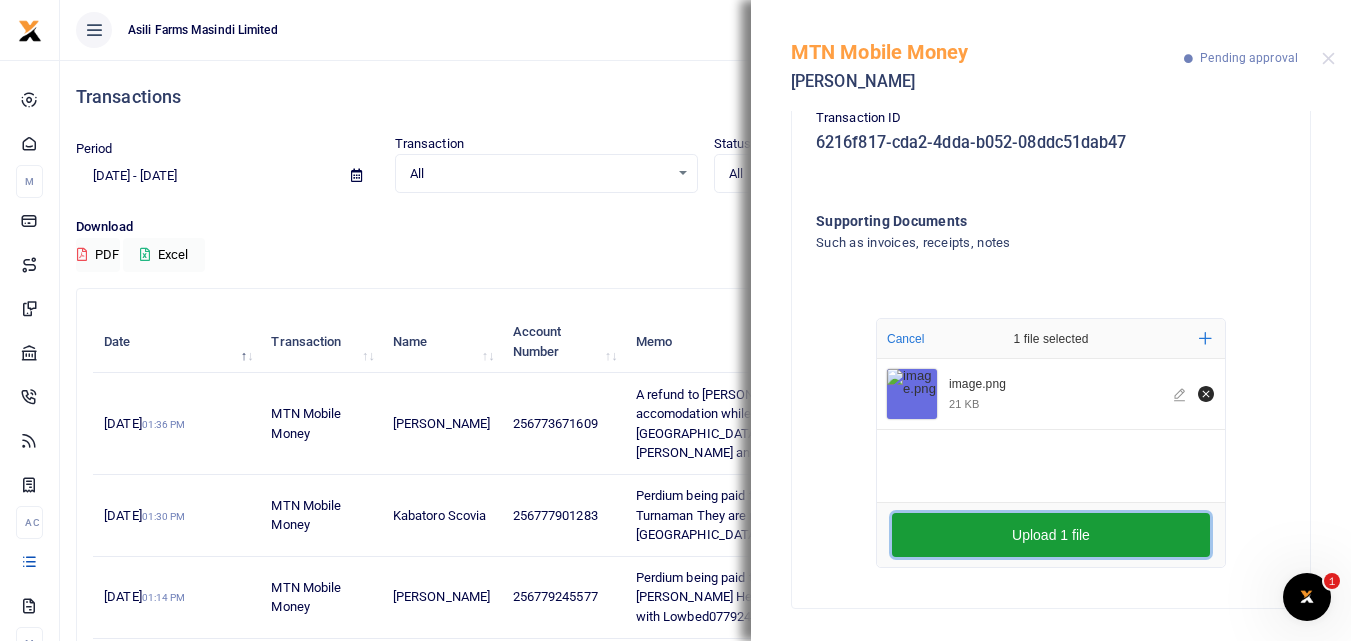 click on "Upload 1 file" at bounding box center (1051, 535) 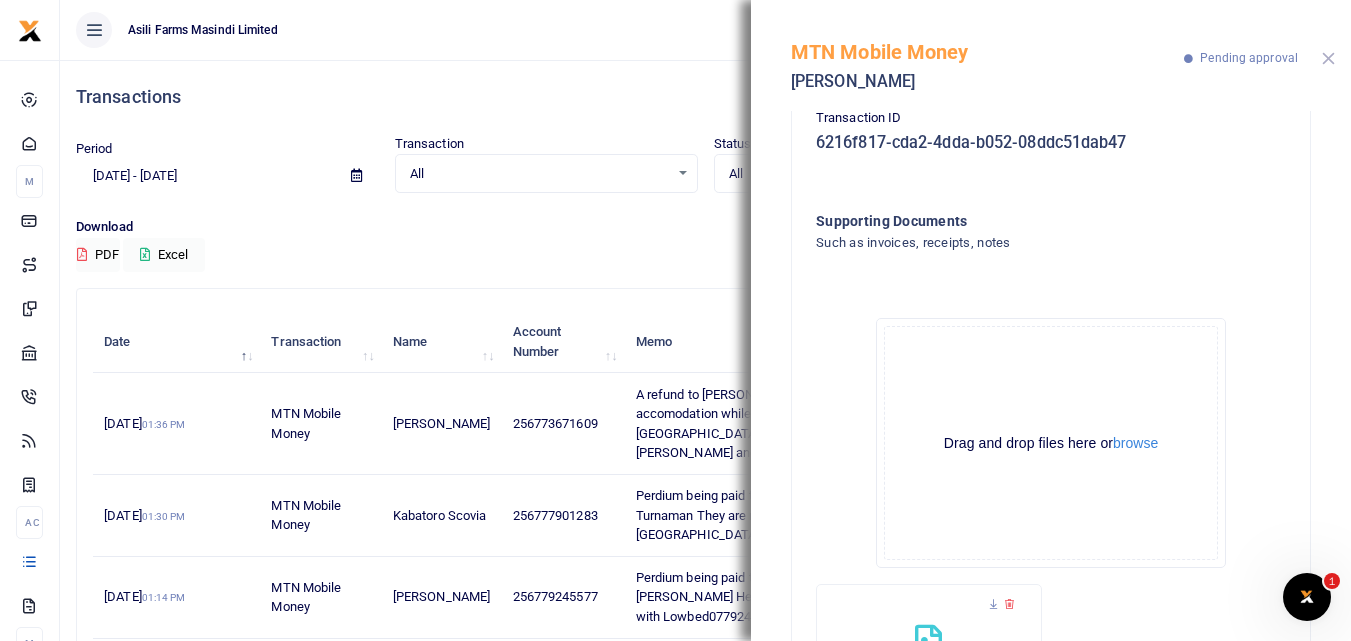 click at bounding box center [1328, 58] 